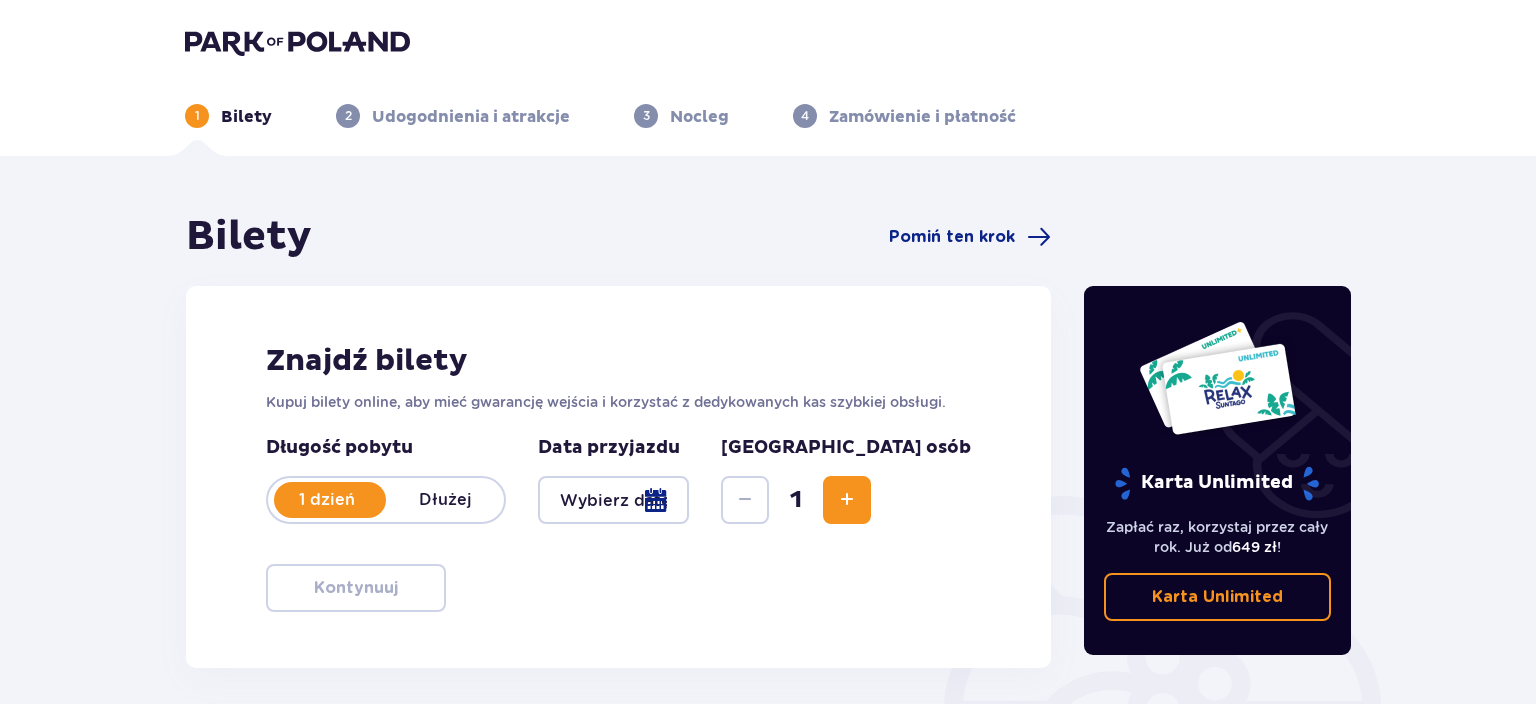 scroll, scrollTop: 0, scrollLeft: 0, axis: both 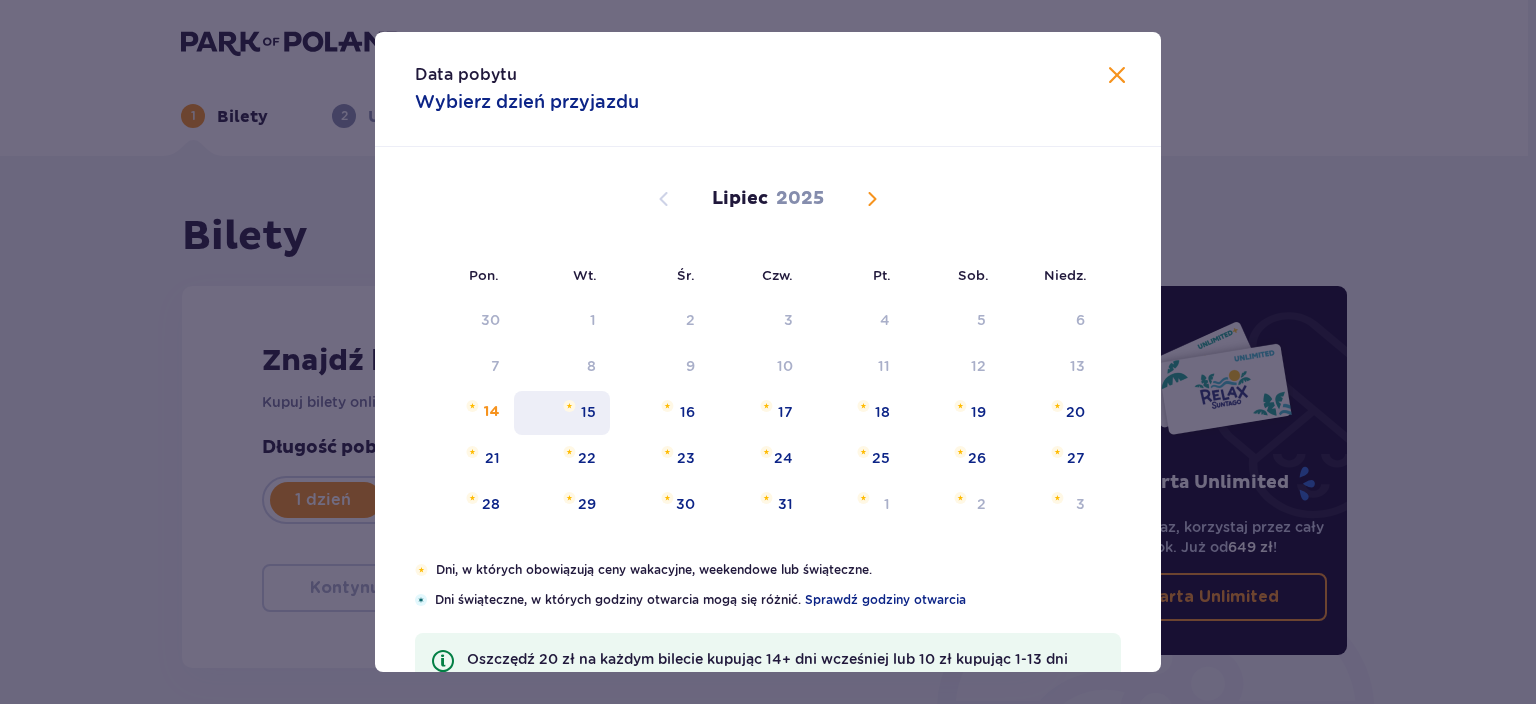 click on "15" at bounding box center [588, 412] 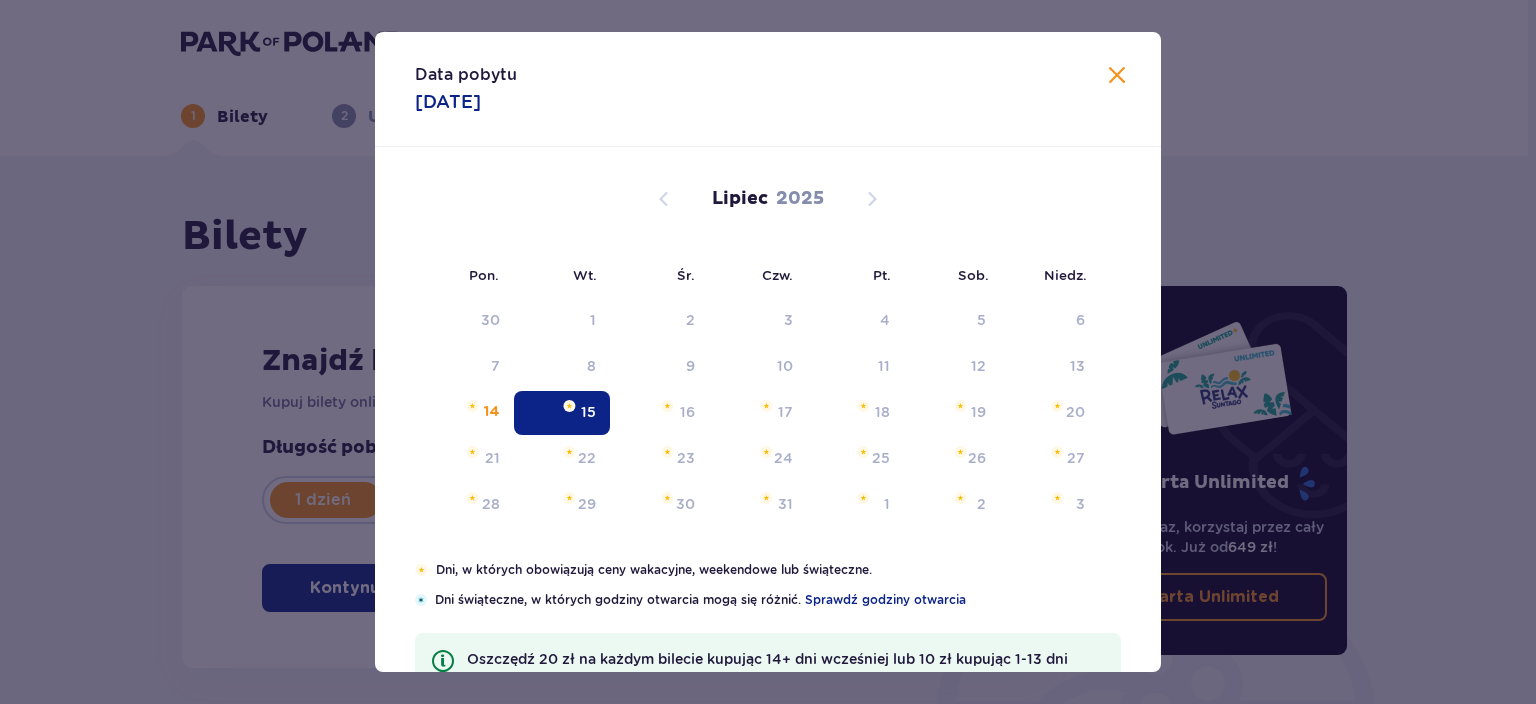 type on "15.07.25" 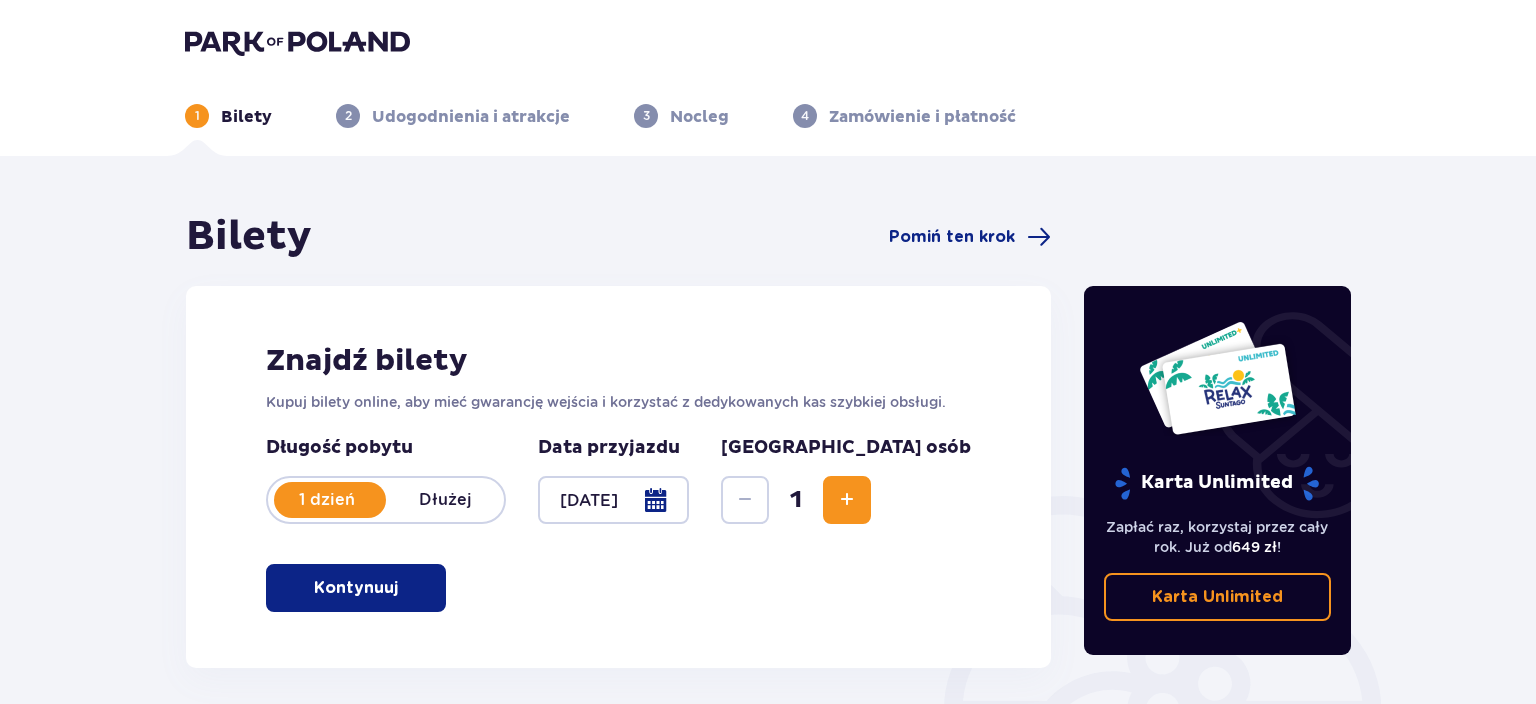 click at bounding box center (847, 500) 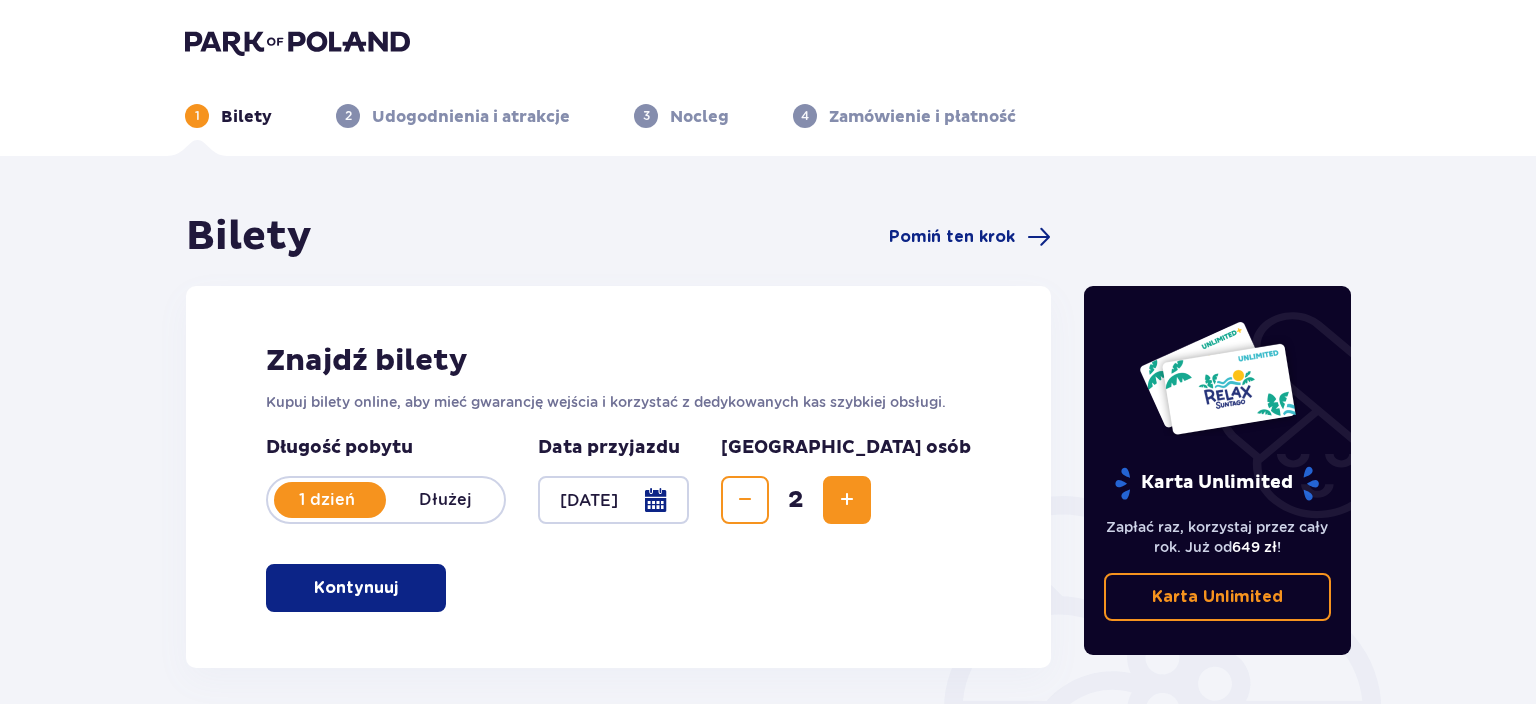 click at bounding box center (847, 500) 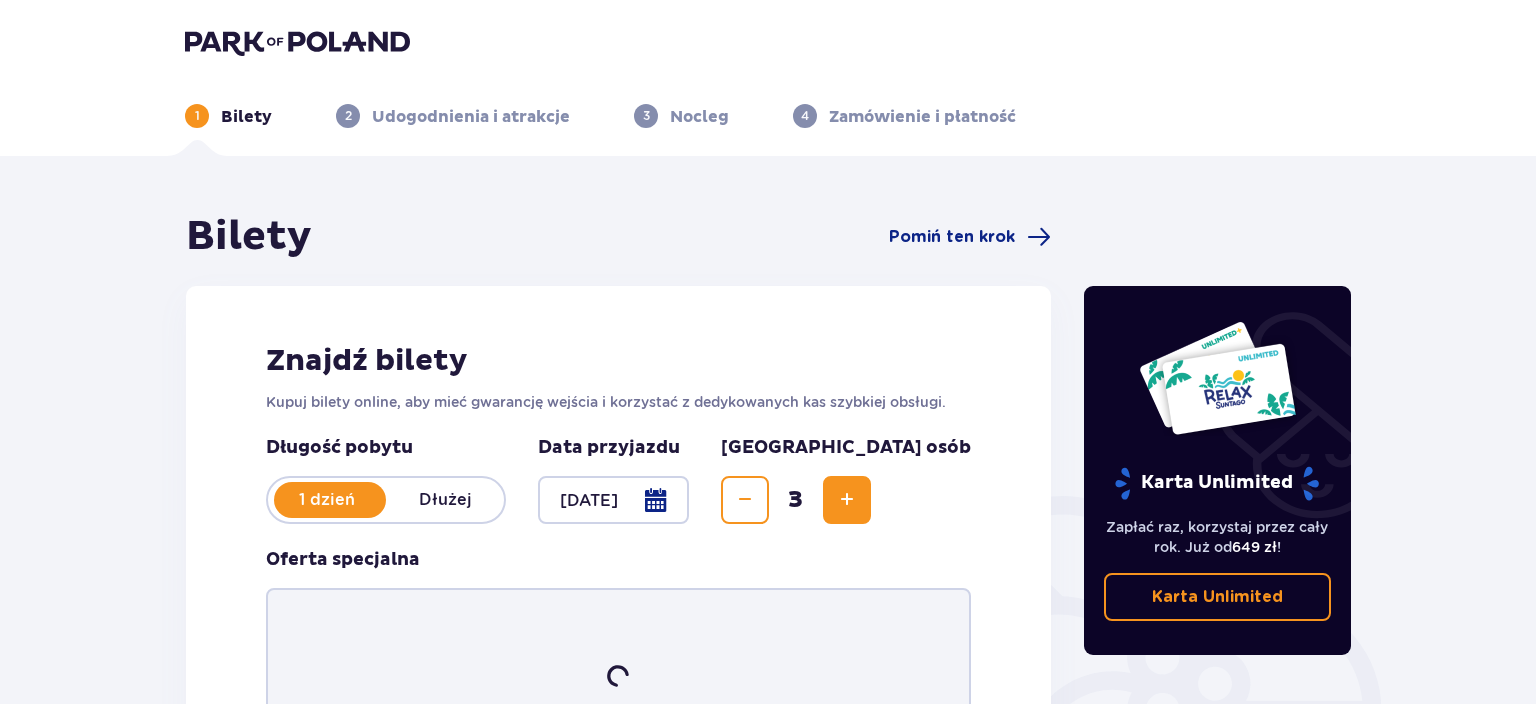 click at bounding box center (847, 500) 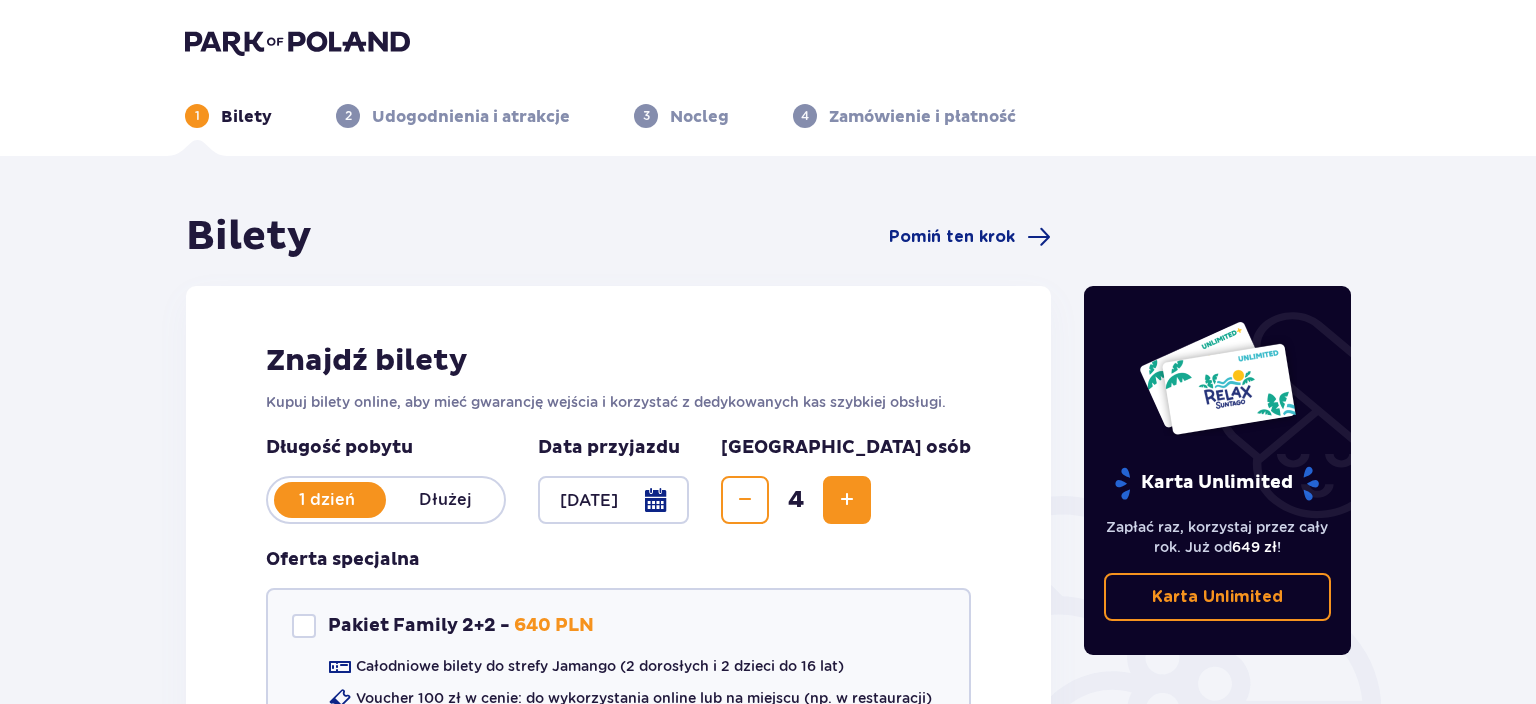 click at bounding box center [847, 500] 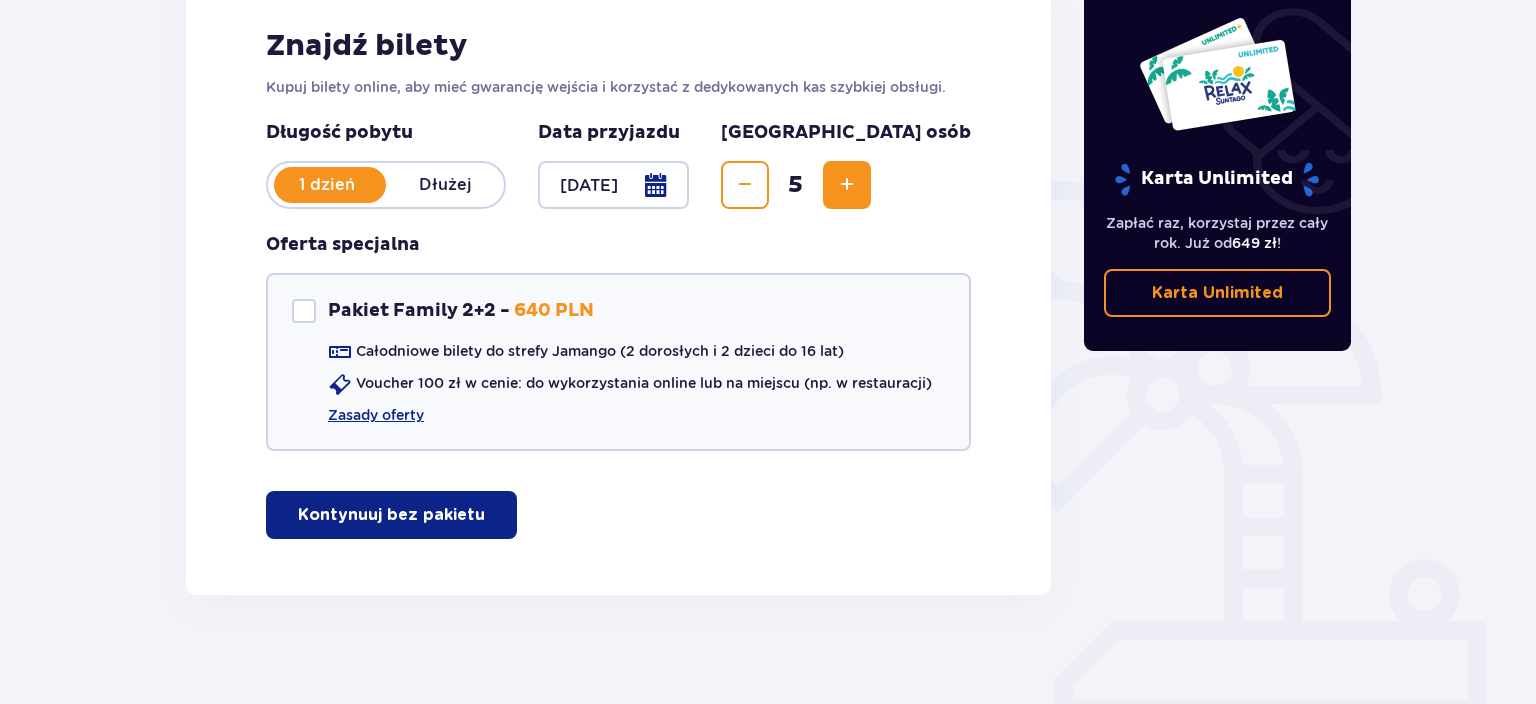 scroll, scrollTop: 325, scrollLeft: 0, axis: vertical 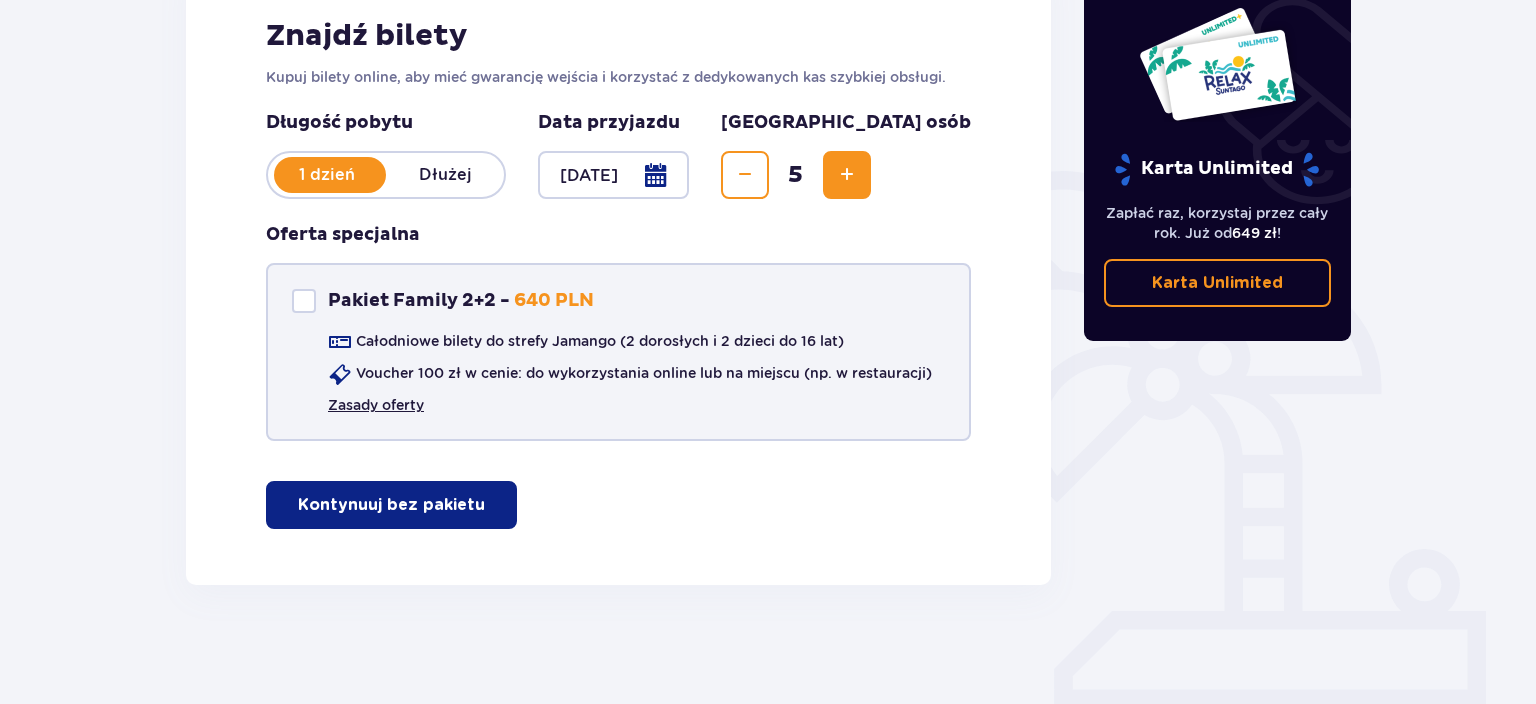 click on "Zasady oferty" at bounding box center (376, 405) 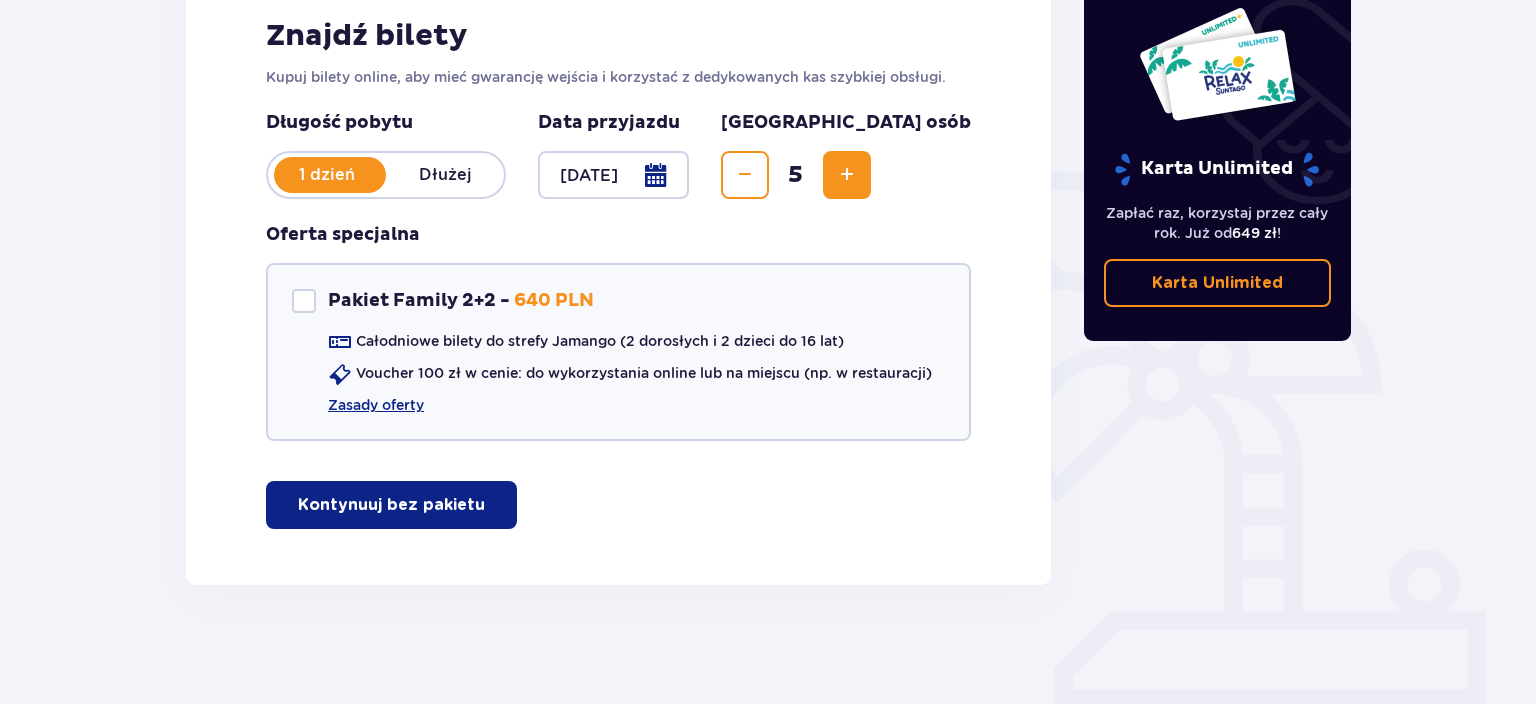 click on "Kontynuuj bez pakietu" at bounding box center (391, 505) 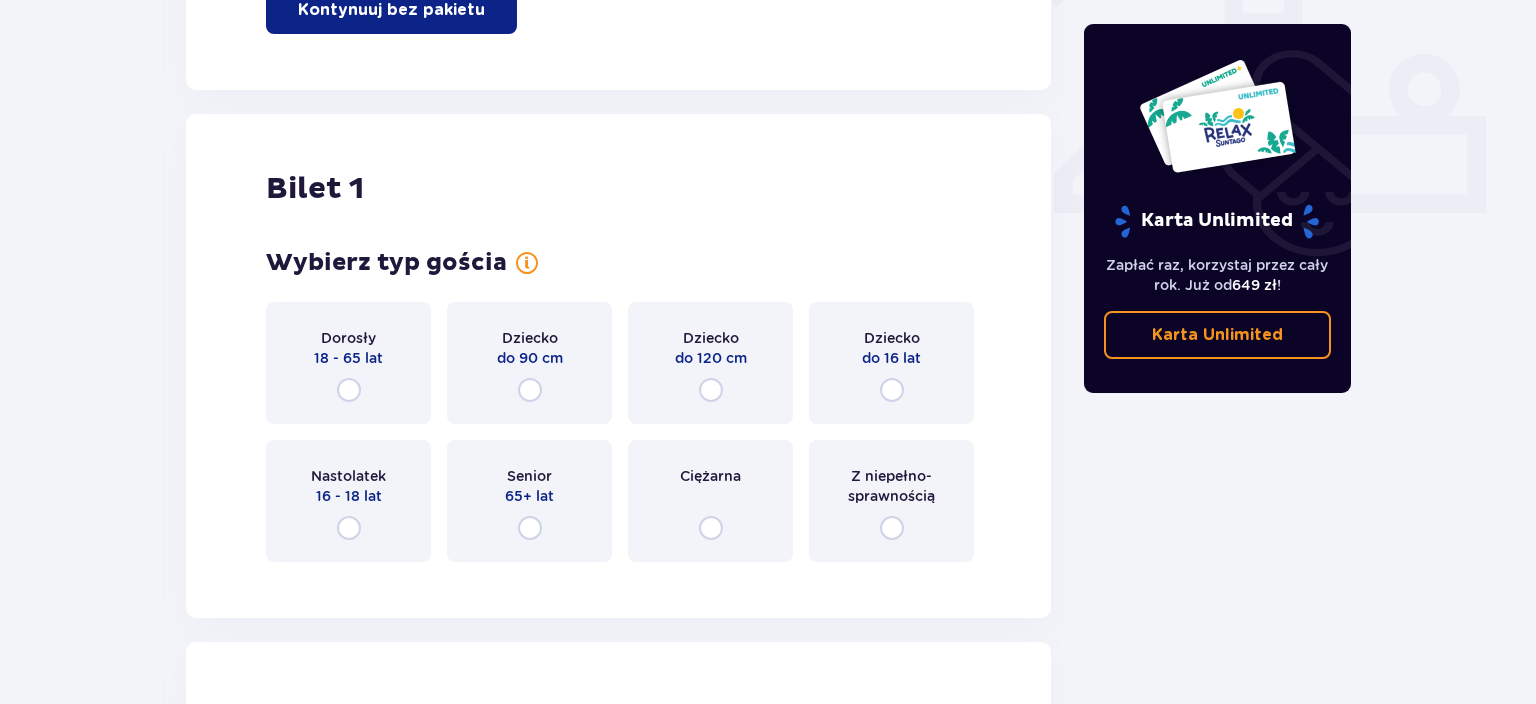scroll, scrollTop: 908, scrollLeft: 0, axis: vertical 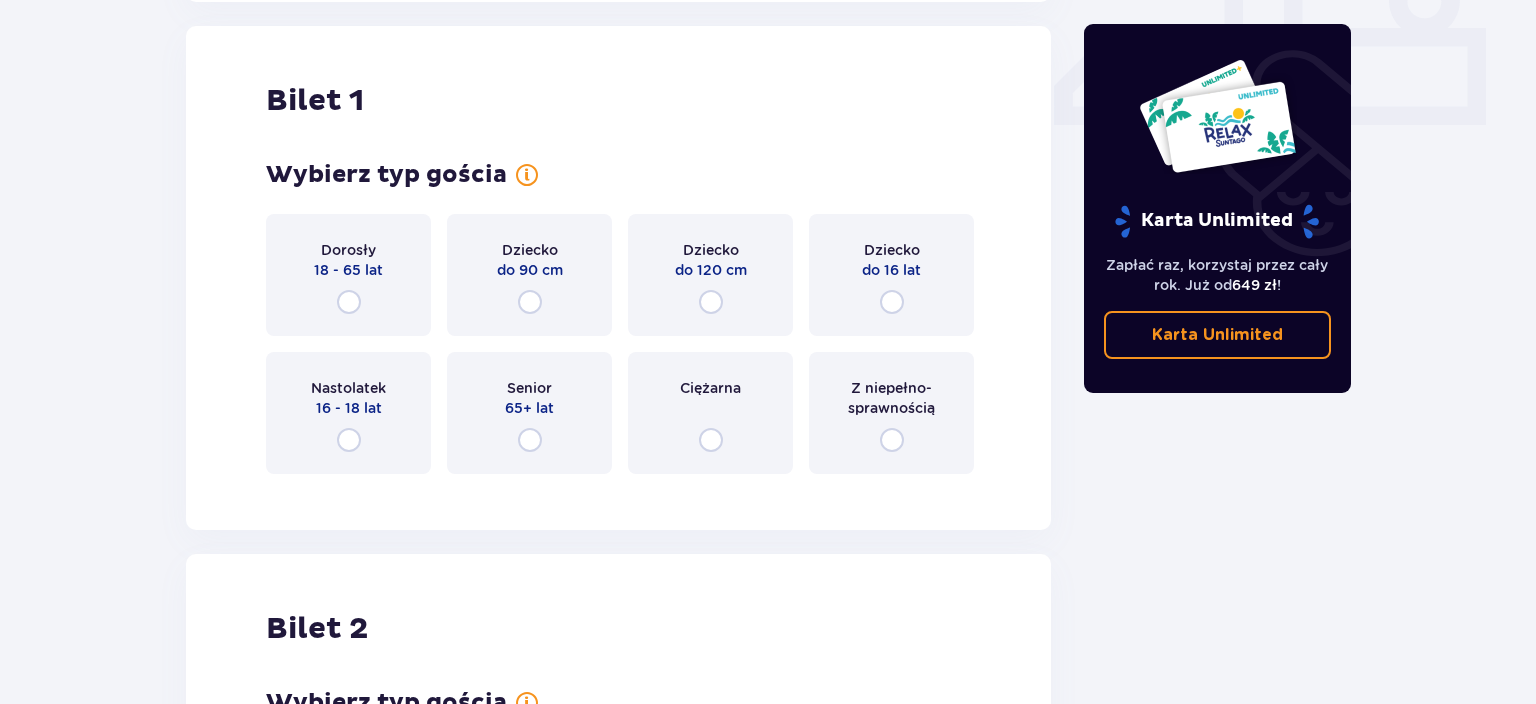 click on "18 - 65 lat" at bounding box center (348, 270) 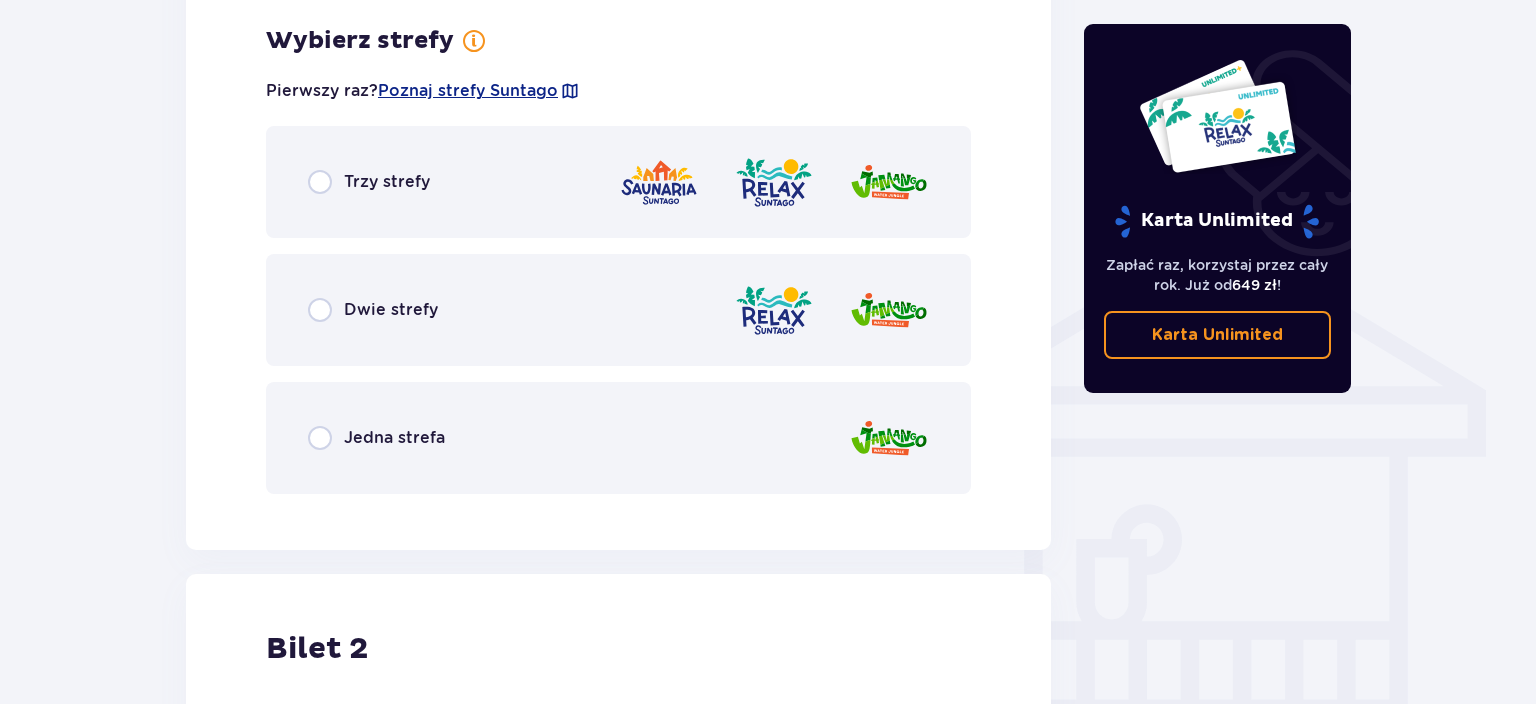 scroll, scrollTop: 1396, scrollLeft: 0, axis: vertical 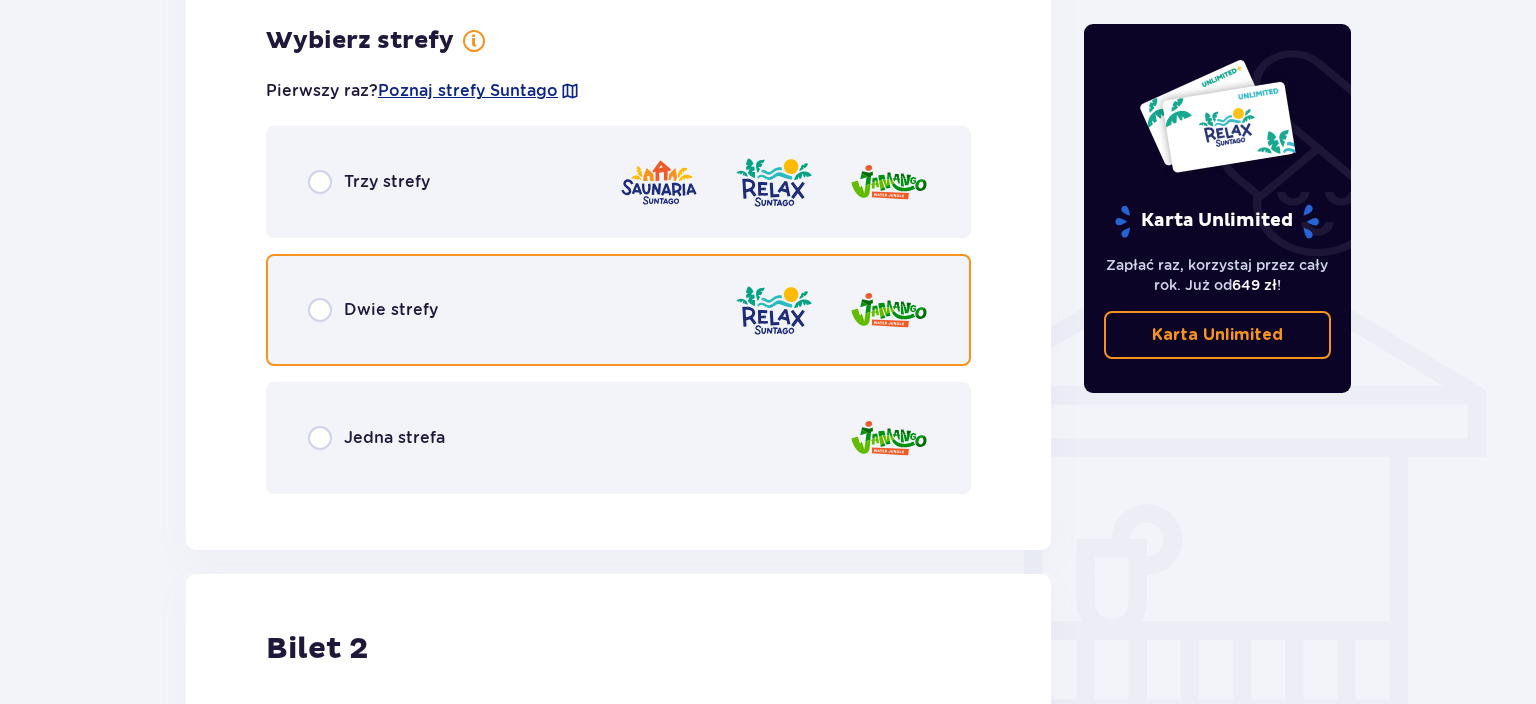 click at bounding box center [320, 310] 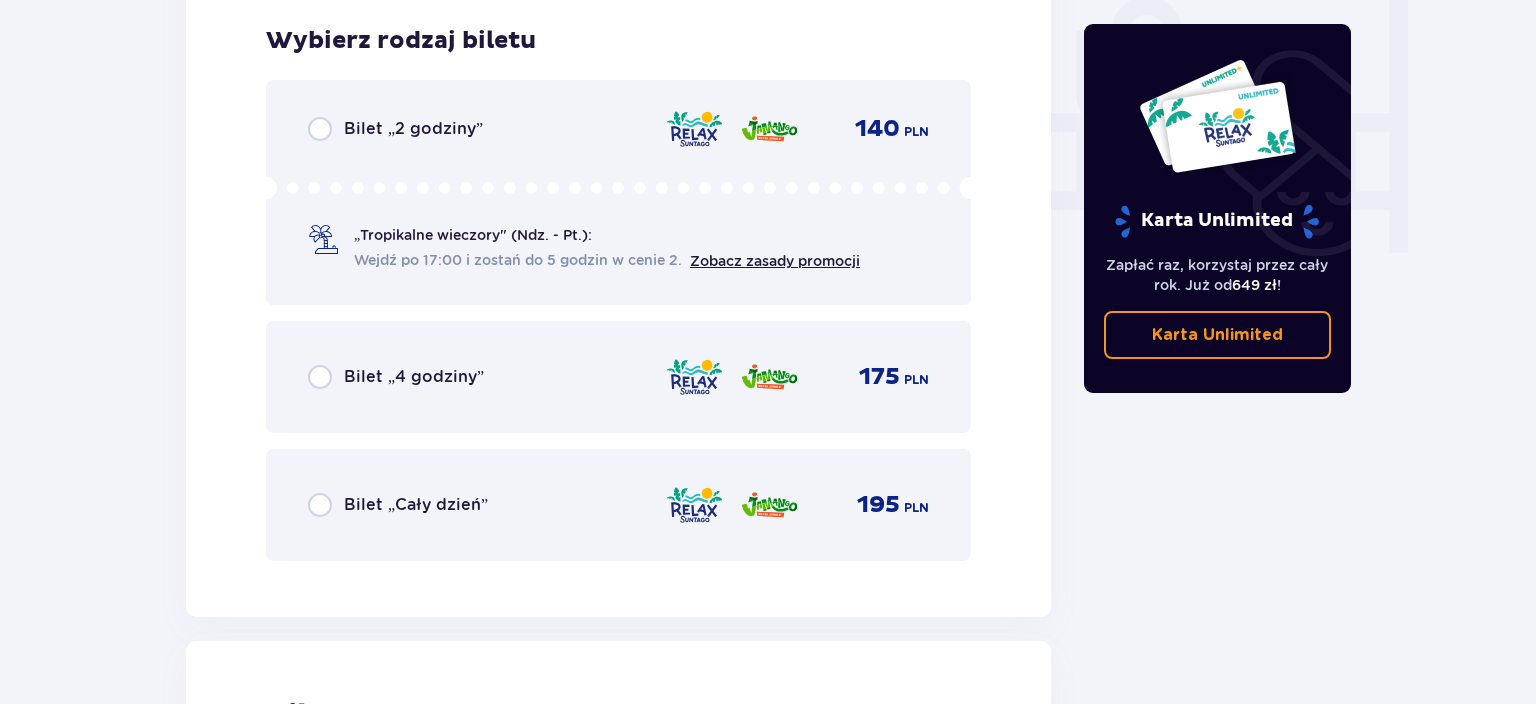 scroll, scrollTop: 1904, scrollLeft: 0, axis: vertical 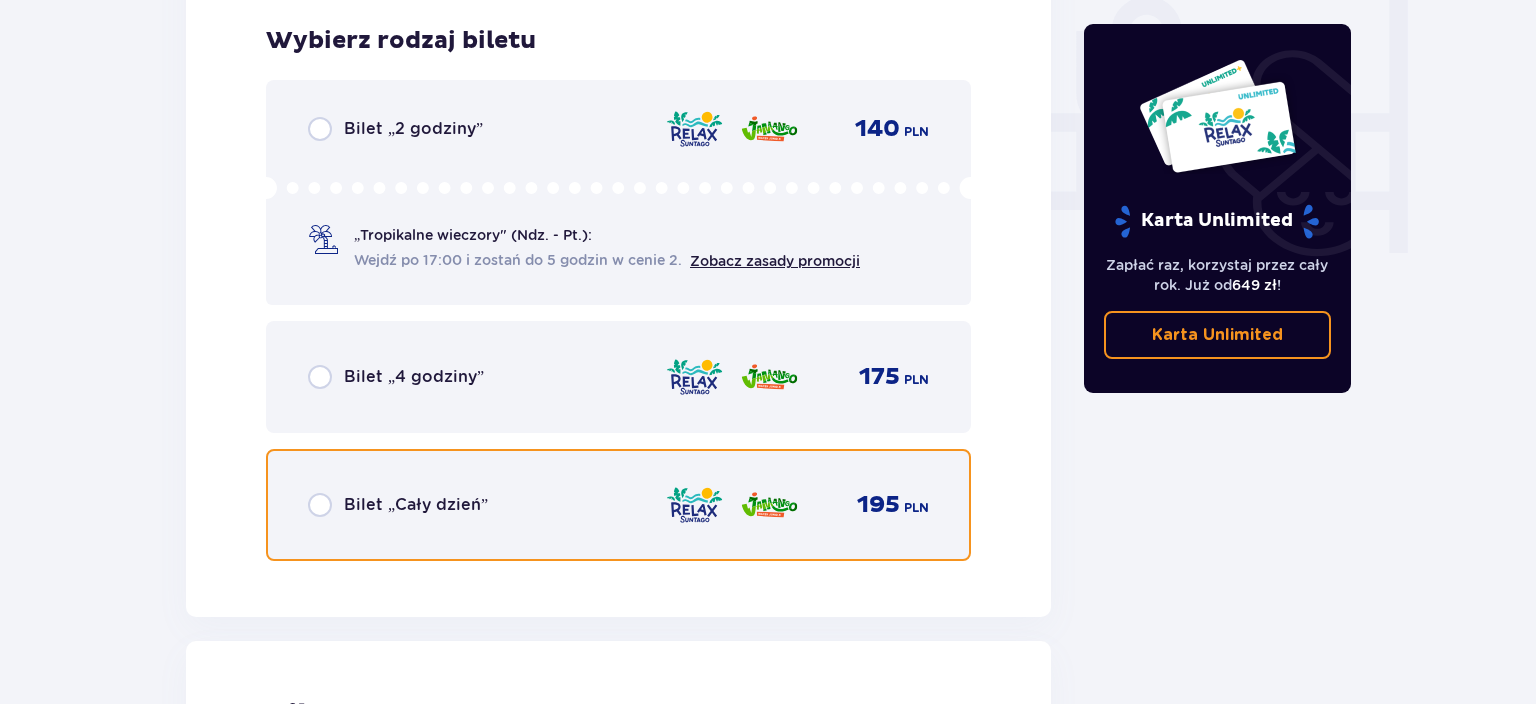 click at bounding box center (320, 505) 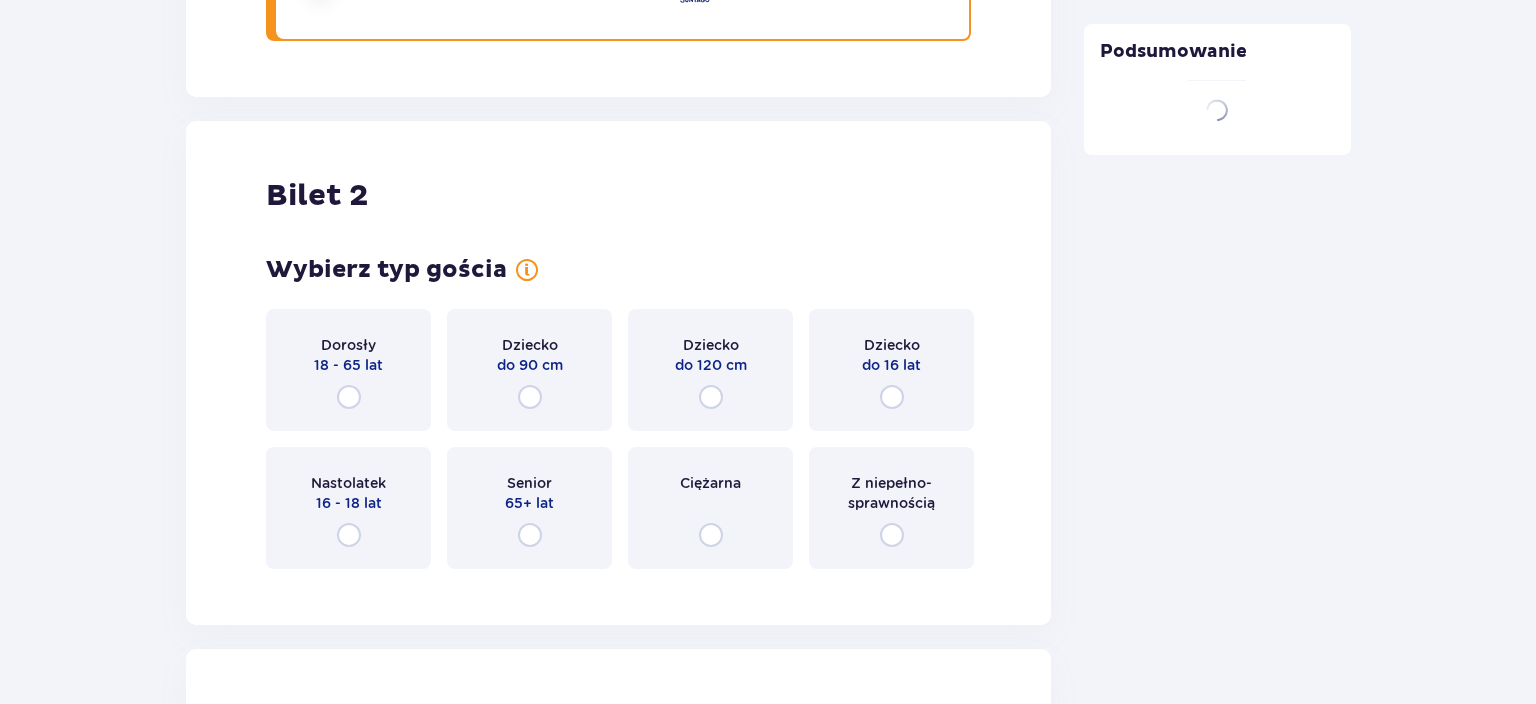 scroll, scrollTop: 2519, scrollLeft: 0, axis: vertical 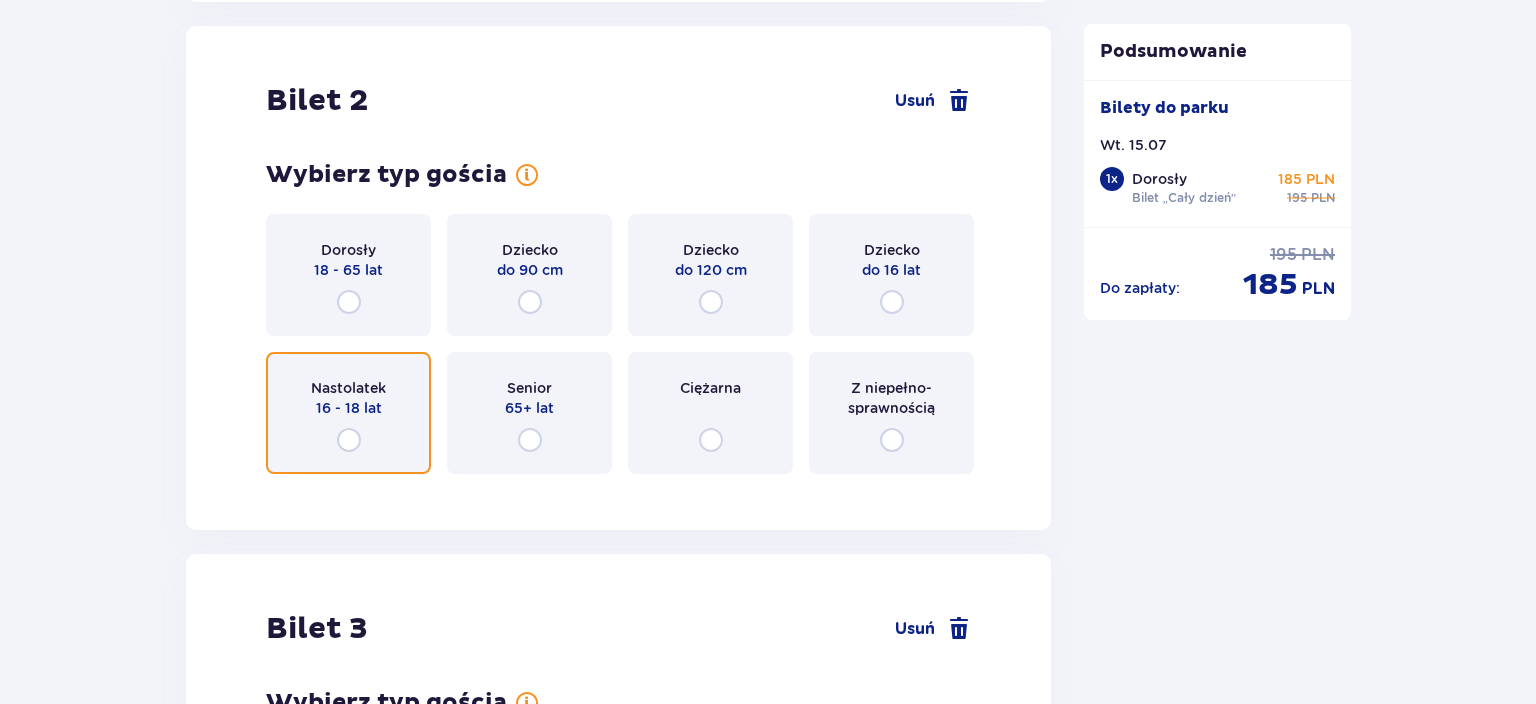 click at bounding box center (349, 440) 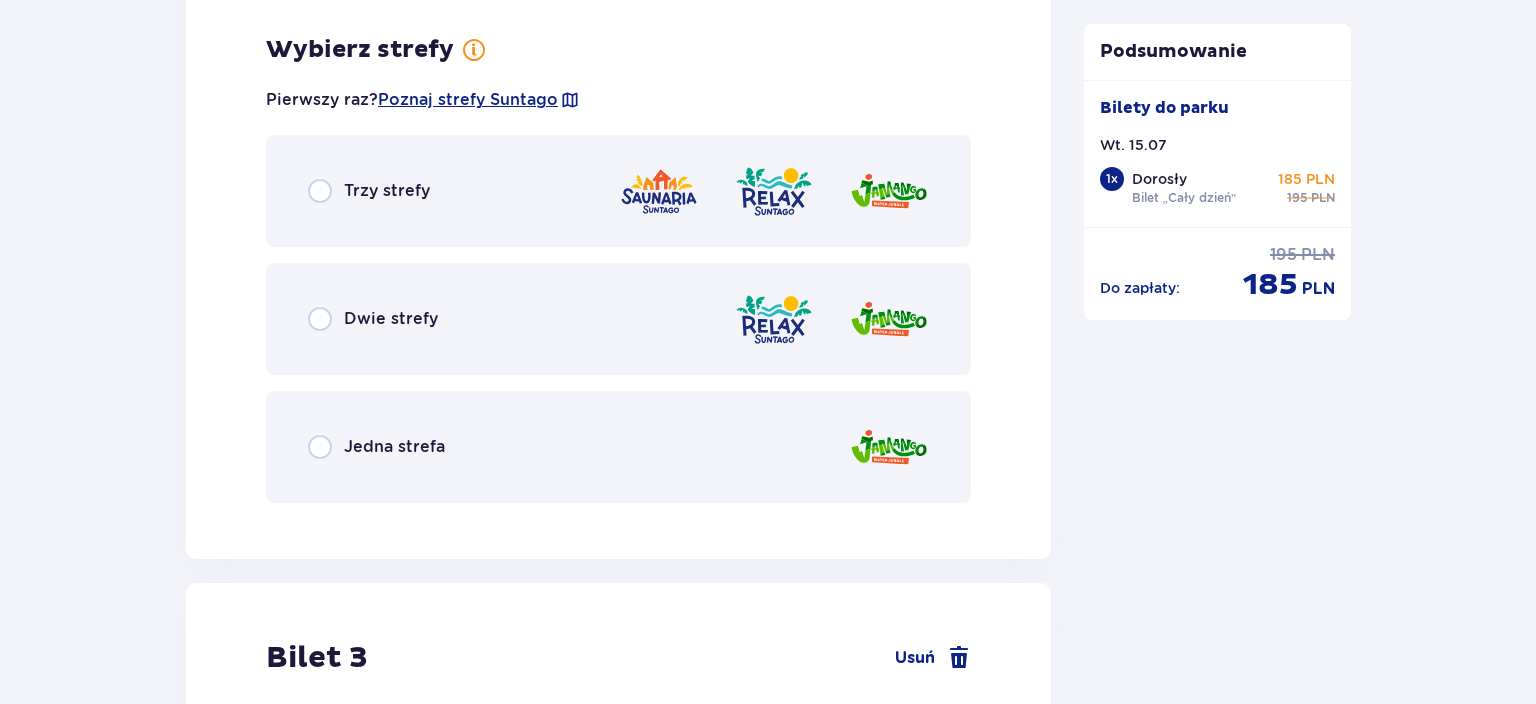 scroll, scrollTop: 3007, scrollLeft: 0, axis: vertical 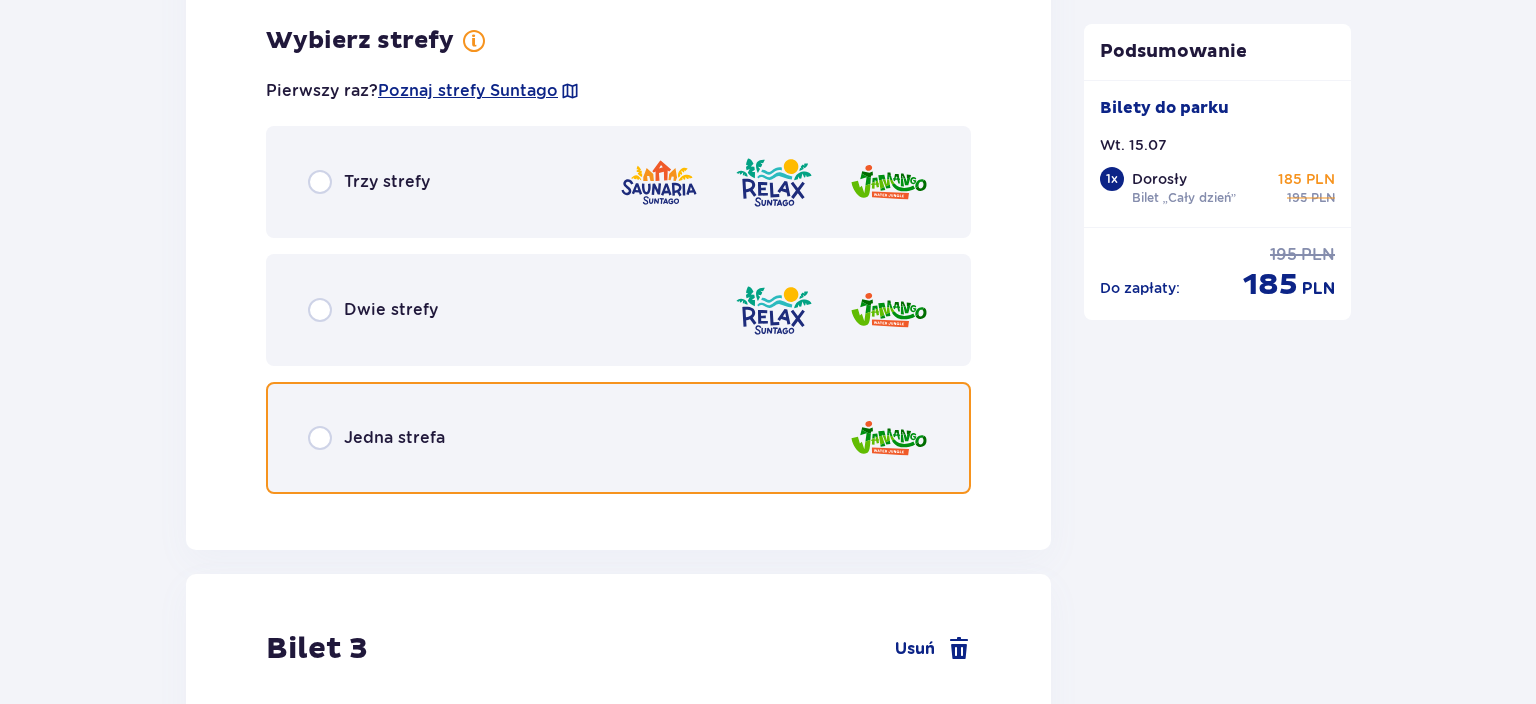 click at bounding box center [320, 438] 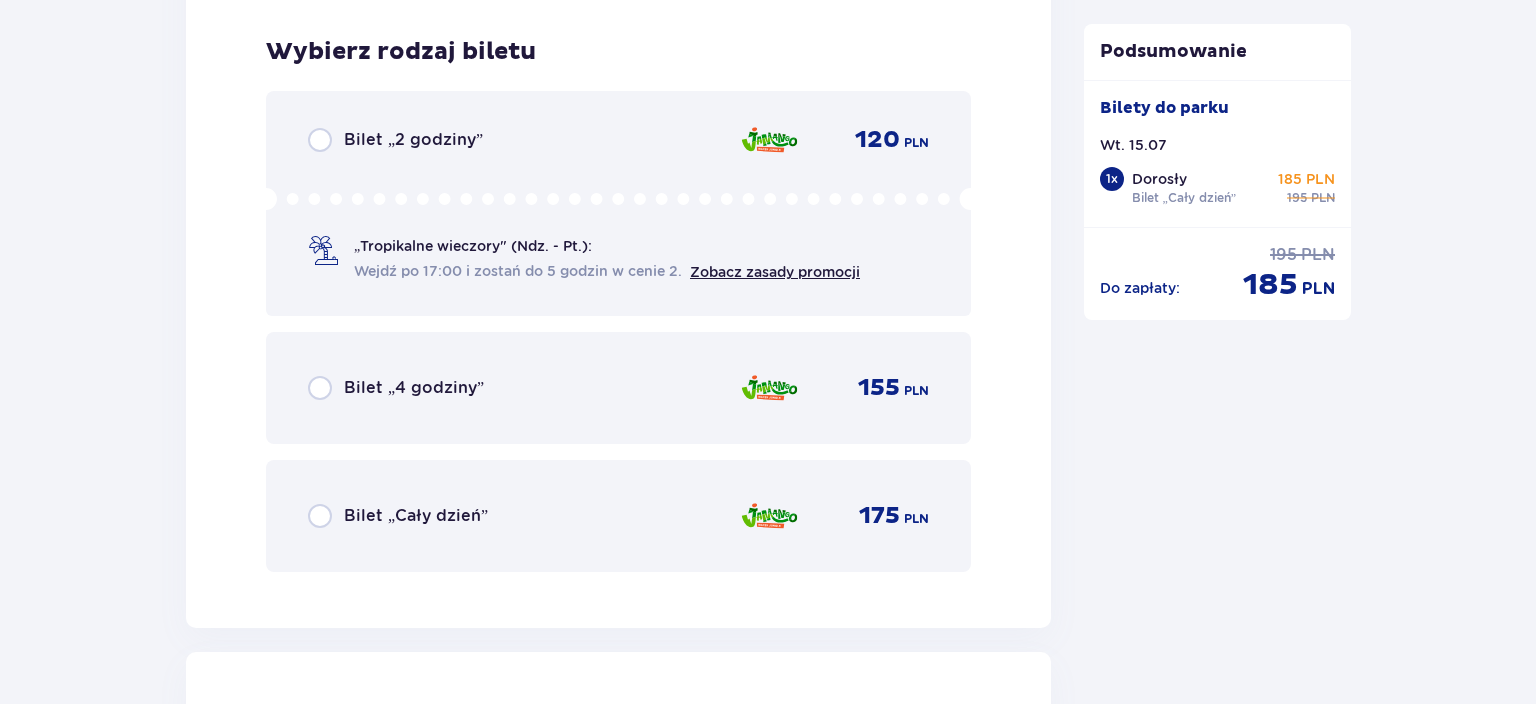 scroll, scrollTop: 3515, scrollLeft: 0, axis: vertical 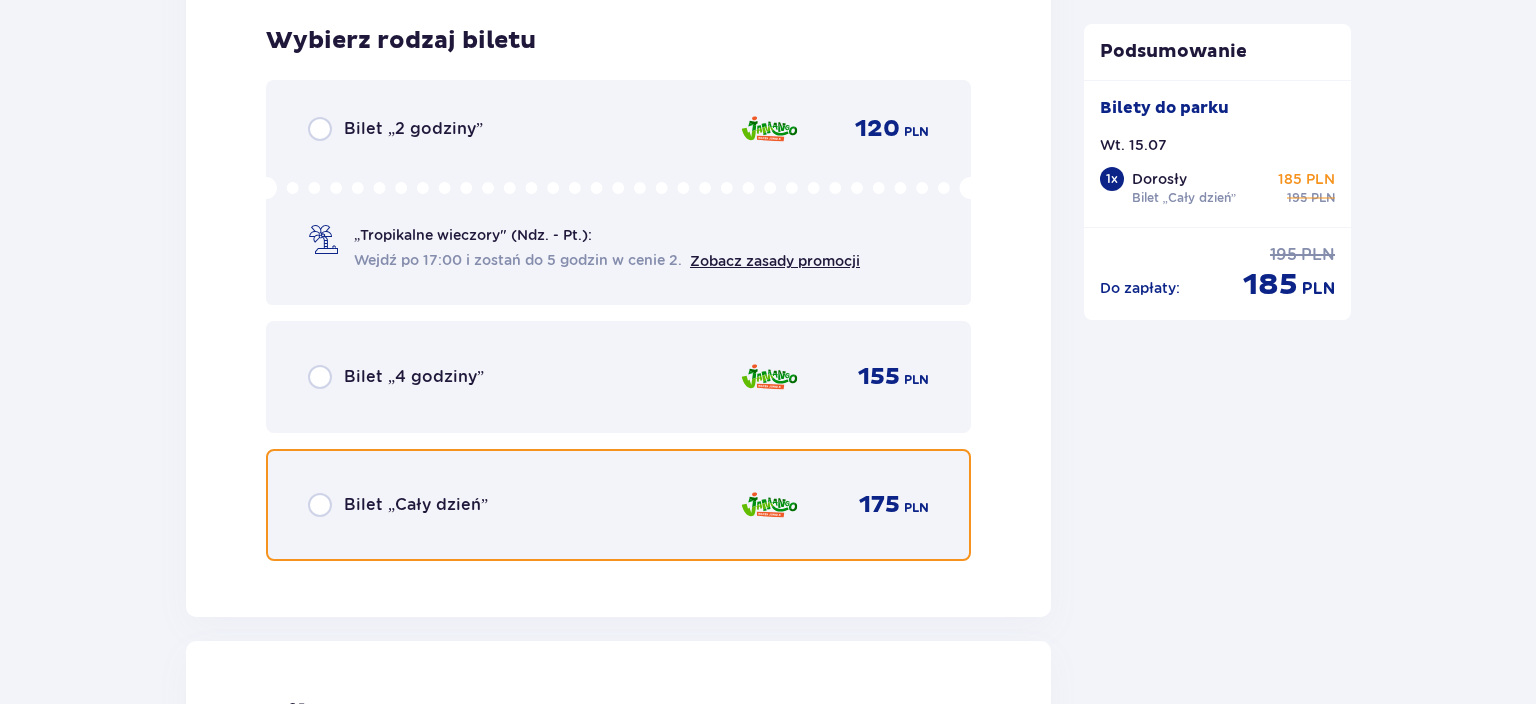 click at bounding box center (320, 505) 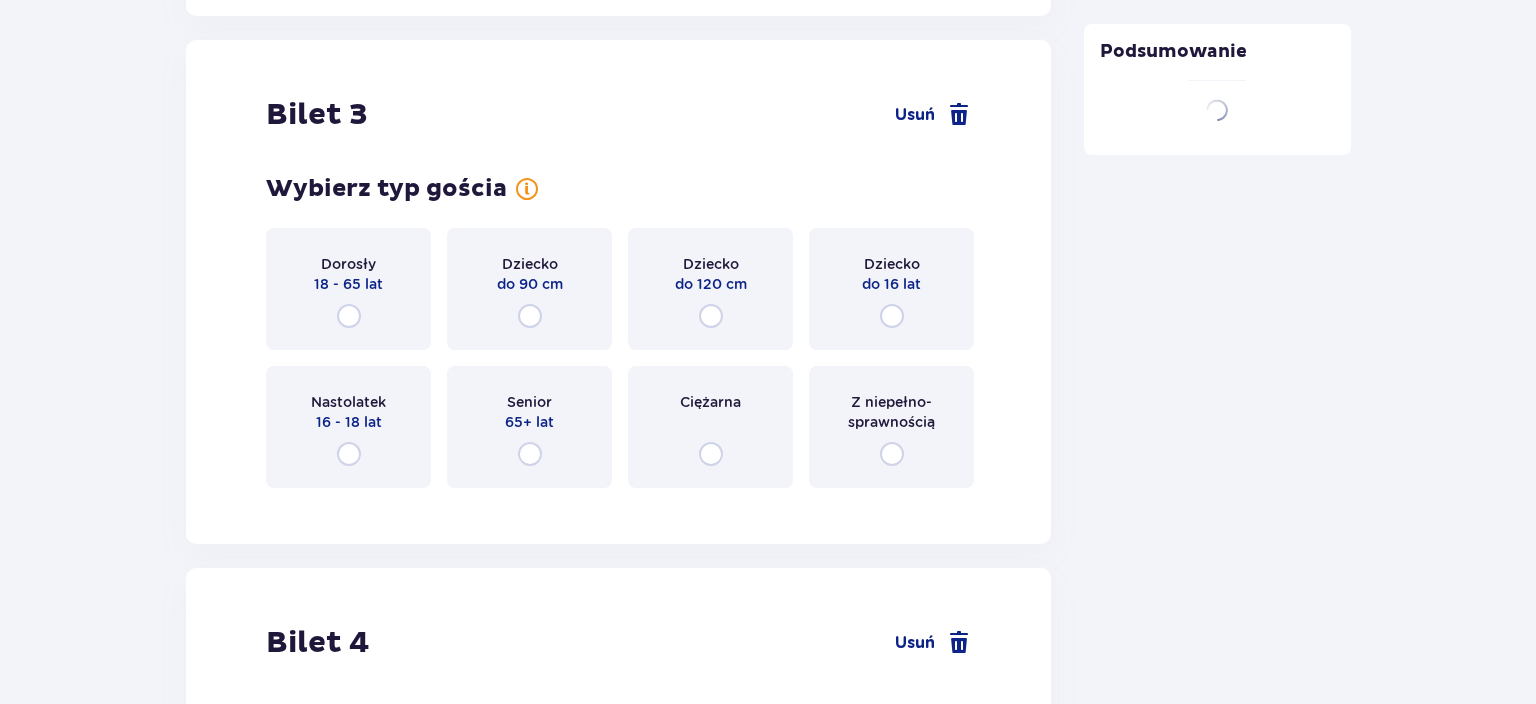 scroll, scrollTop: 4128, scrollLeft: 0, axis: vertical 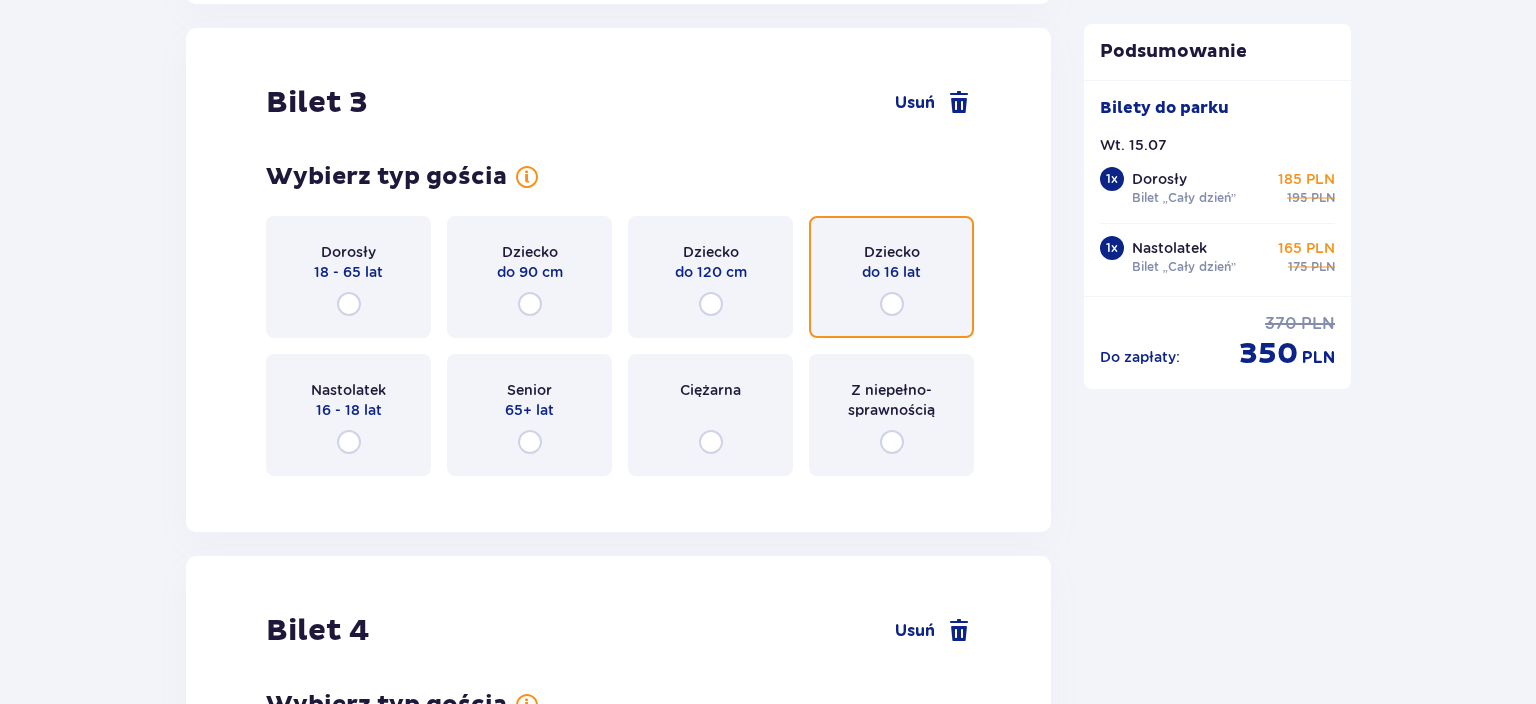 click at bounding box center (892, 304) 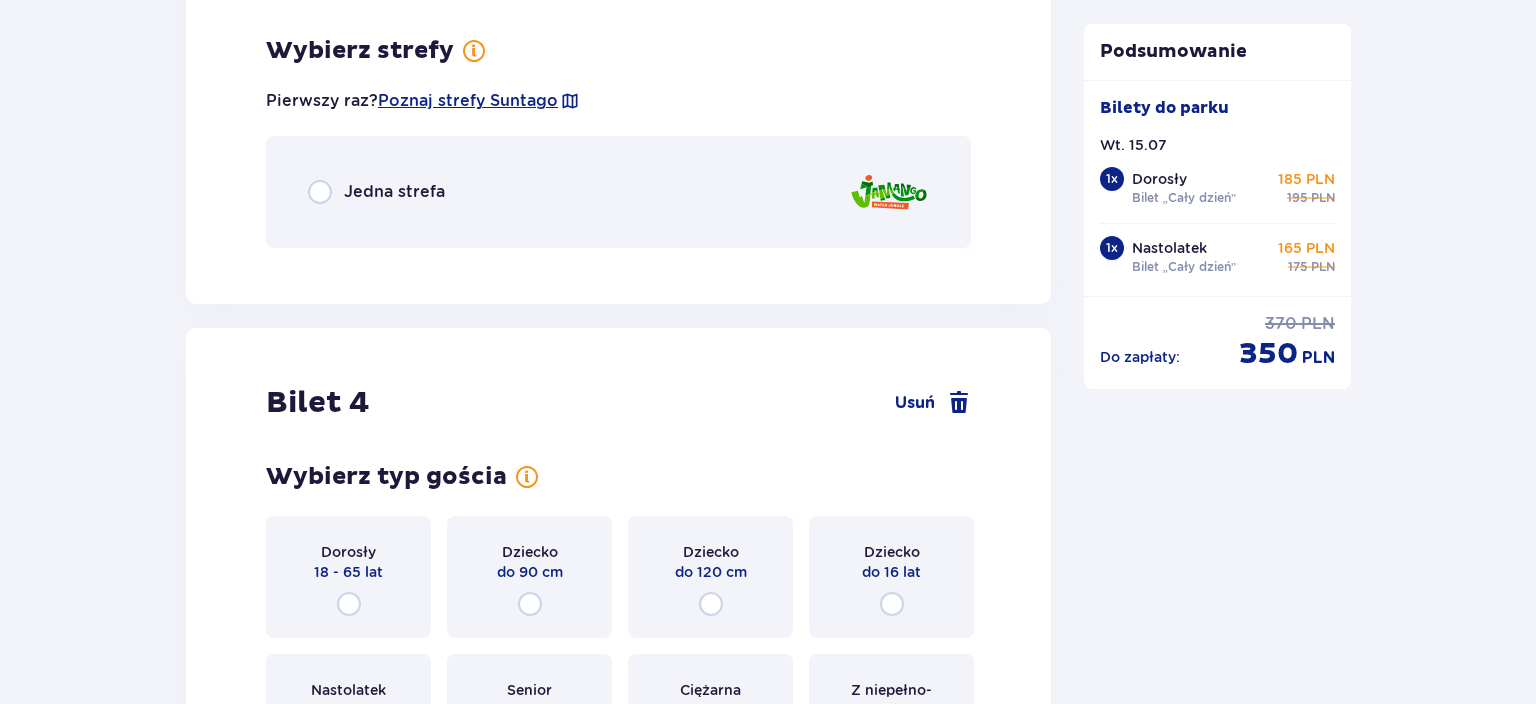 scroll, scrollTop: 4616, scrollLeft: 0, axis: vertical 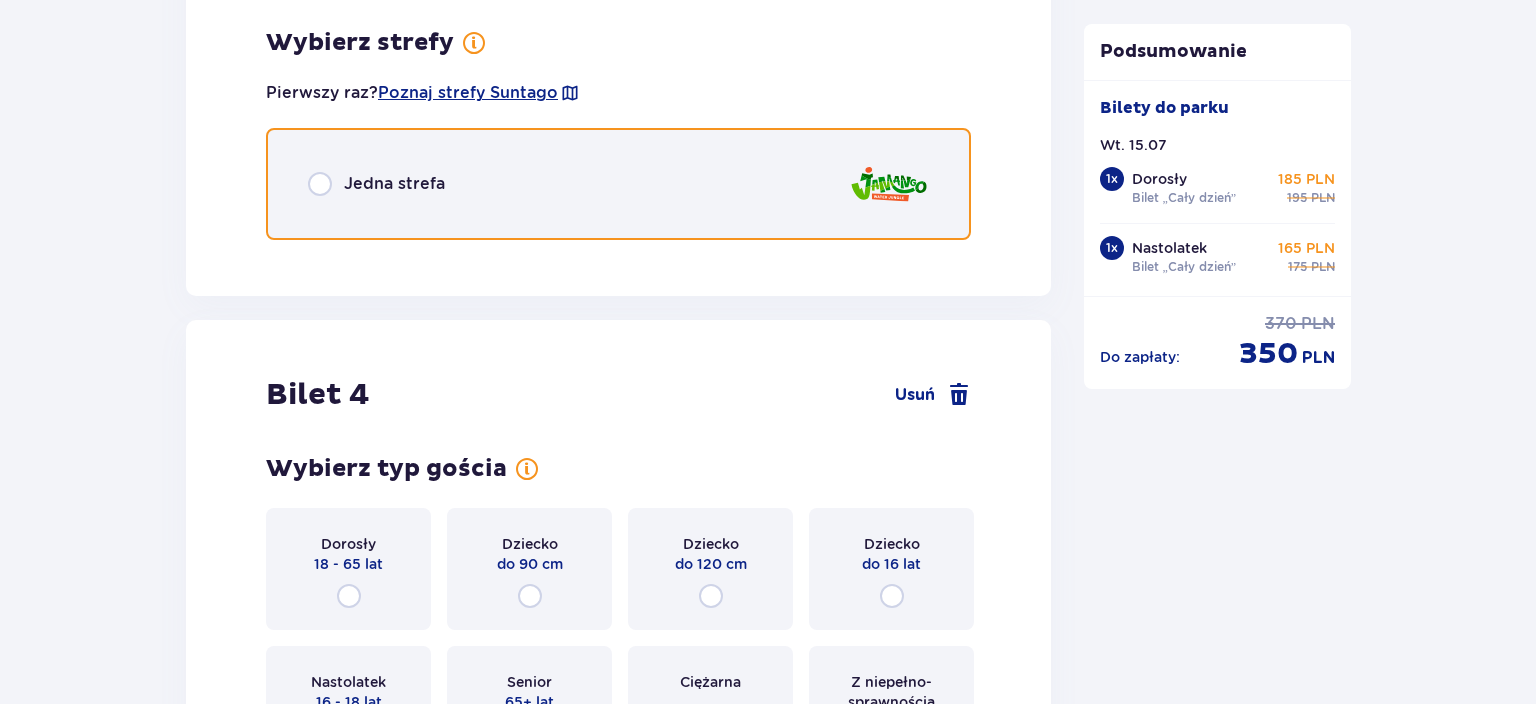 click at bounding box center (320, 184) 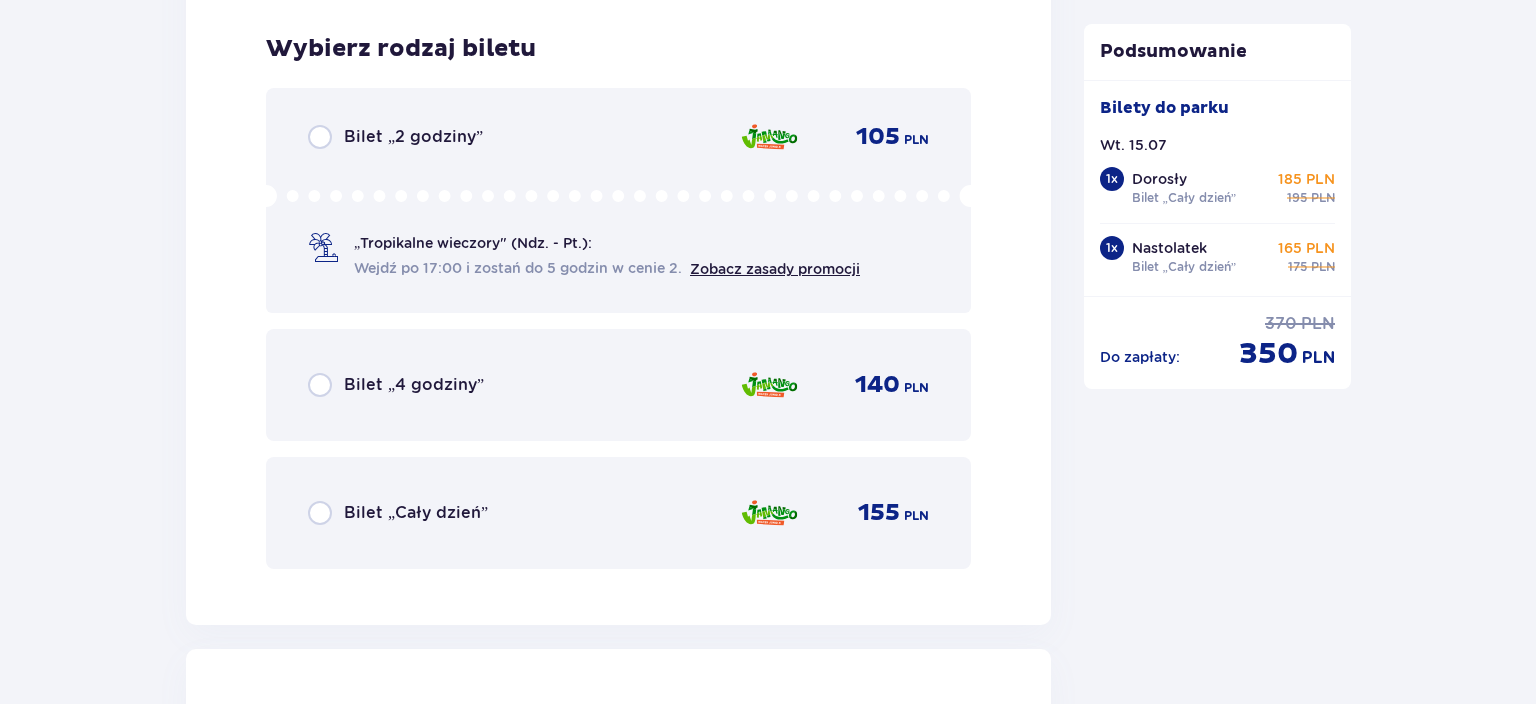 scroll, scrollTop: 4868, scrollLeft: 0, axis: vertical 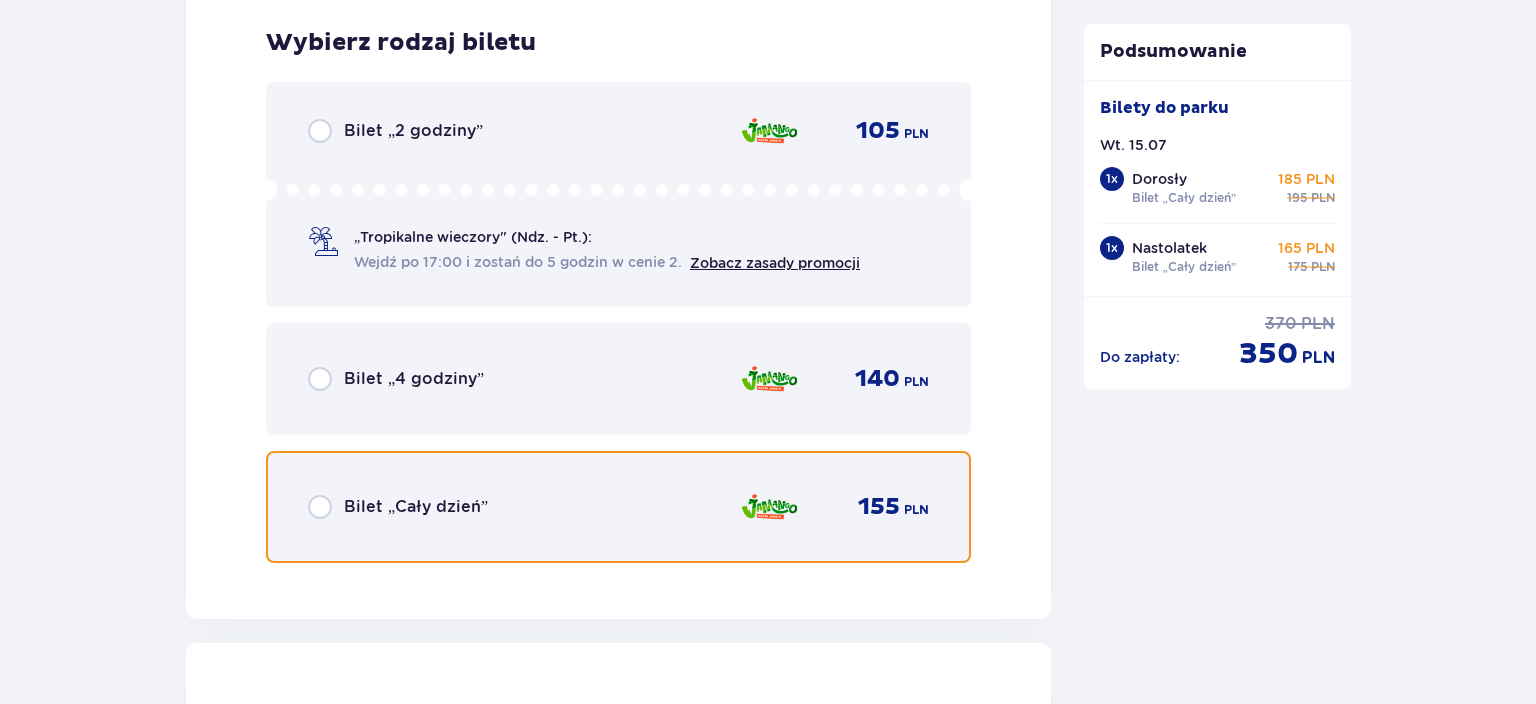 click at bounding box center (320, 507) 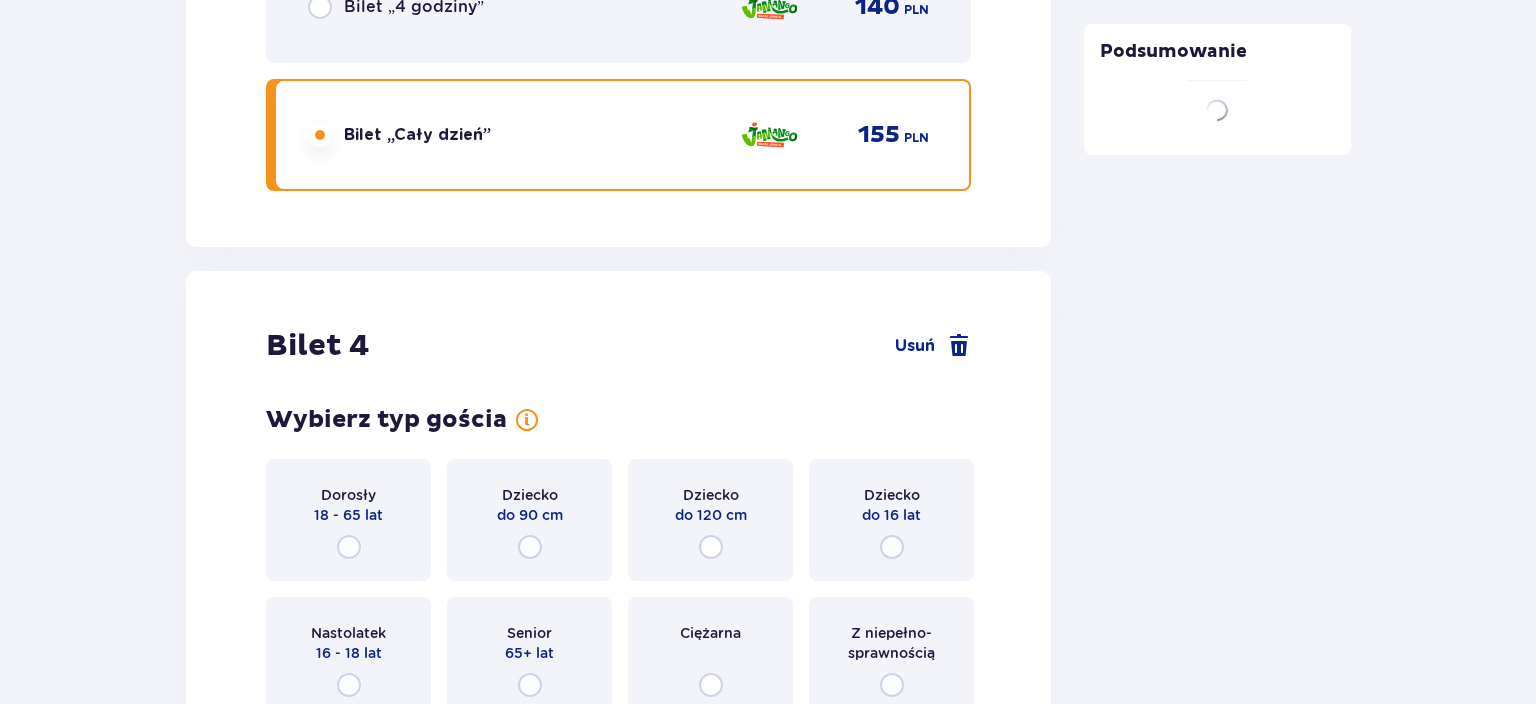 scroll, scrollTop: 5406, scrollLeft: 0, axis: vertical 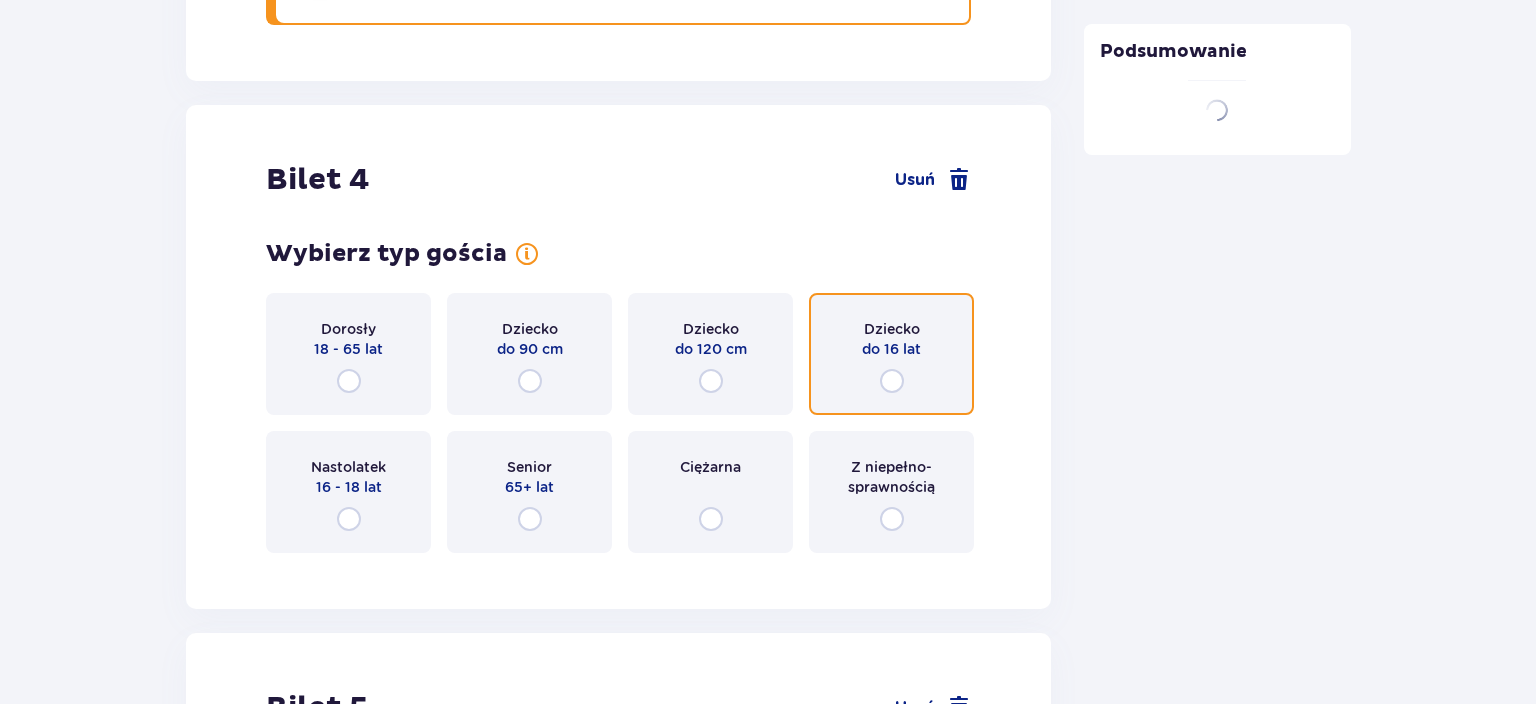 click at bounding box center (892, 381) 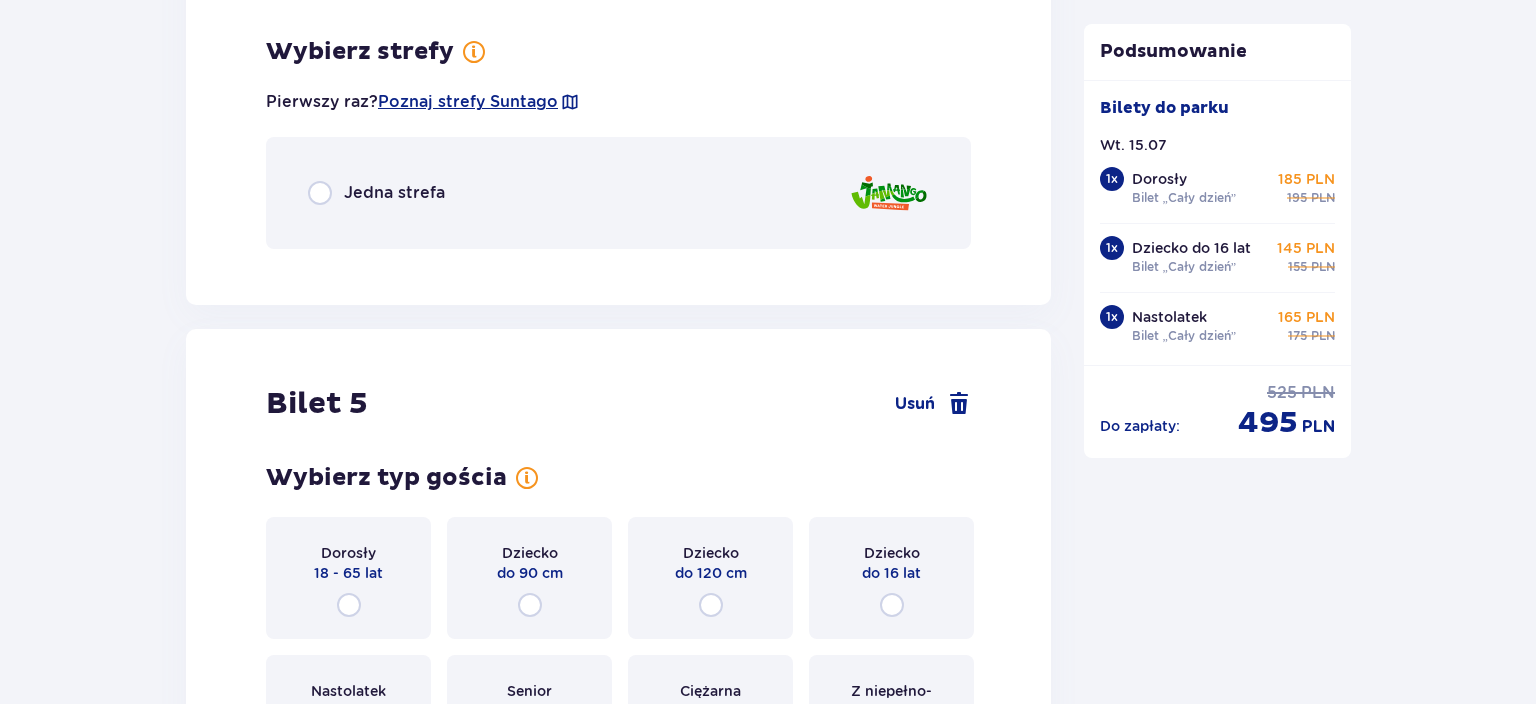 scroll, scrollTop: 5971, scrollLeft: 0, axis: vertical 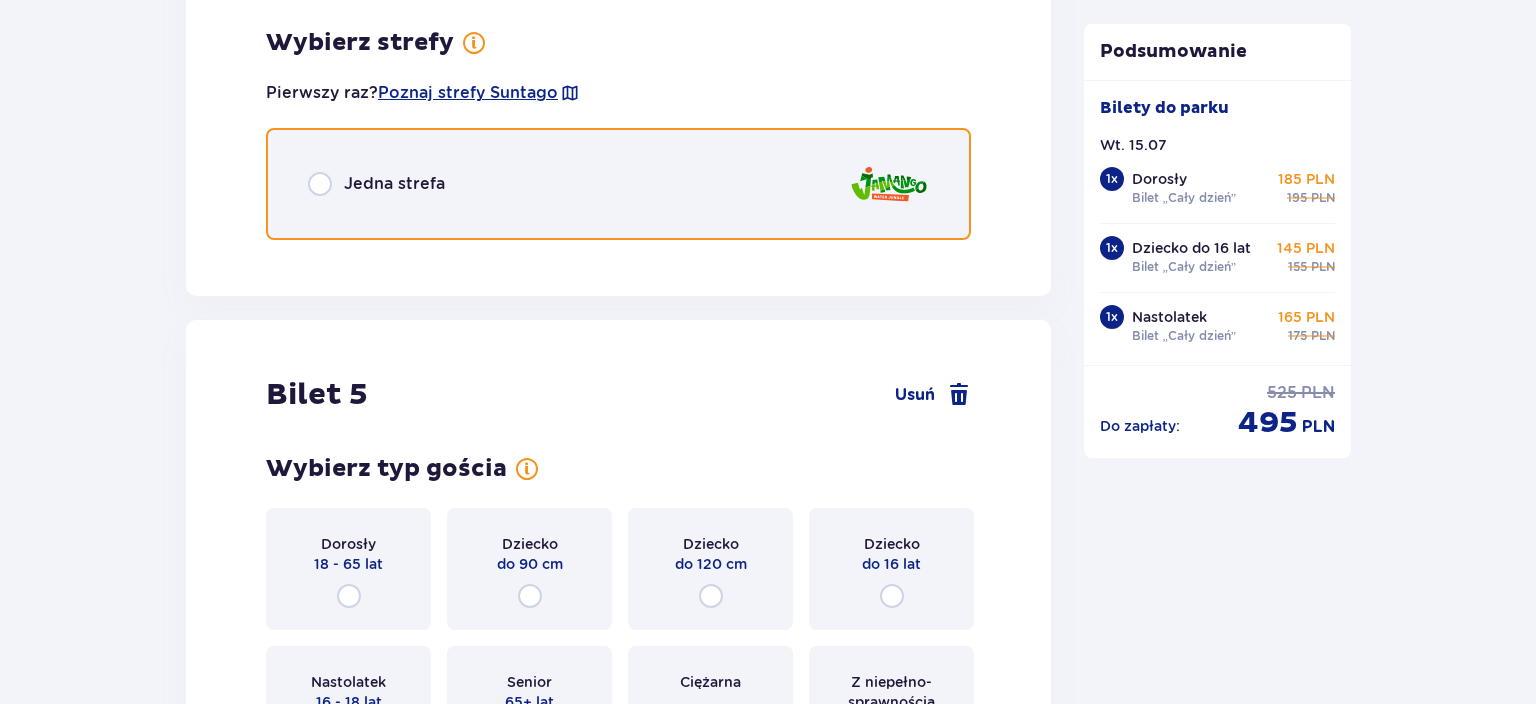 click at bounding box center (320, 184) 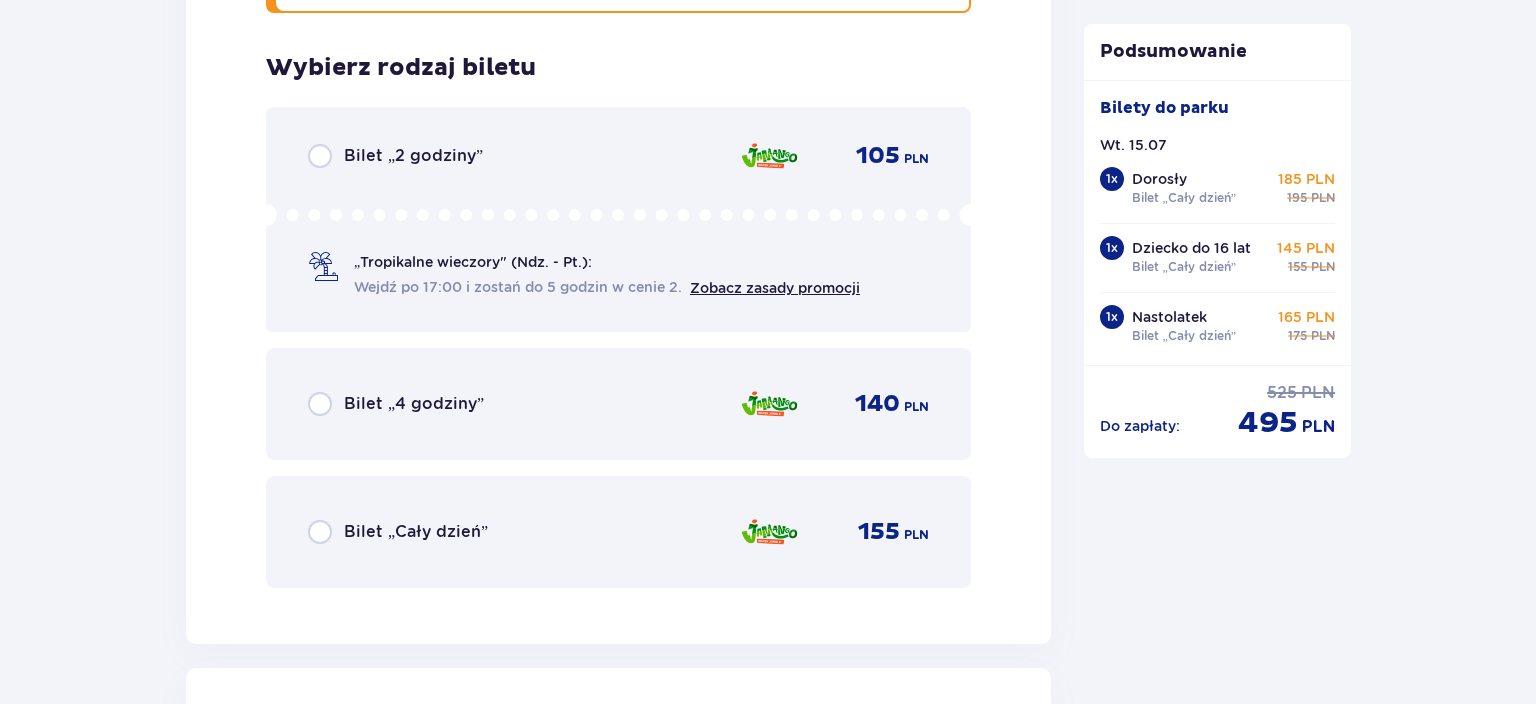 scroll, scrollTop: 6223, scrollLeft: 0, axis: vertical 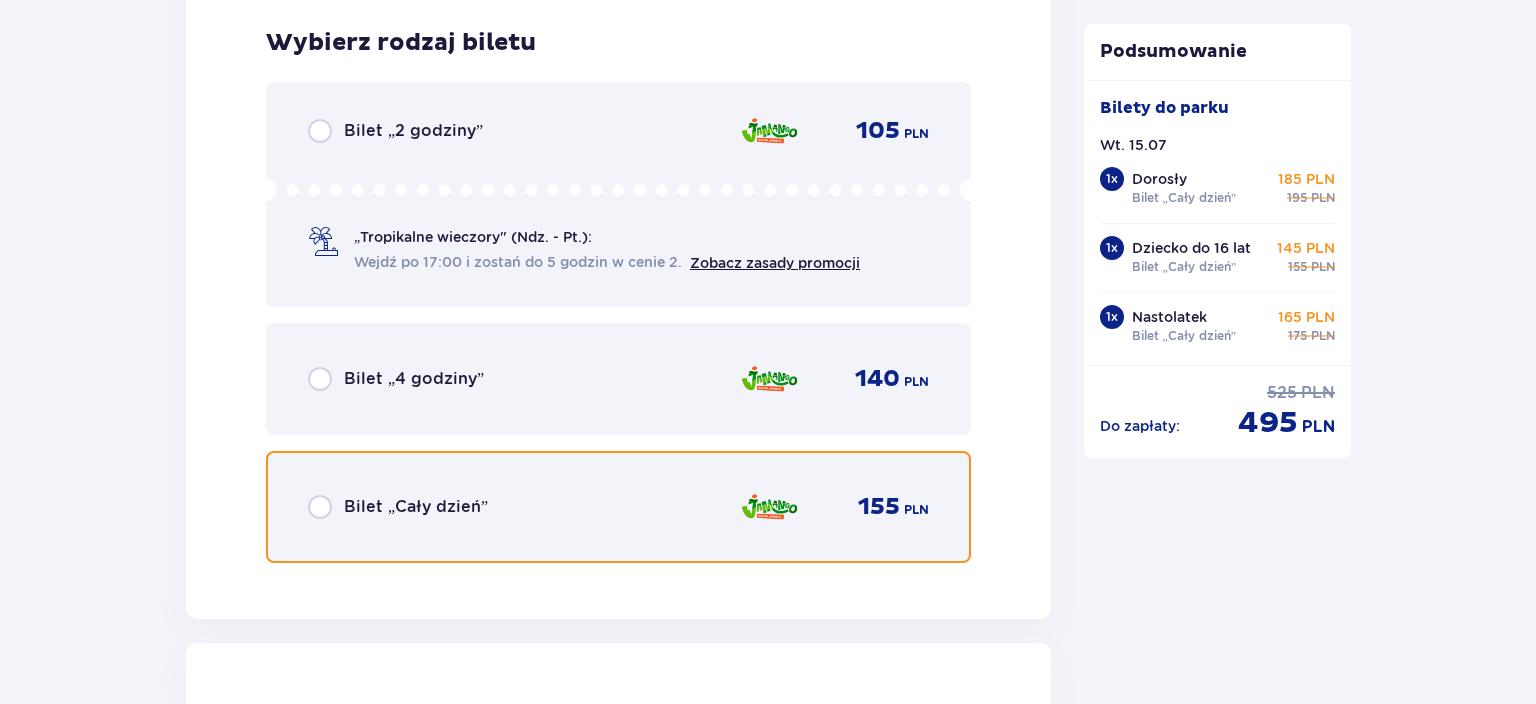 click at bounding box center (320, 507) 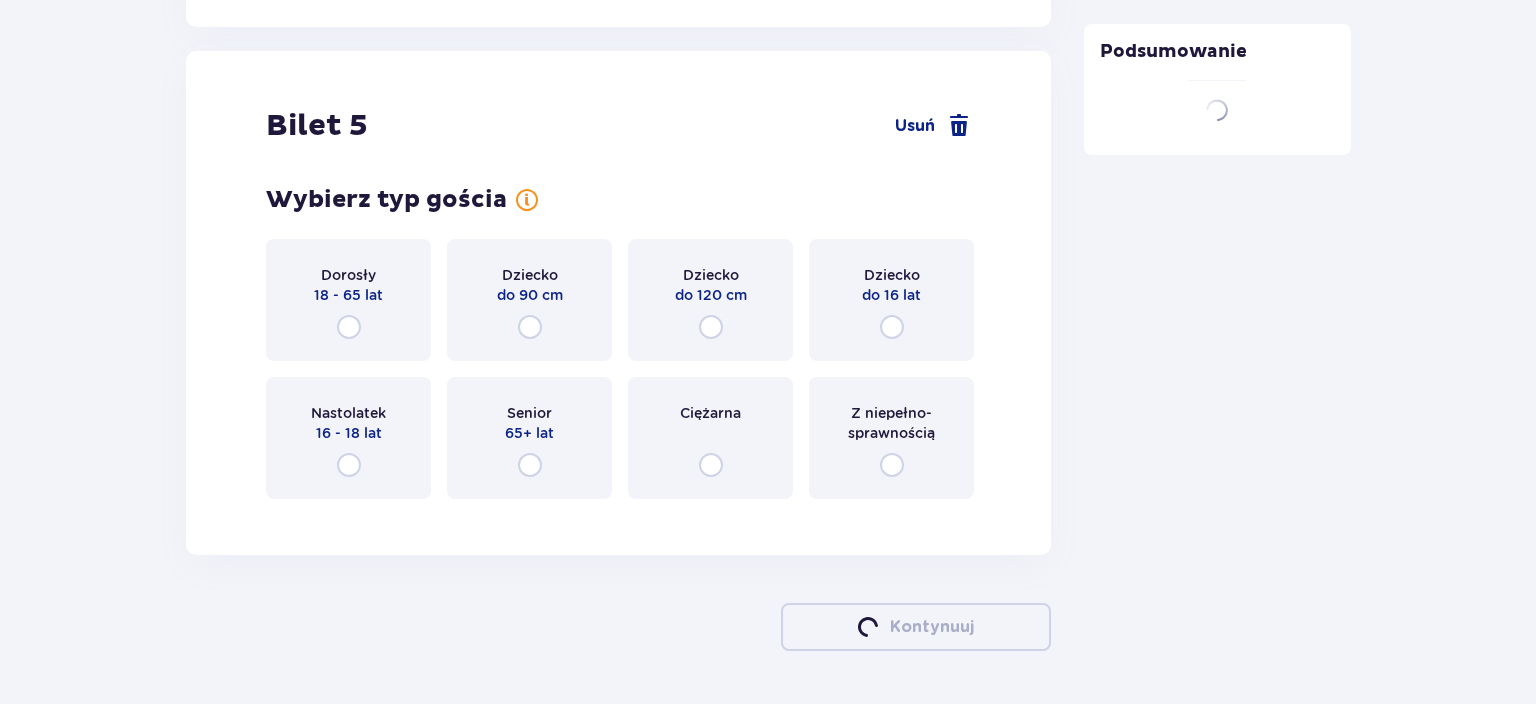 scroll, scrollTop: 6836, scrollLeft: 0, axis: vertical 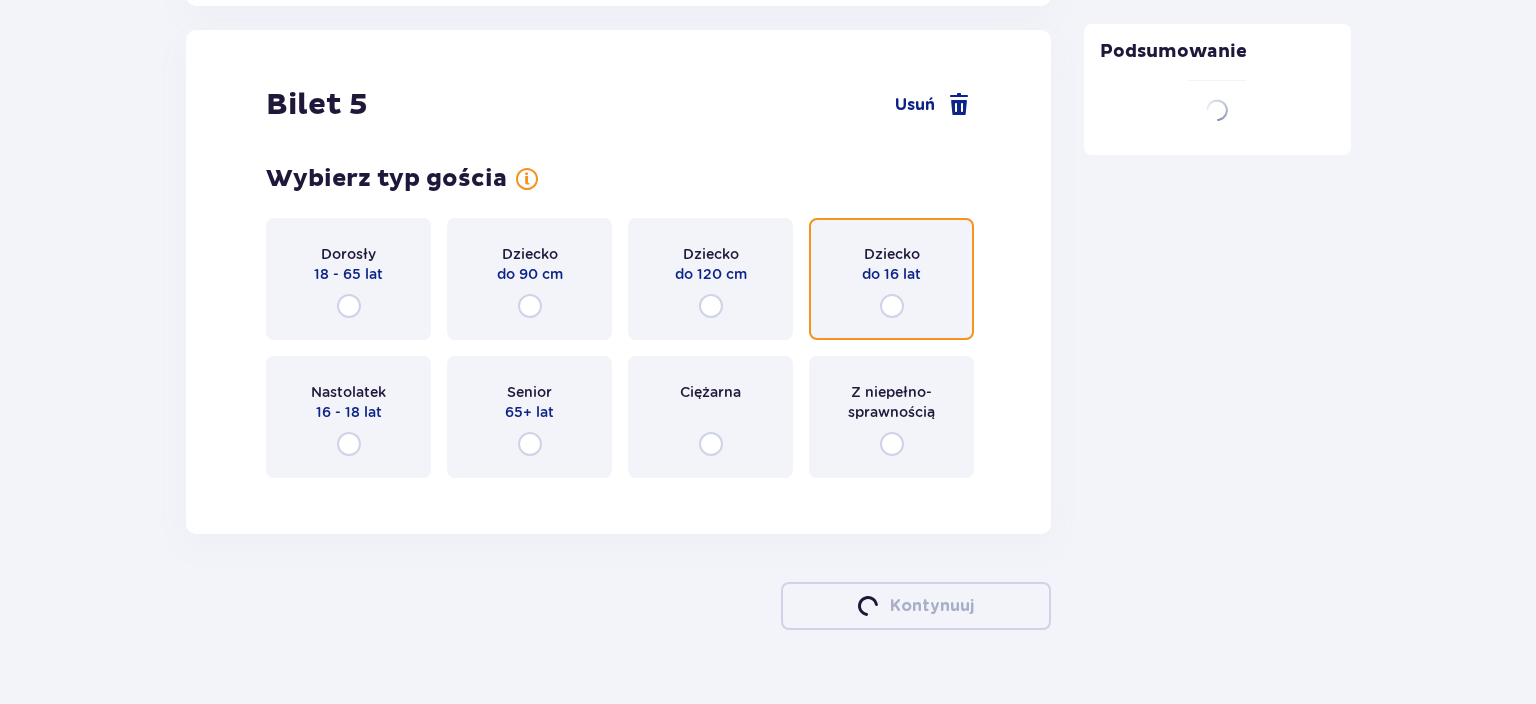 click at bounding box center (892, 306) 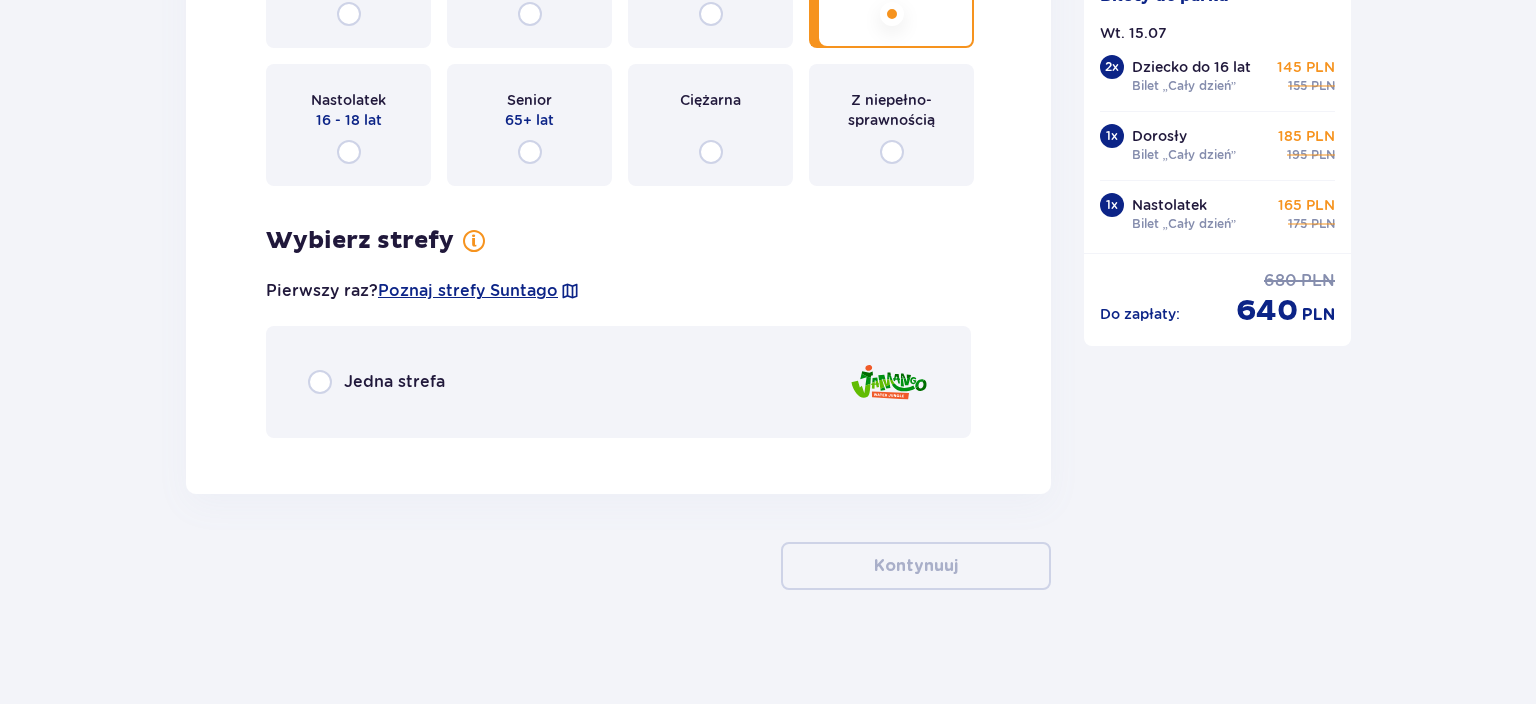 scroll, scrollTop: 7130, scrollLeft: 0, axis: vertical 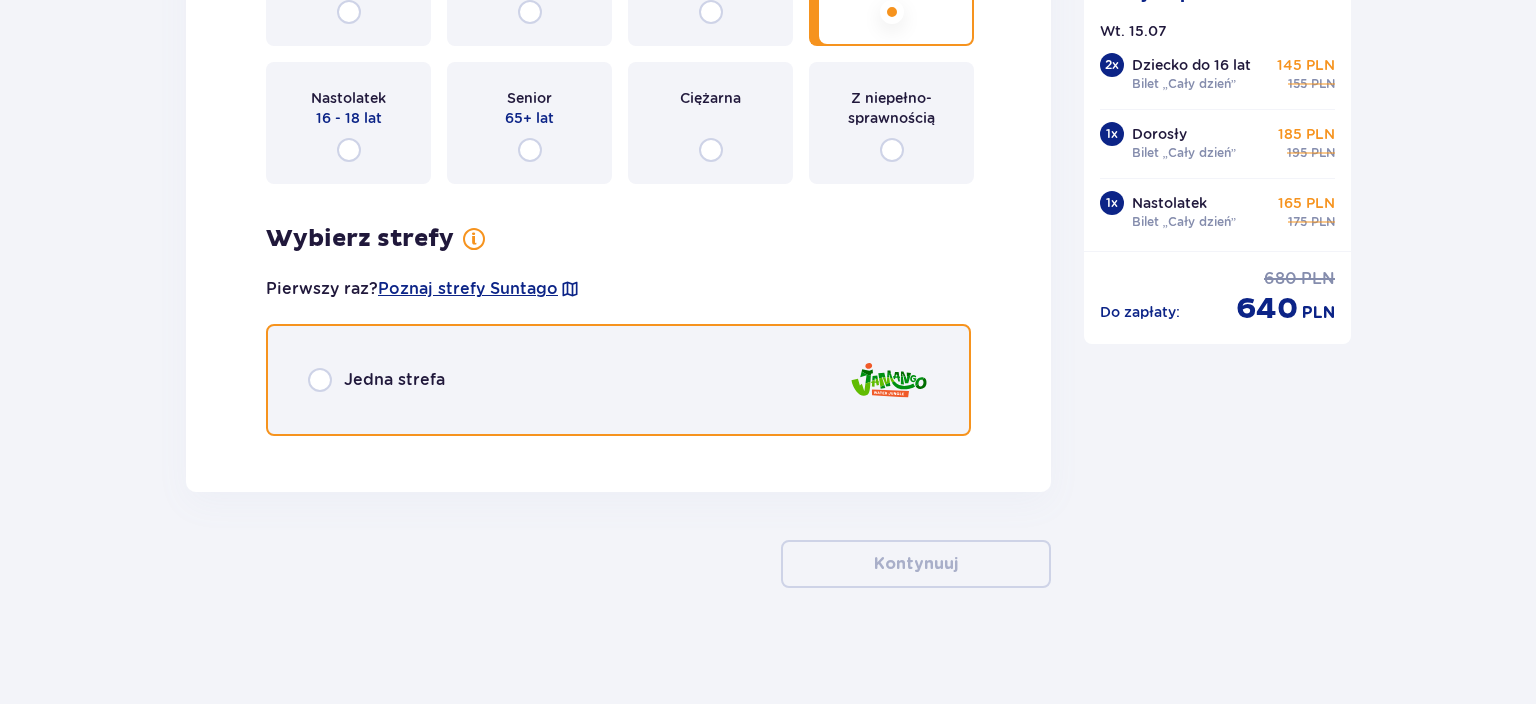 click at bounding box center [320, 380] 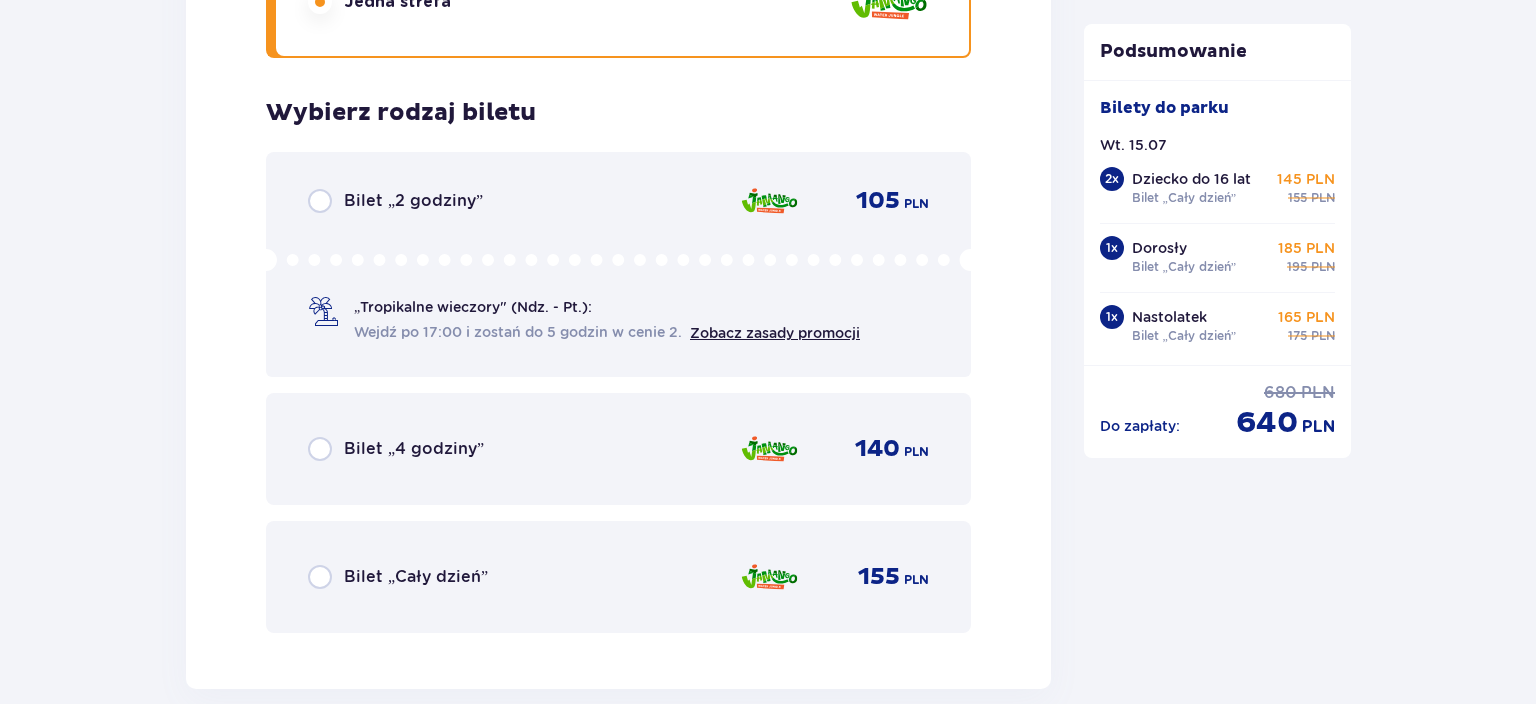 scroll, scrollTop: 7578, scrollLeft: 0, axis: vertical 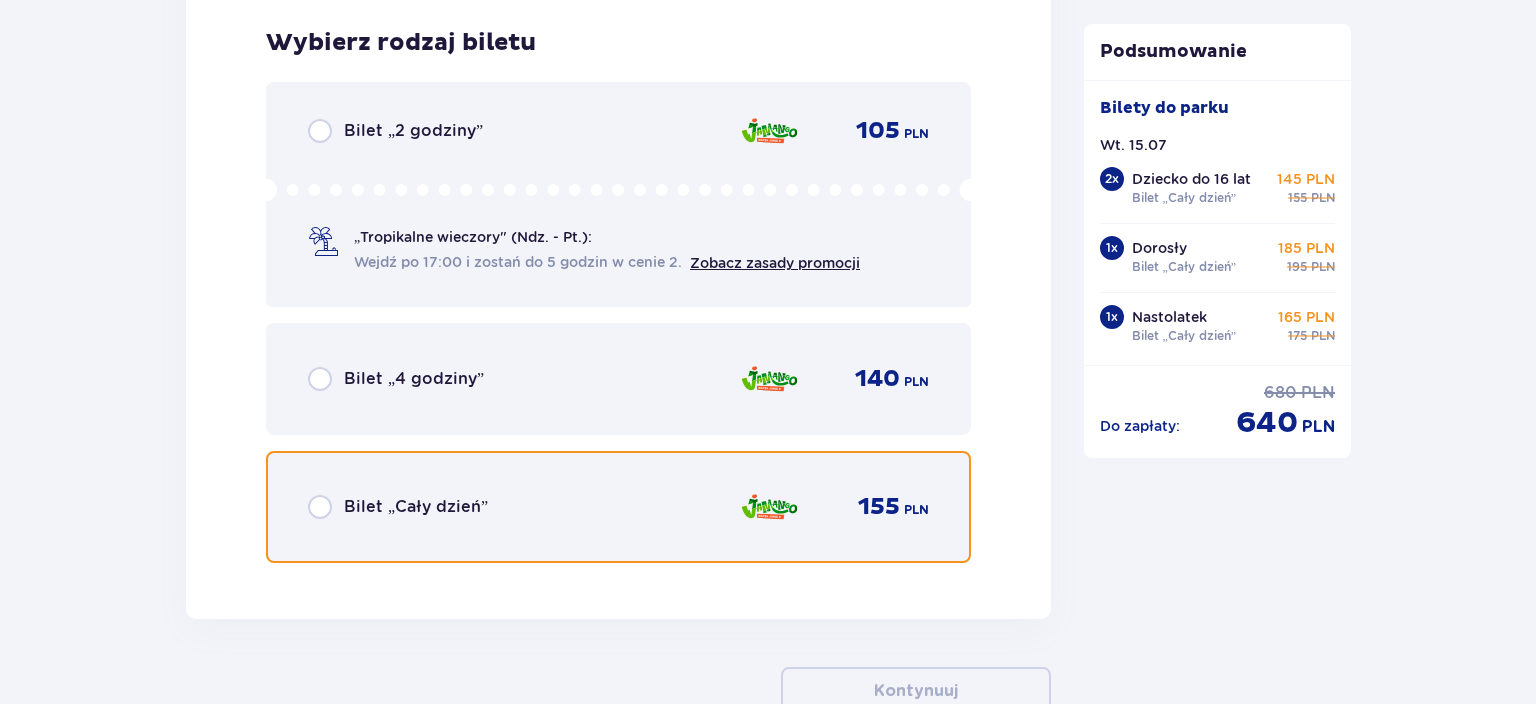 click at bounding box center (320, 507) 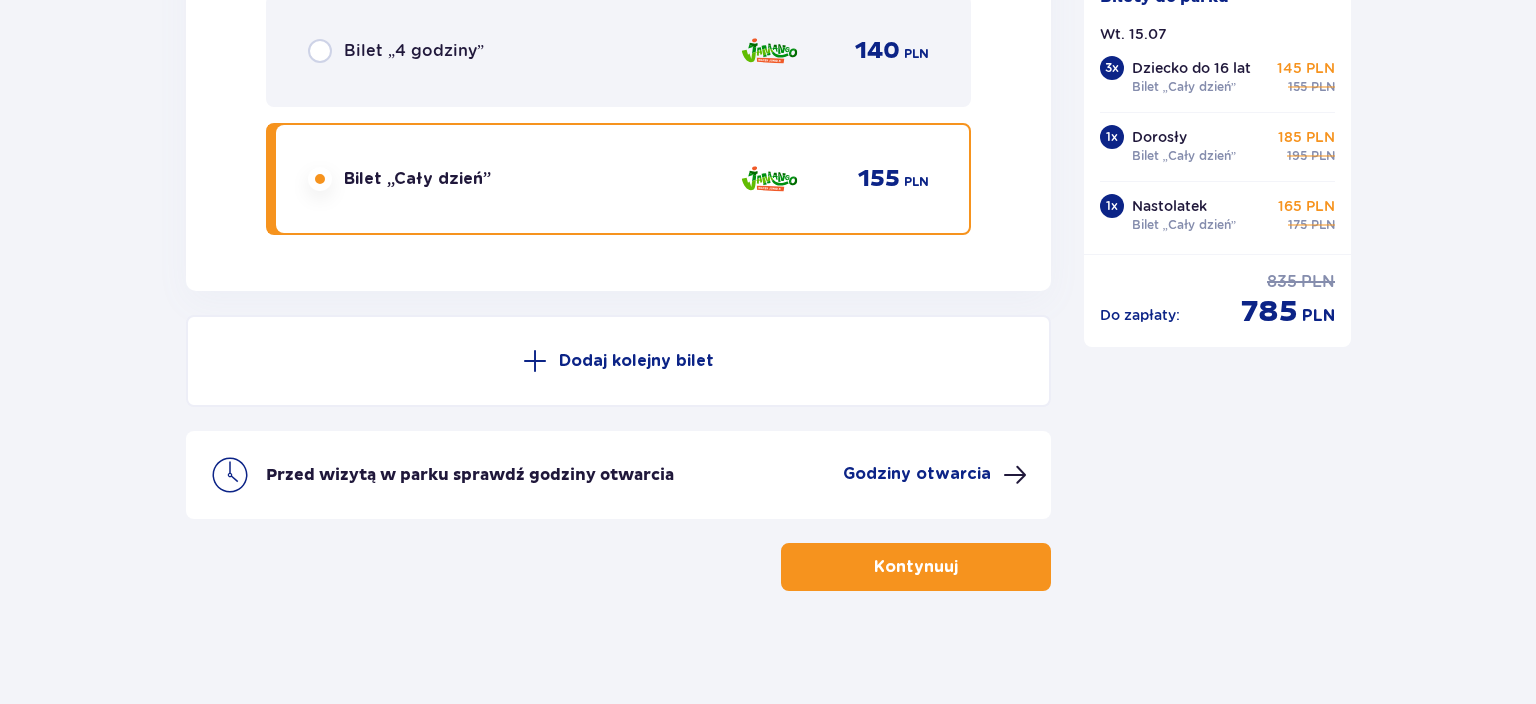 scroll, scrollTop: 7907, scrollLeft: 0, axis: vertical 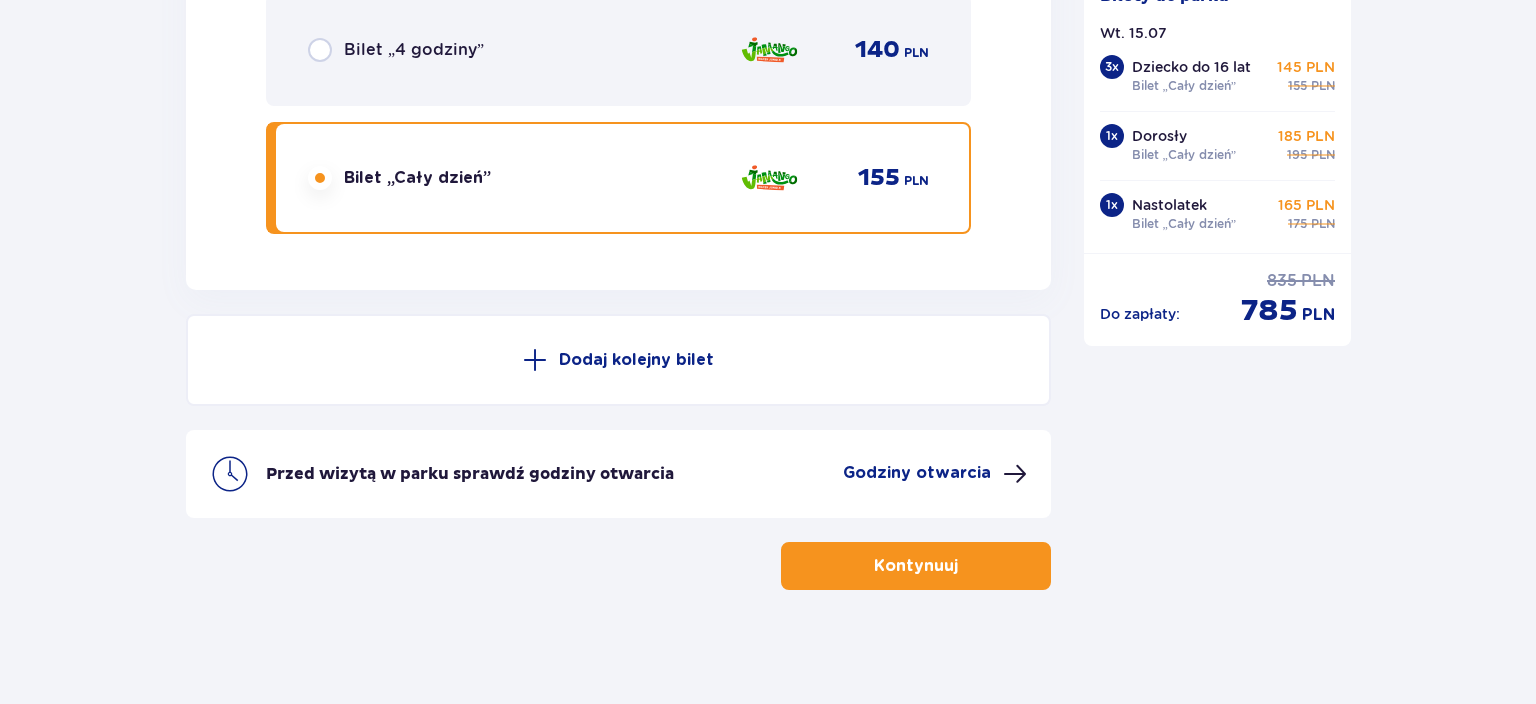 click on "Godziny otwarcia" at bounding box center (917, 473) 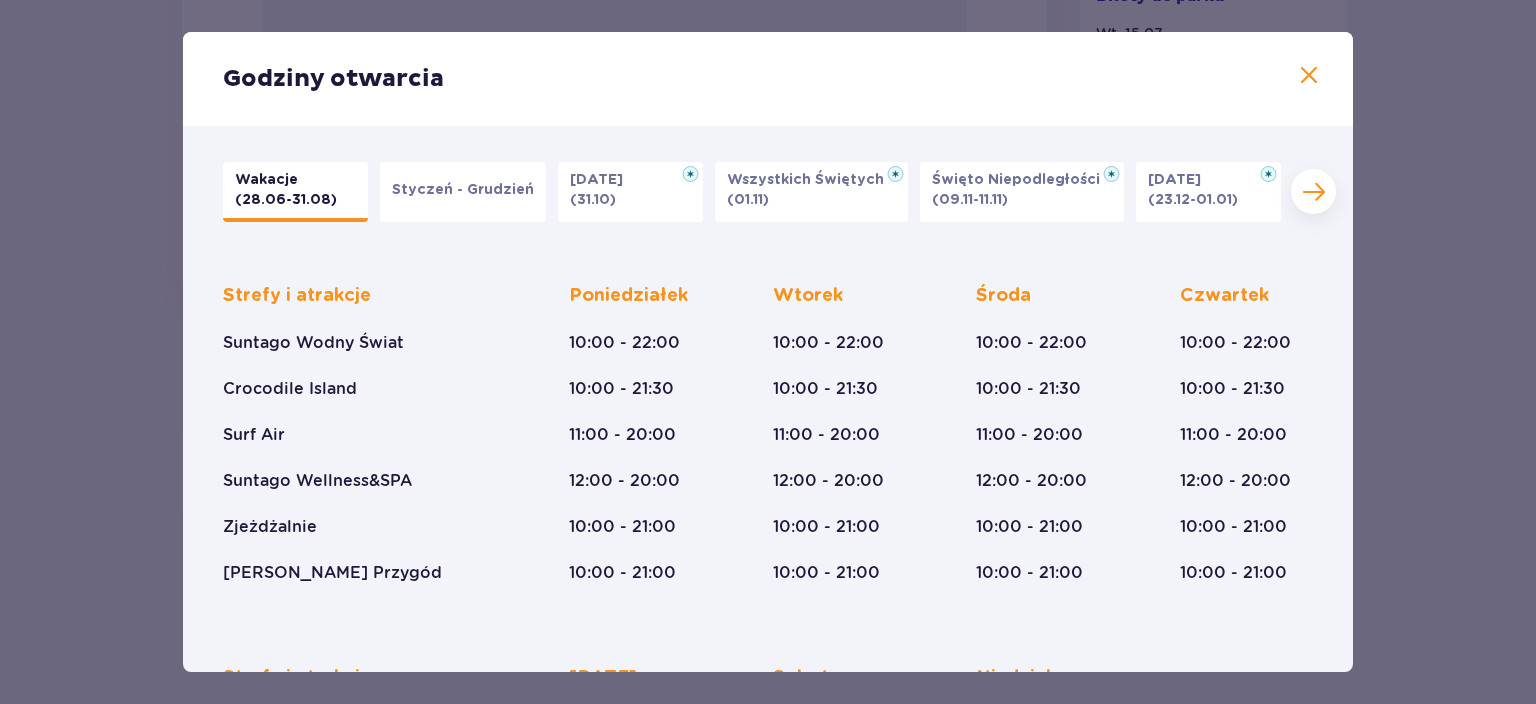 click at bounding box center (1309, 76) 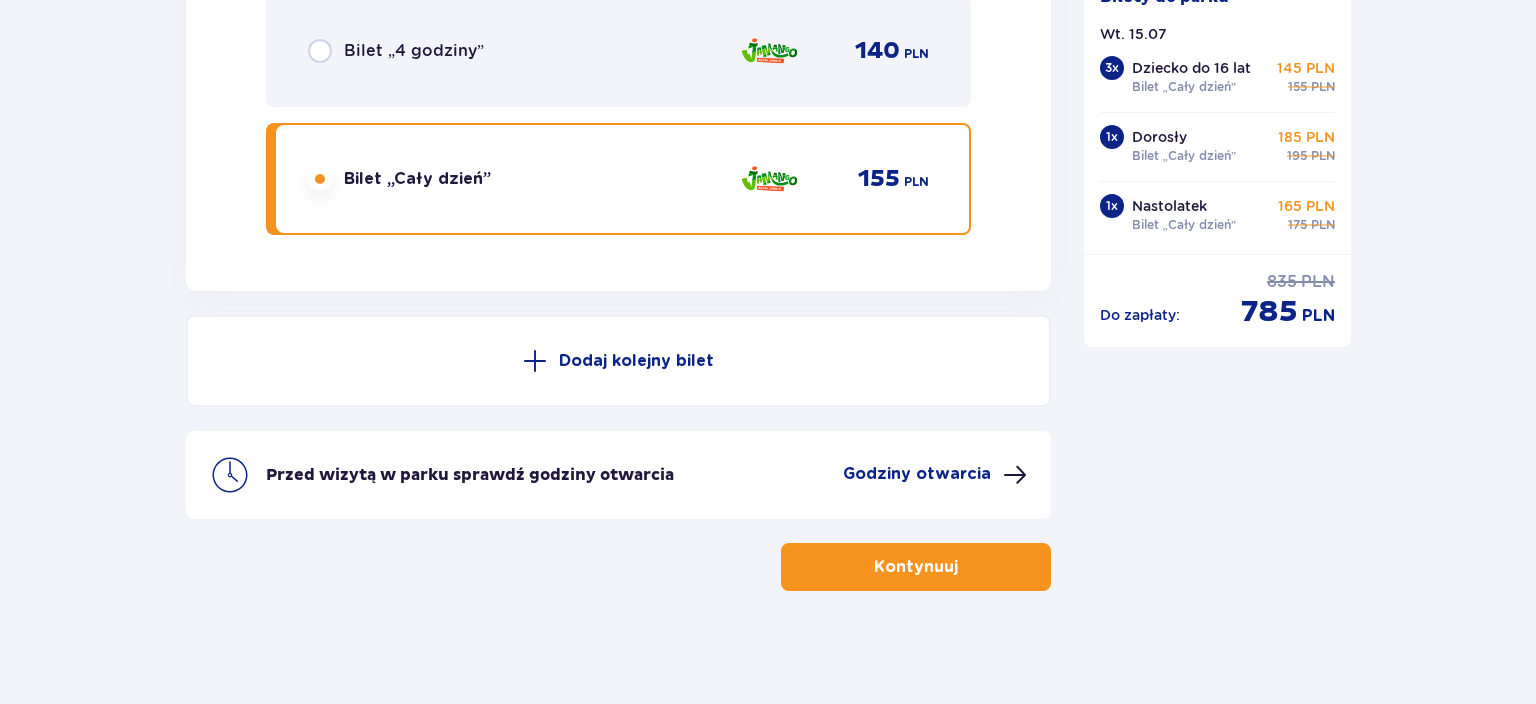 scroll, scrollTop: 7907, scrollLeft: 0, axis: vertical 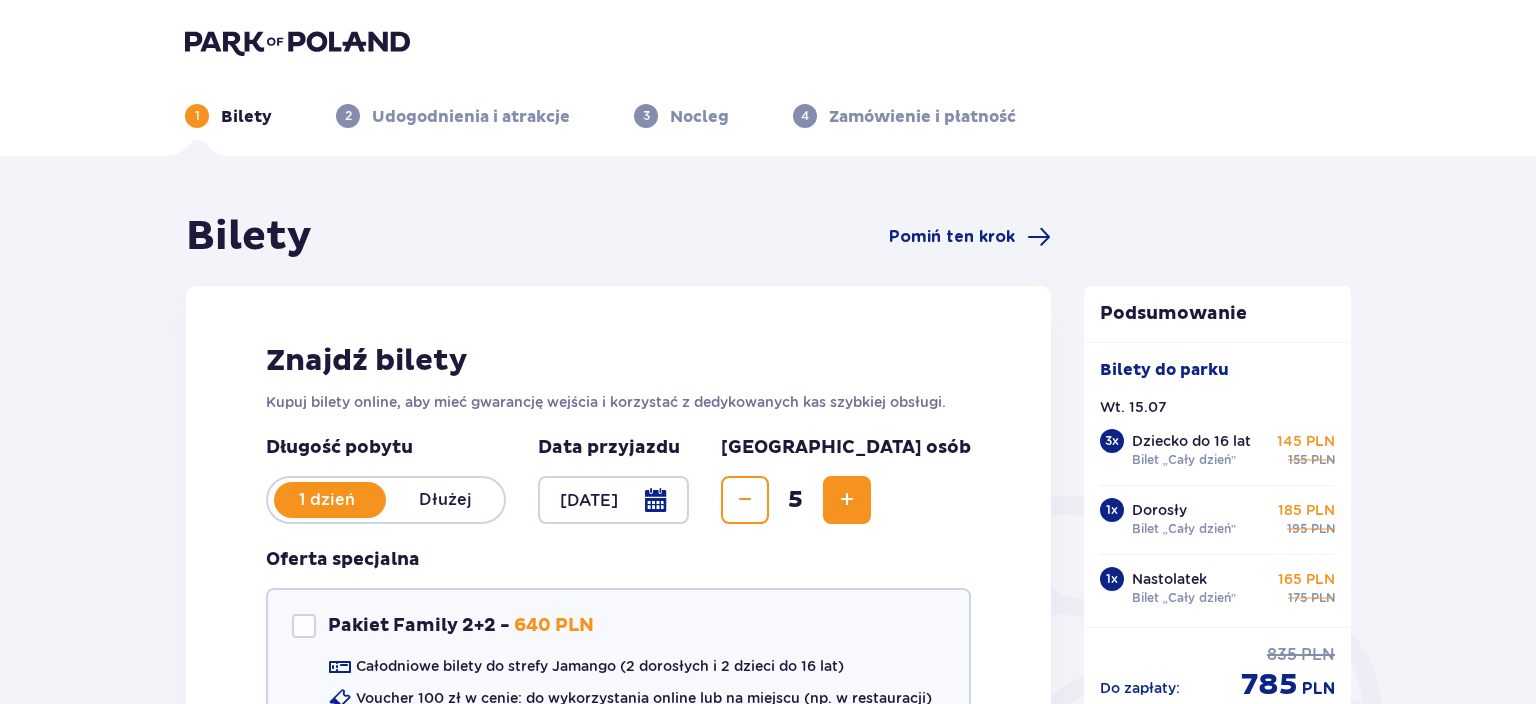 click on "Bilety Pomiń ten krok Znajdź bilety Kupuj bilety online, aby mieć gwarancję wejścia i korzystać z dedykowanych kas szybkiej obsługi. Długość pobytu 1 dzień Dłużej Data przyjazdu [DATE] Liczba osób 5 Oferta specjalna Pakiet Family 2+2    -  640 PLN Całodniowe bilety do strefy Jamango (2 dorosłych i 2 dzieci do 16 lat) Voucher 100 zł w cenie: do wykorzystania online lub na miejscu (np. w restauracji) Zasady oferty Kontynuuj bez pakietu Bilet   1 Usuń Wybierz typ gościa Dorosły 18 - 65 lat Dziecko do 90 cm Dziecko do 120 cm Dziecko do 16 lat Nastolatek 16 - 18 lat Senior 65+ lat Ciężarna Z niepełno­sprawnością Wybierz strefy Pierwszy raz?  Poznaj strefy Suntago Jedna strefa Wybierz rodzaj biletu Bilet „2 godziny” 105 PLN „Tropikalne wieczory" (Ndz. - Pt.): Wejdź po 17:00 i zostań do 5 godzin w cenie 2. Zobacz zasady promocji Bilet „4 godziny” 140 PLN Bilet „Cały dzień” 155 PLN Bilet   2 Usuń Wybierz typ gościa Dorosły 18 - 65 lat Dziecko do 90 cm Dziecko Senior" at bounding box center (768, 4386) 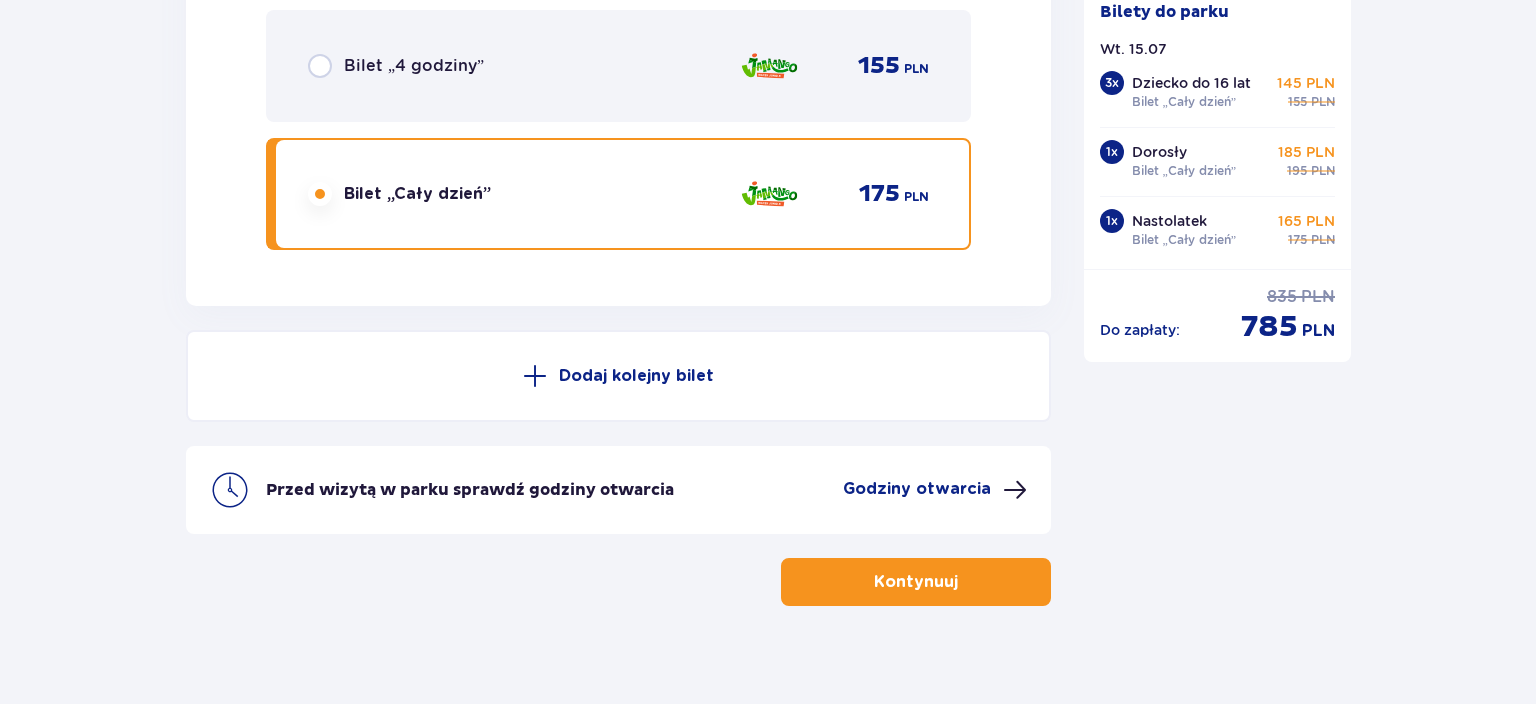 scroll, scrollTop: 7907, scrollLeft: 0, axis: vertical 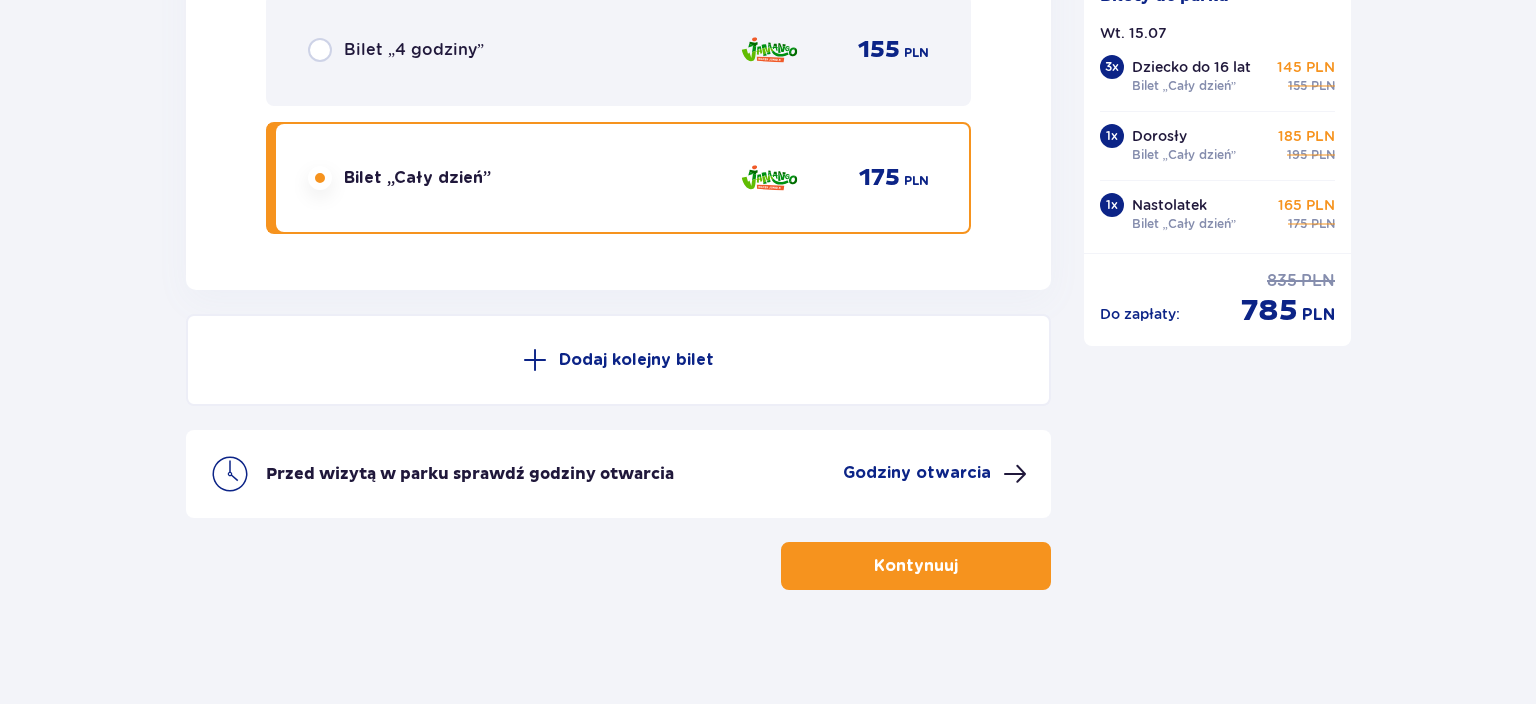 click at bounding box center [962, 566] 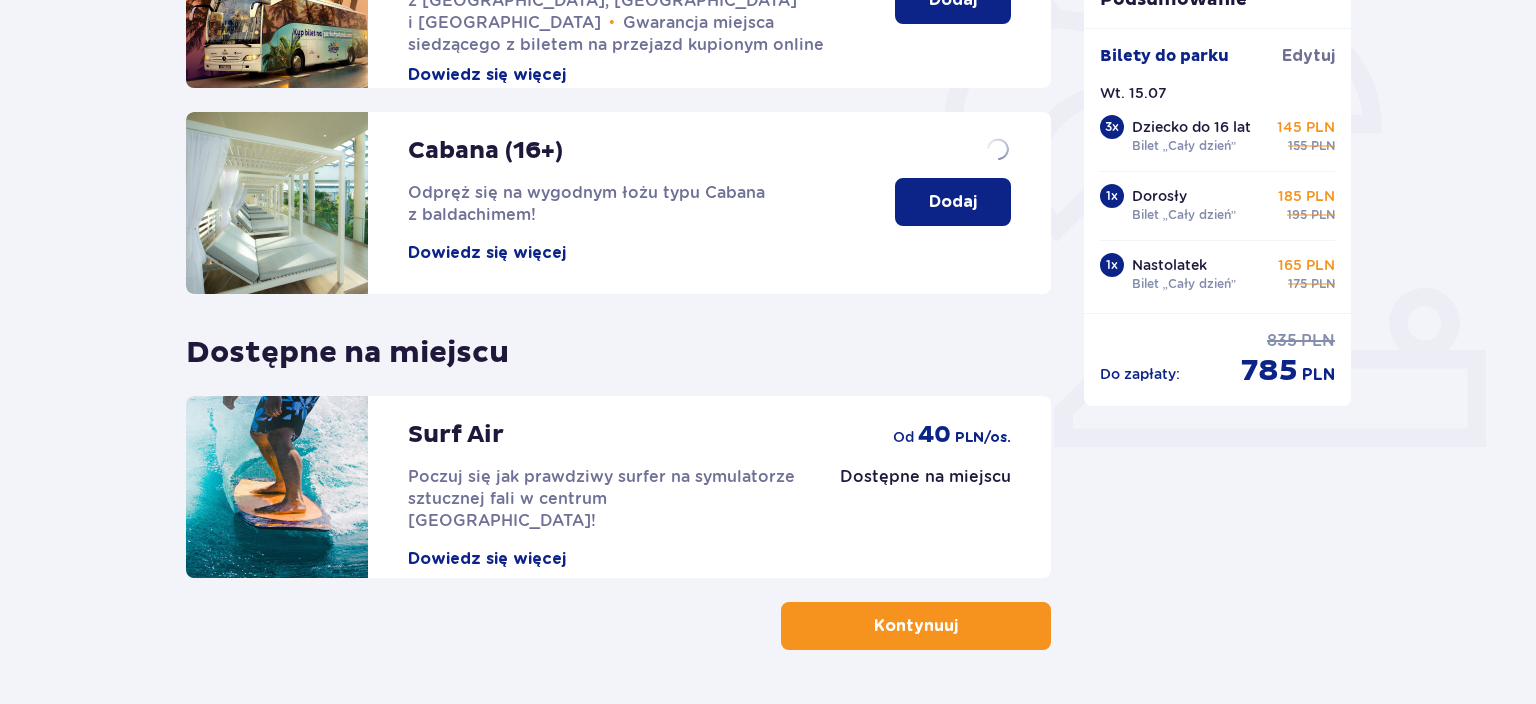 scroll, scrollTop: 0, scrollLeft: 0, axis: both 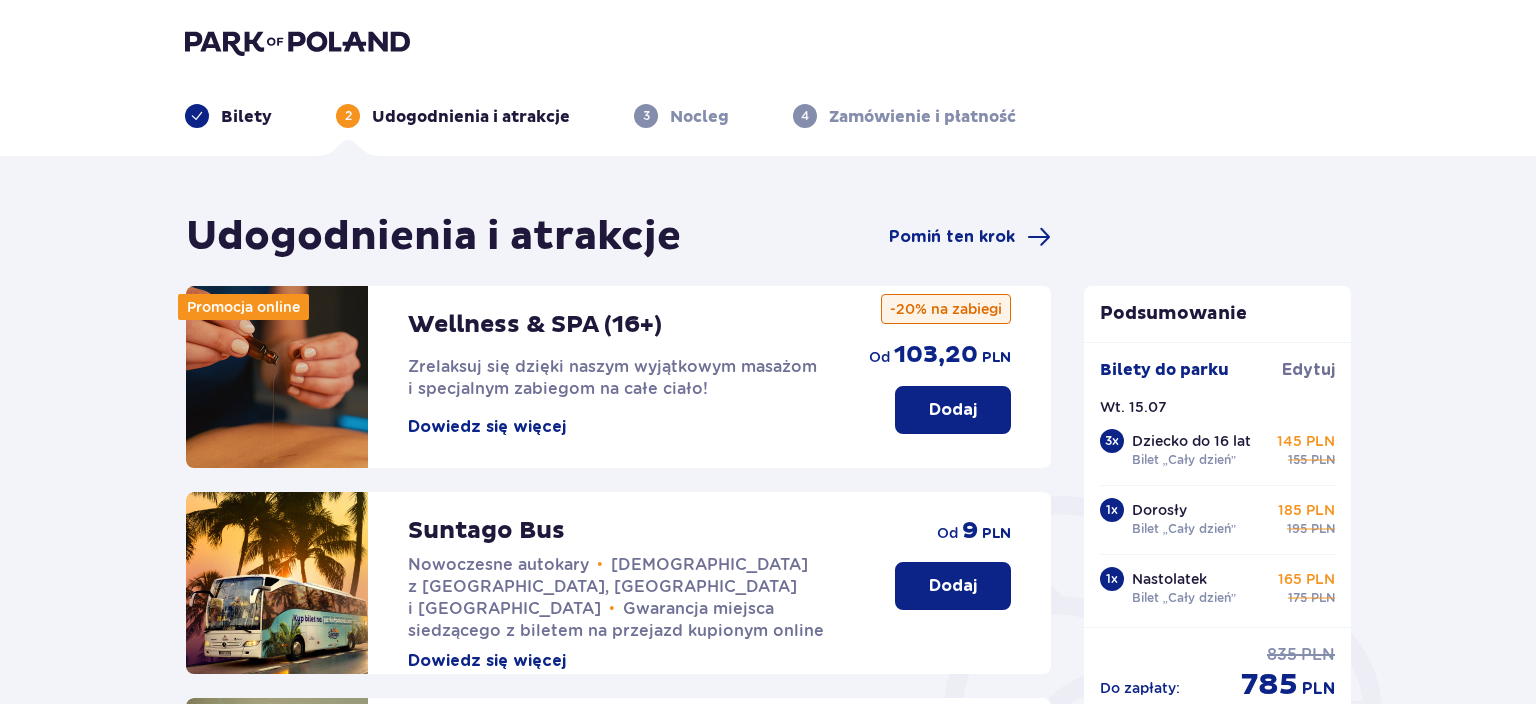 click on "Udogodnienia i atrakcje Pomiń ten krok Promocja online Wellness & SPA (16+) Zrelaksuj się dzięki naszym wyjątkowym masażom i specjalnym zabiegom na całe ciało! Dowiedz się więcej Dodaj od 103,20 PLN -20% na zabiegi Suntago Bus Nowoczesne autokary • Kursy z Warszawy, Żyrardowa i Łodzi • Gwarancja miejsca siedzącego z biletem na przejazd kupionym online Dowiedz się więcej Dodaj od 9 PLN Cabana (16+) Odpręż się na wygodnym łożu typu Cabana z baldachimem! Dowiedz się więcej Najniższa cena z 30 dni przed wprowadzeniem obniżki:   99 PLN Dodaj 149 PLN 99 PLN /2 os. Dostępne na miejscu Surf Air Poczuj się jak prawdziwy surfer na symulatorze sztucznej fali w centrum Polski! Dowiedz się więcej Dostępne na miejscu od 40 PLN /os. Kontynuuj Podsumowanie Bilety do parku Edytuj Wt. 15.07   3 x Dziecko do 16 lat Bilet „Cały dzień” 145 PLN 155 PLN 1 x Dorosły Bilet „Cały dzień” 185 PLN 195 PLN 1 x Nastolatek Bilet „Cały dzień” 165 PLN 175 PLN Do zapłaty : 835 PLN" at bounding box center [768, 756] 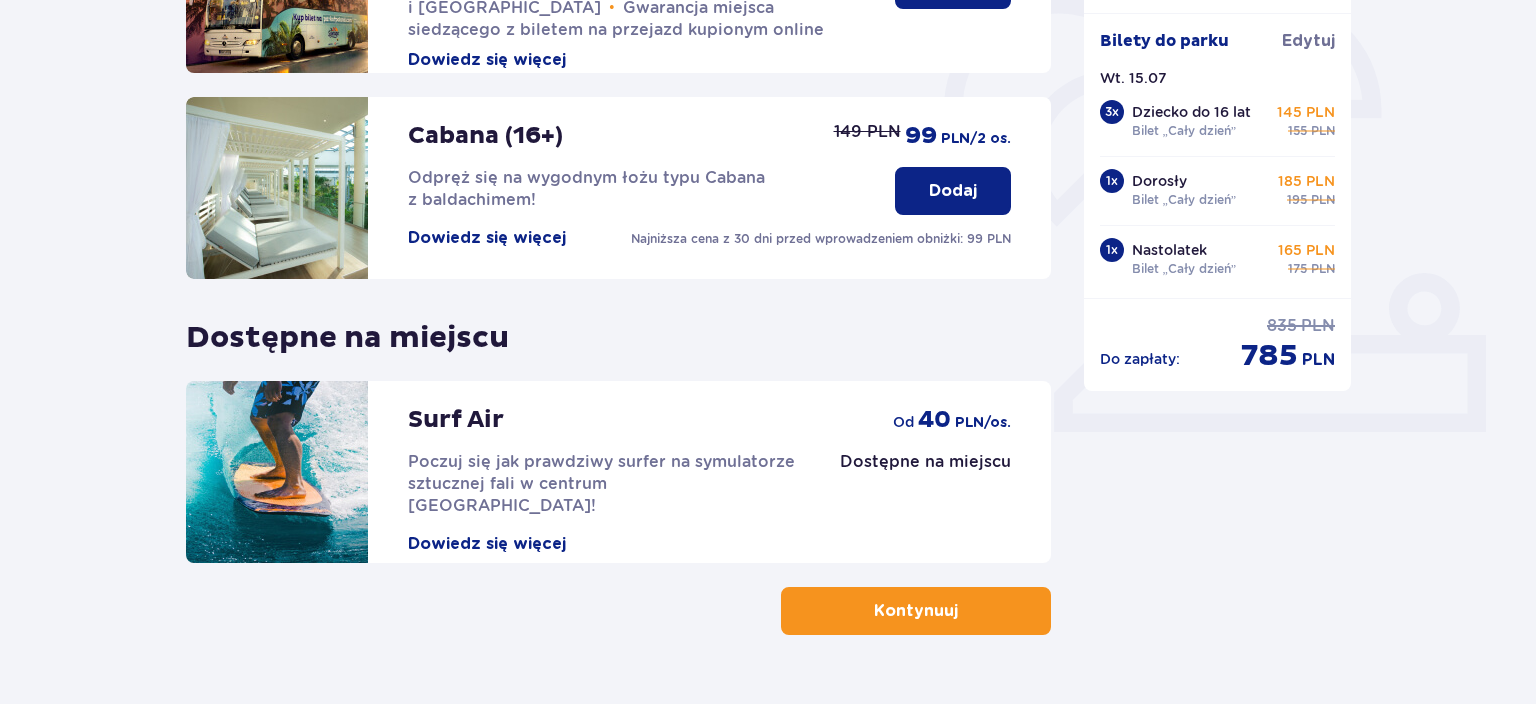 scroll, scrollTop: 652, scrollLeft: 0, axis: vertical 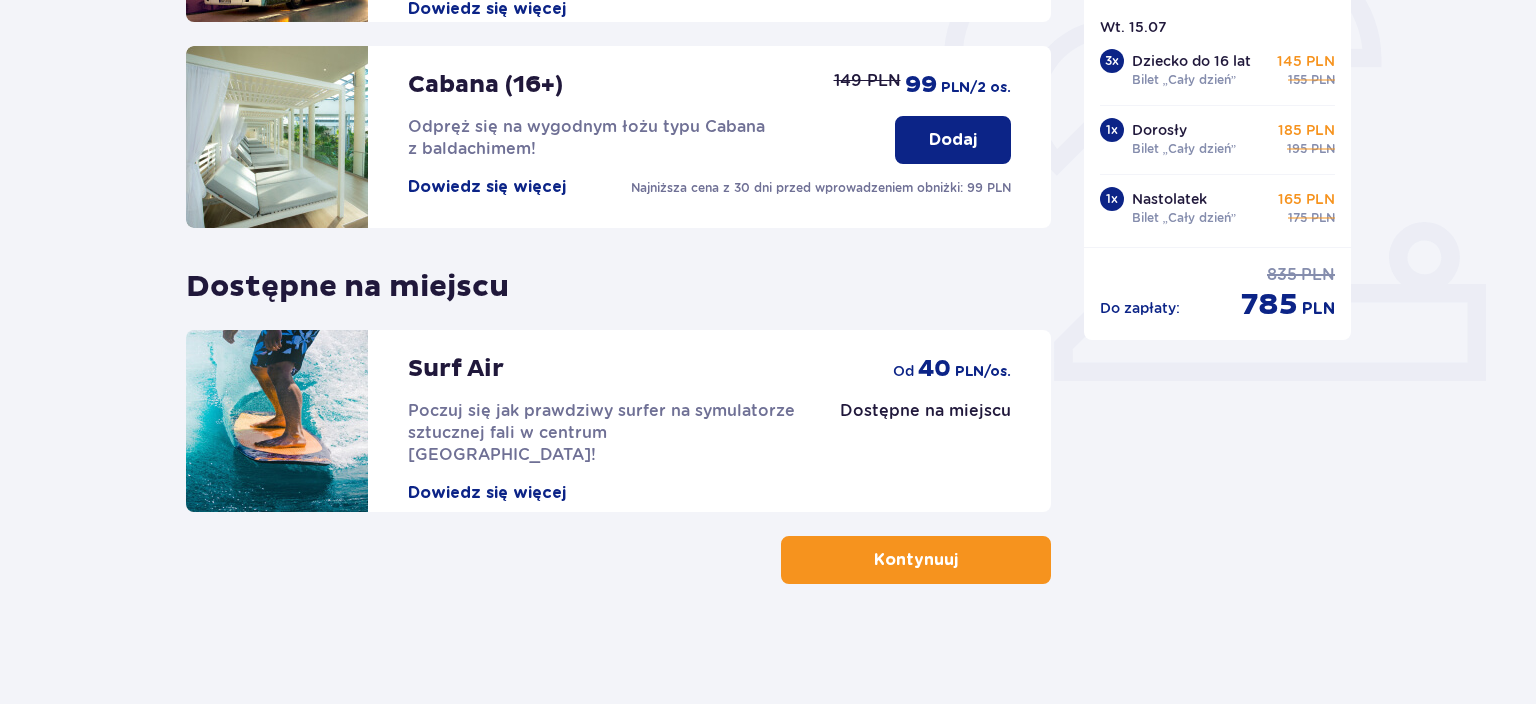 click on "Kontynuuj" at bounding box center (916, 560) 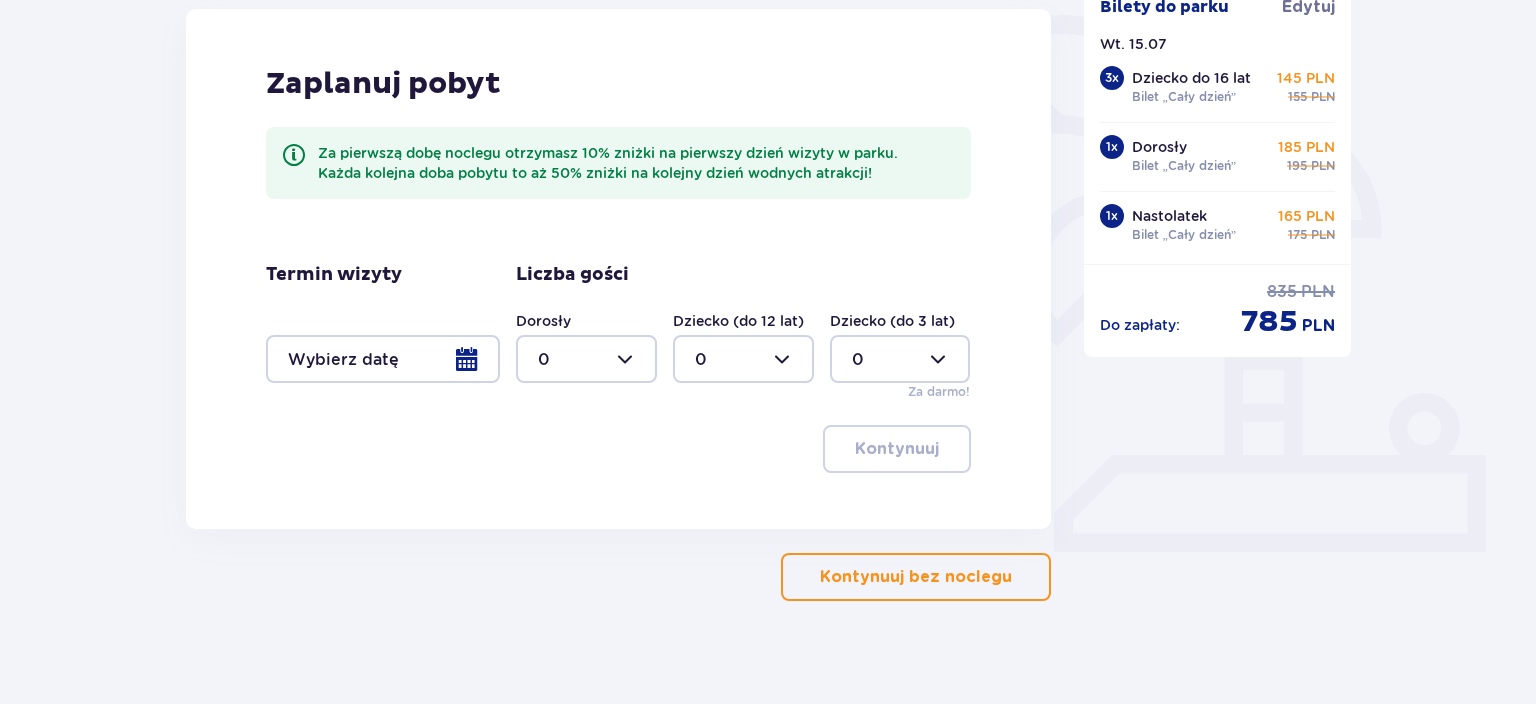 scroll, scrollTop: 498, scrollLeft: 0, axis: vertical 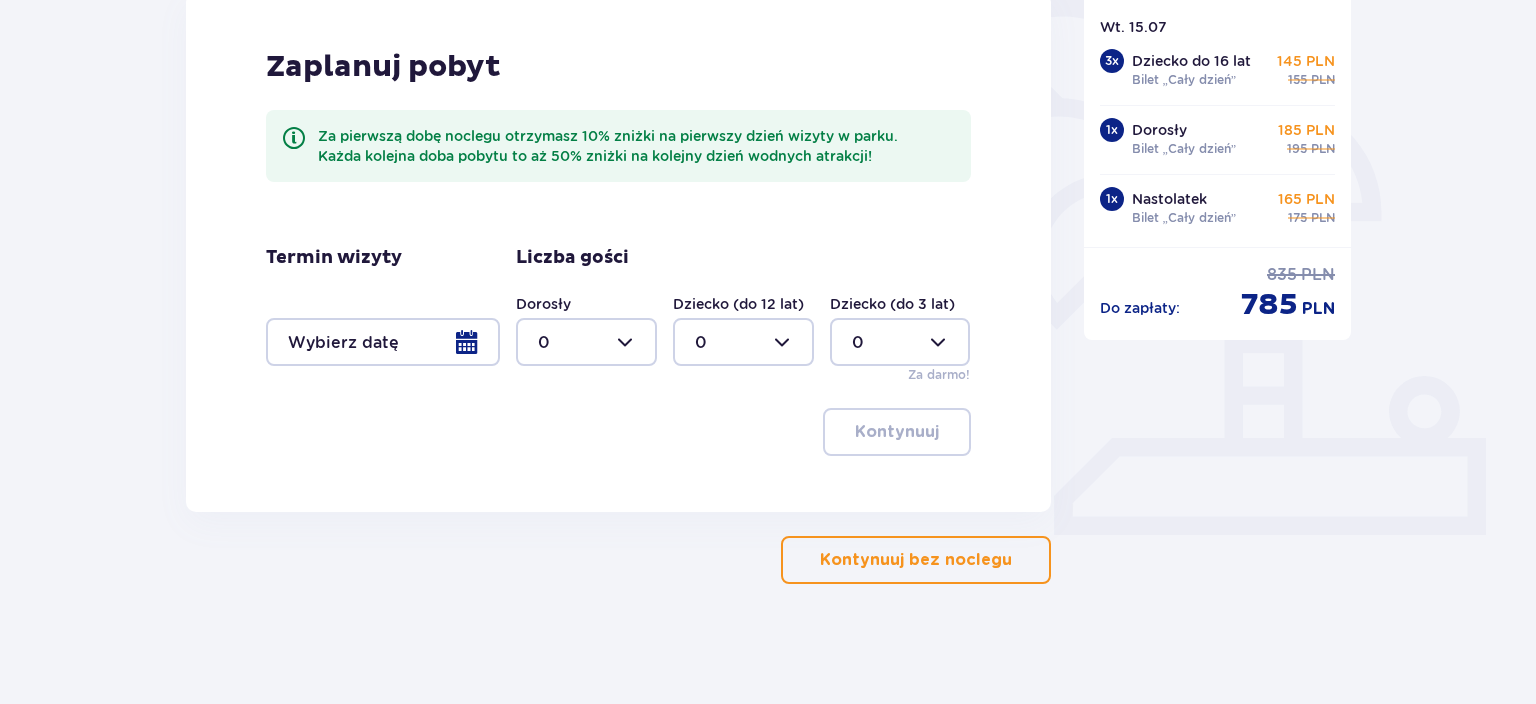 click on "Kontynuuj bez noclegu" at bounding box center [916, 560] 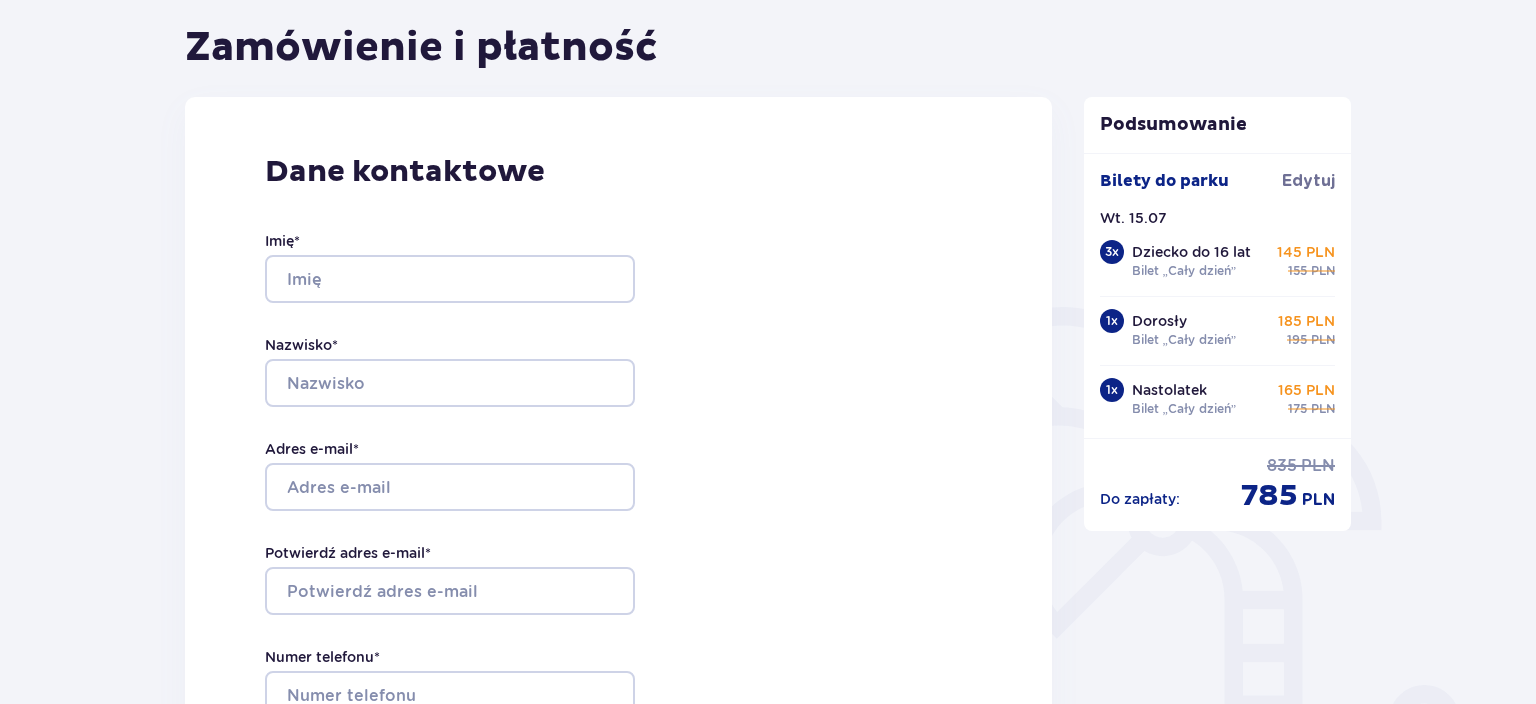 scroll, scrollTop: 205, scrollLeft: 0, axis: vertical 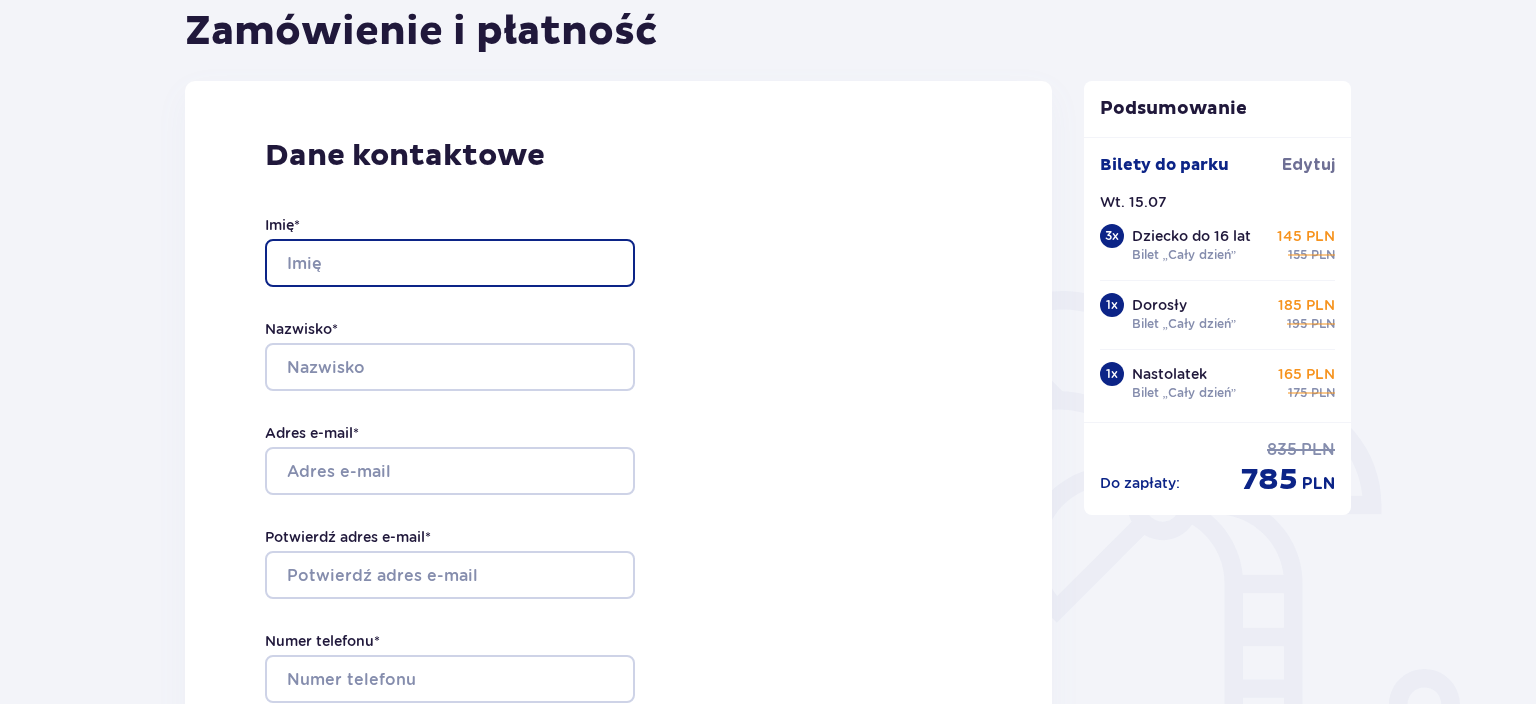 click on "Imię *" at bounding box center (450, 263) 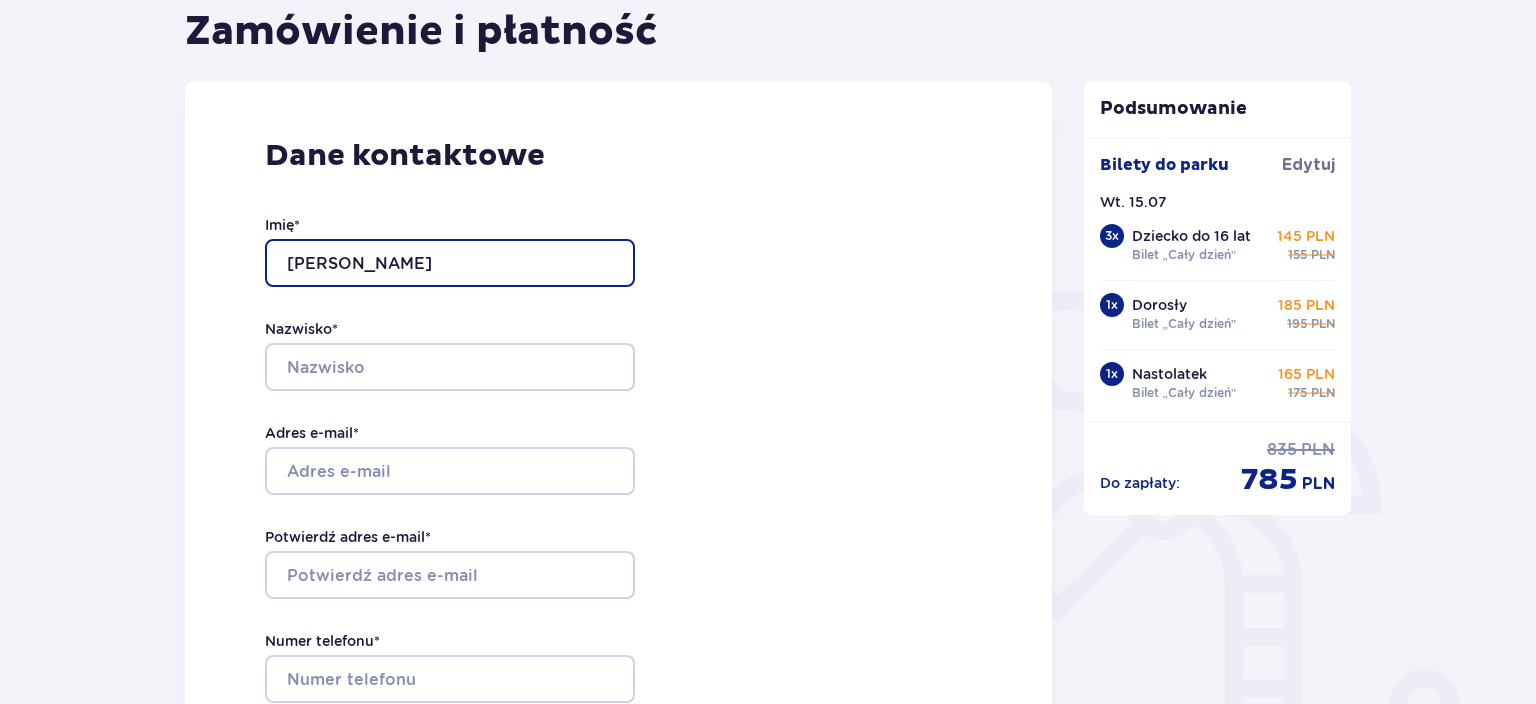 type on "Hubert" 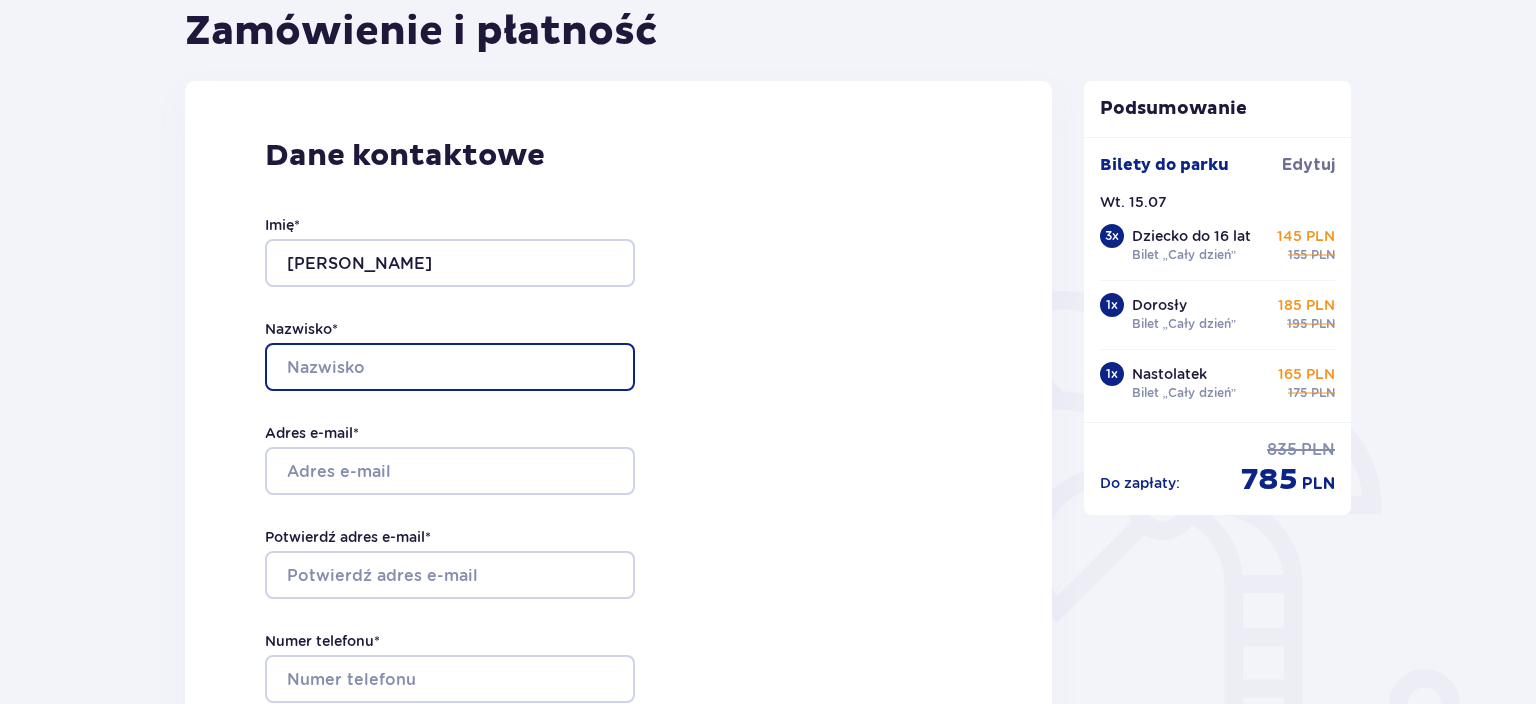 click on "Nazwisko *" at bounding box center (450, 367) 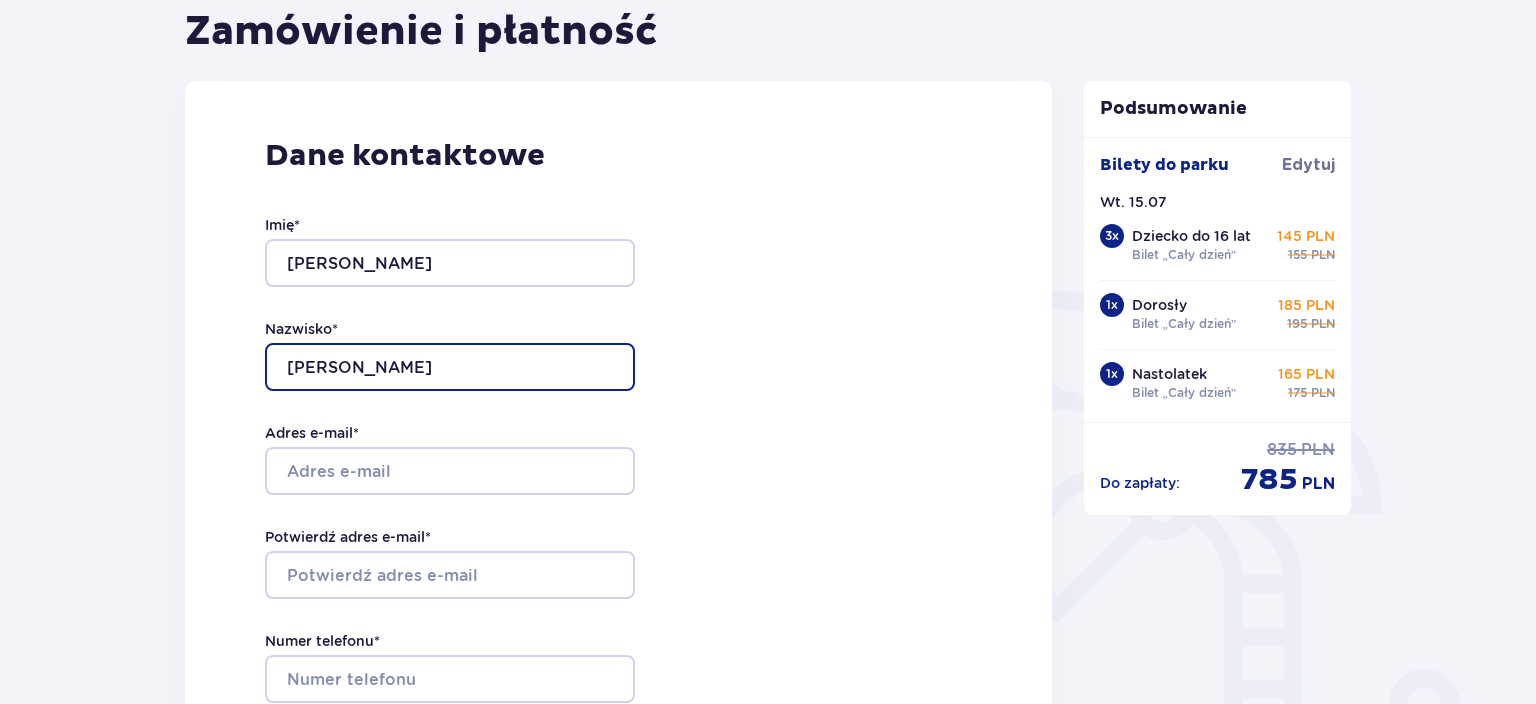 type on "Oleśkiewicz" 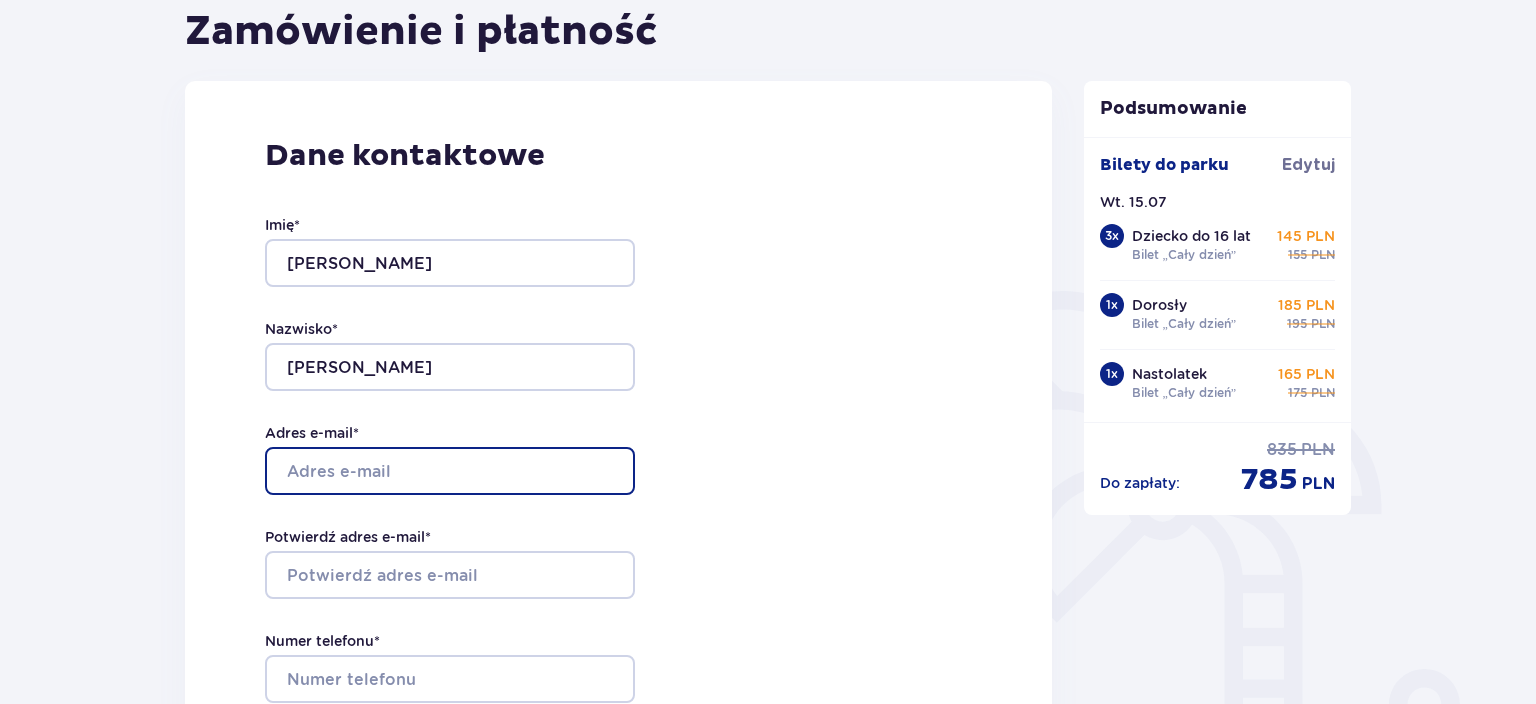 click on "Adres e-mail *" at bounding box center (450, 471) 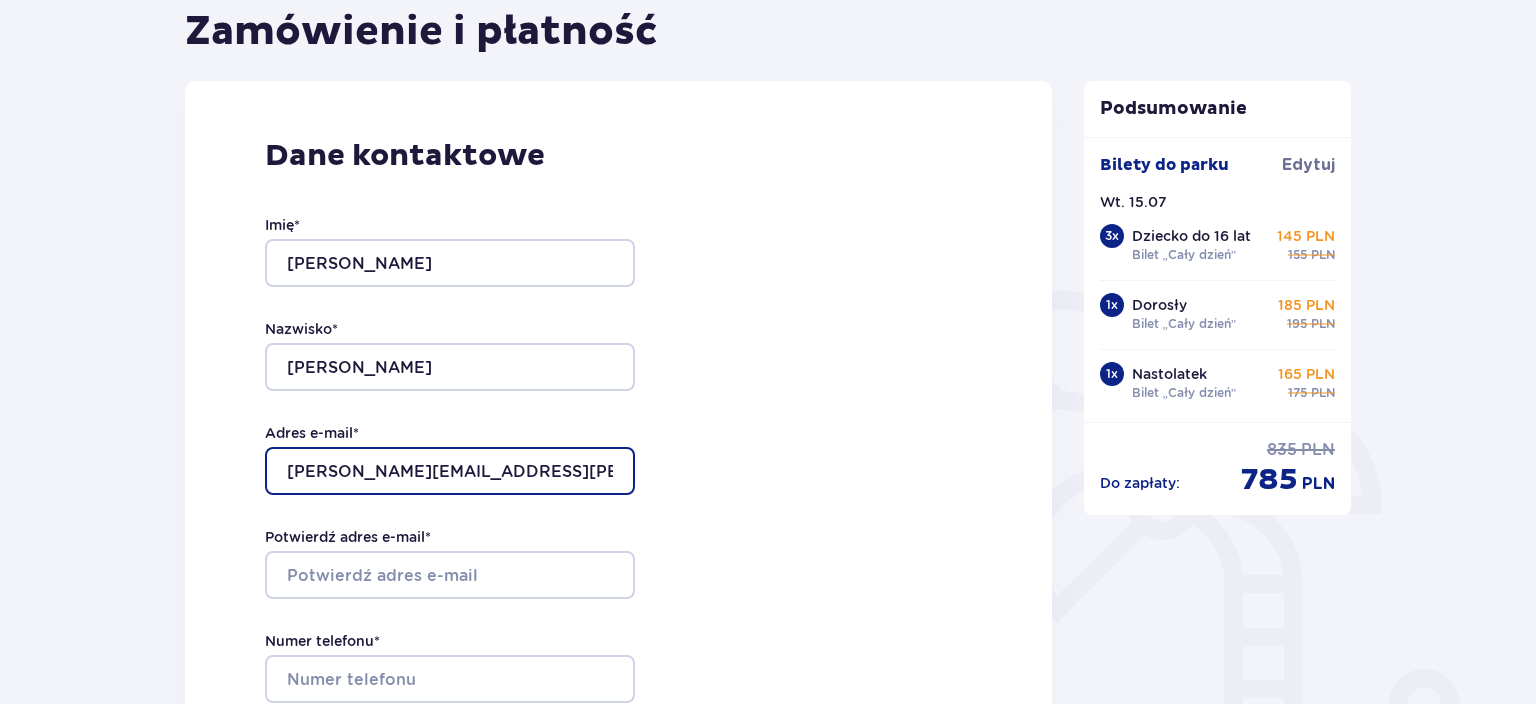 type on "[PERSON_NAME][EMAIL_ADDRESS][PERSON_NAME][DOMAIN_NAME]" 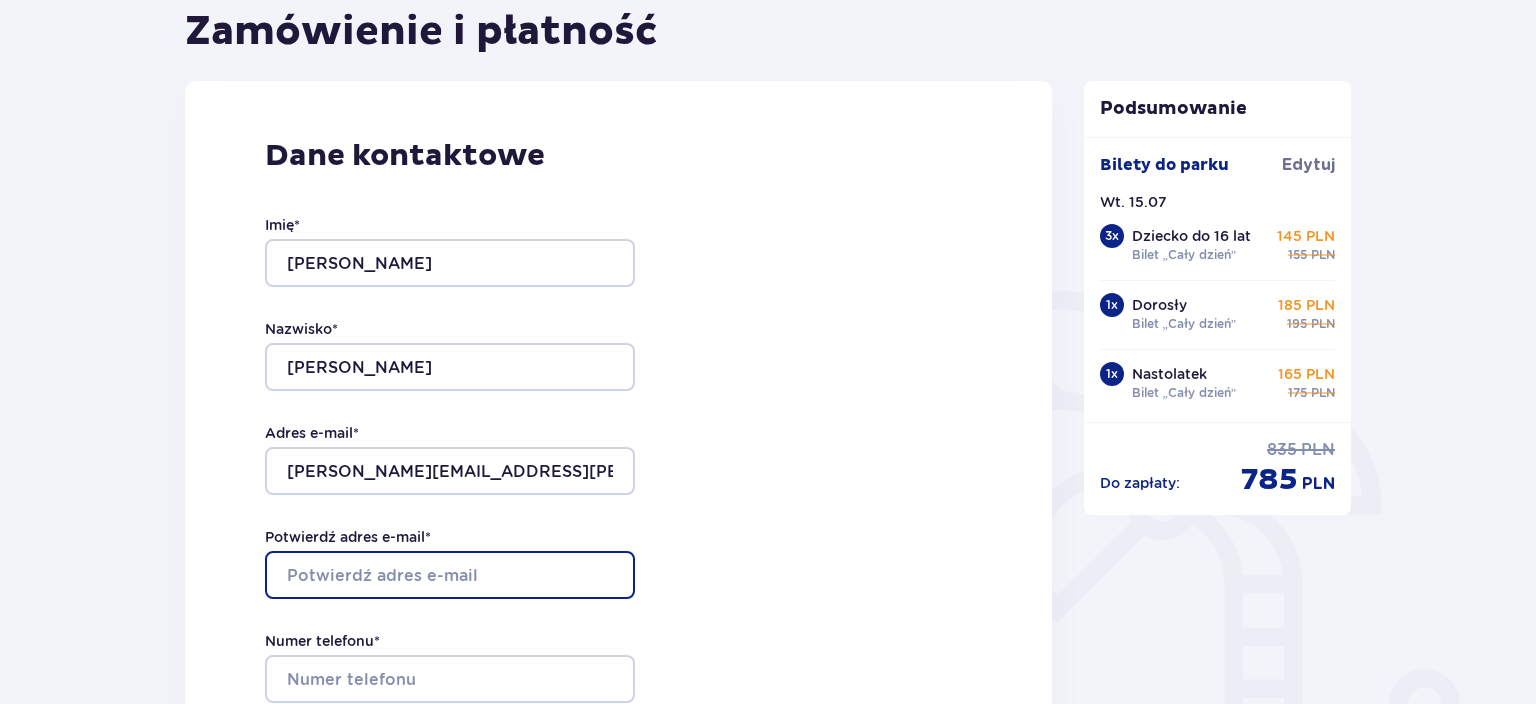 click on "Potwierdź adres e-mail *" at bounding box center (450, 575) 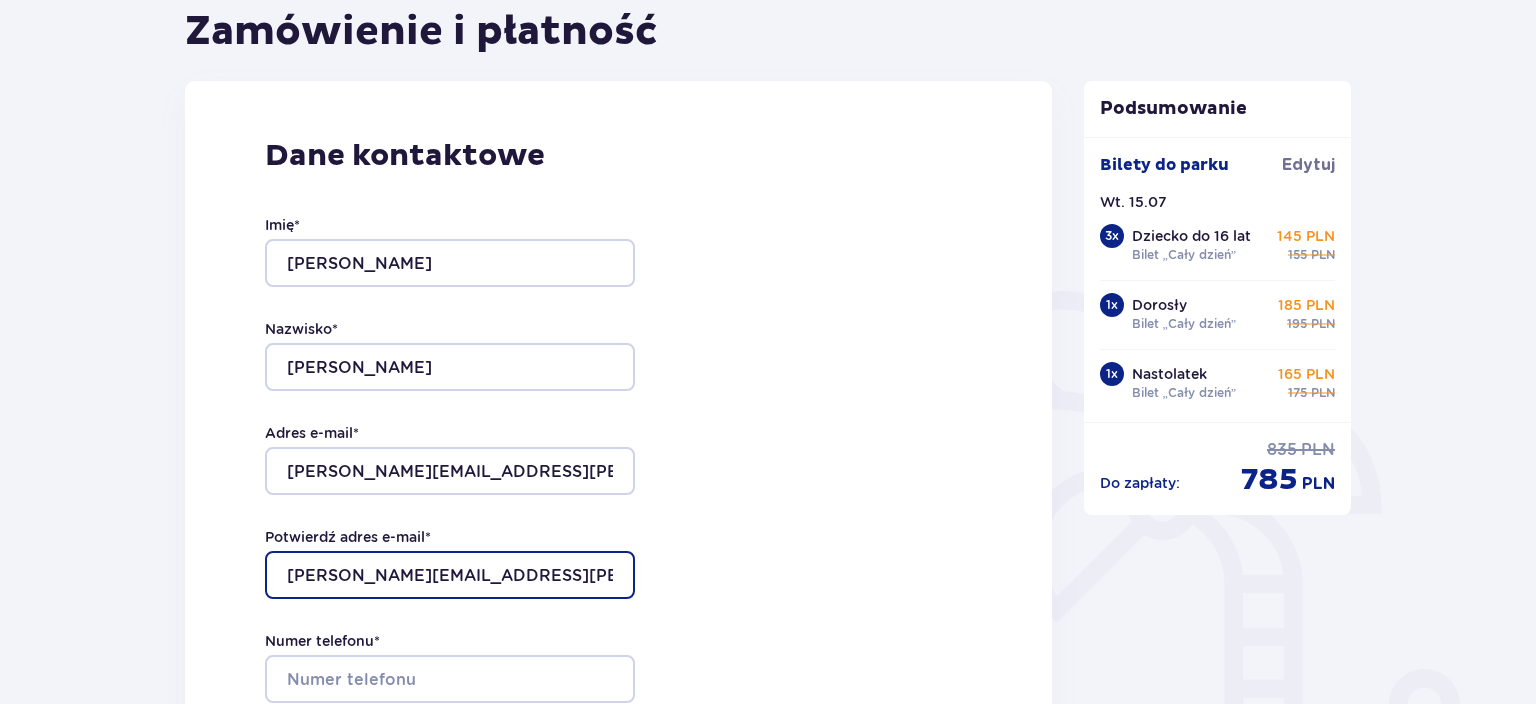 type on "[PERSON_NAME][EMAIL_ADDRESS][PERSON_NAME][DOMAIN_NAME]" 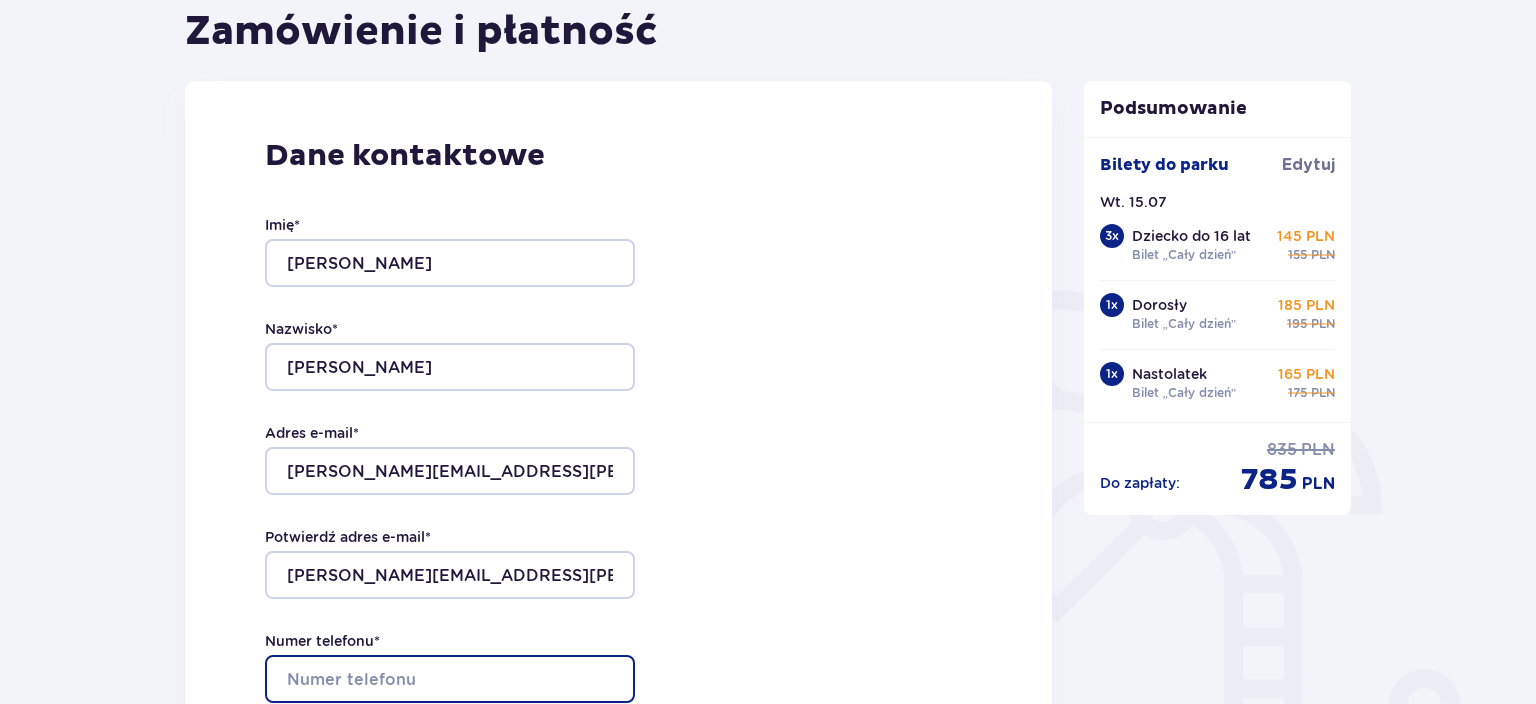 click on "Numer telefonu *" at bounding box center [450, 679] 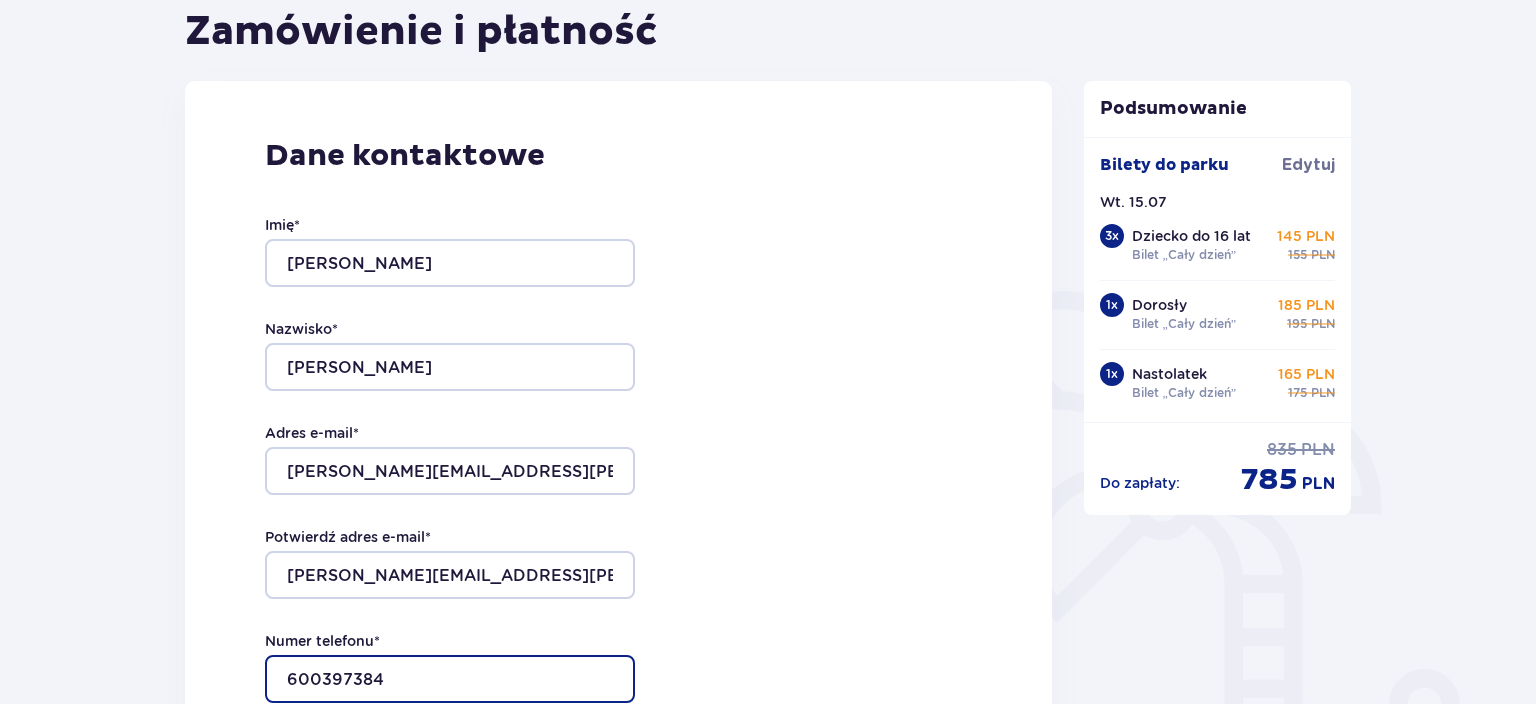 type on "600397384" 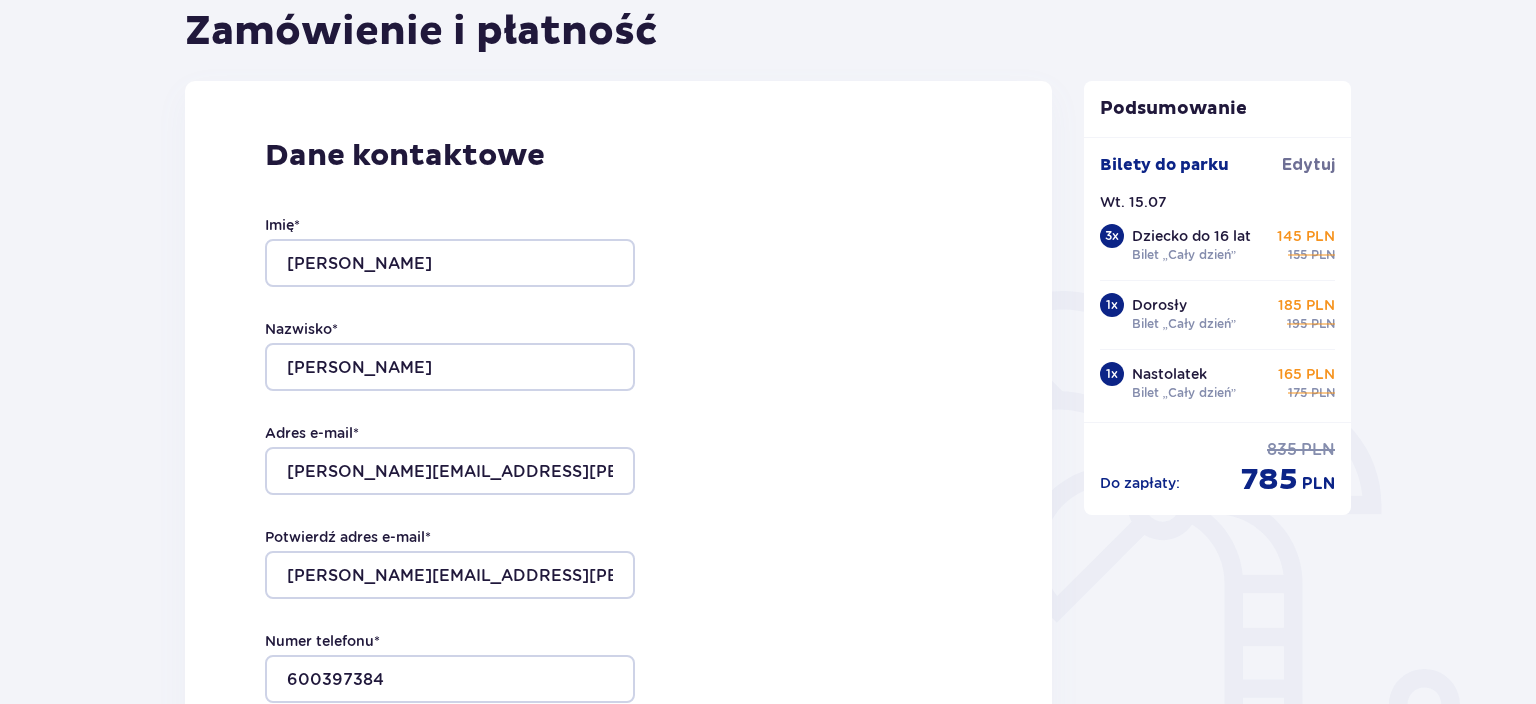 click on "Dane kontaktowe Imię * Hubert Nazwisko * Oleśkiewicz Adres e-mail * hubert@oleskiewicz.com Potwierdź adres e-mail * hubert@oleskiewicz.com Numer telefonu * 600397384 Numer telefonu, wraz z kodem kraju, np. 48 ​123 ​456 ​789 Chcę fakturę na firmę Jeśli nie prowadzisz działalności gospodarczej lub innej spółki, automatycznie wystawimy Ci fakturę imienną. Dodaj adres do faktury imiennej" at bounding box center [618, 501] 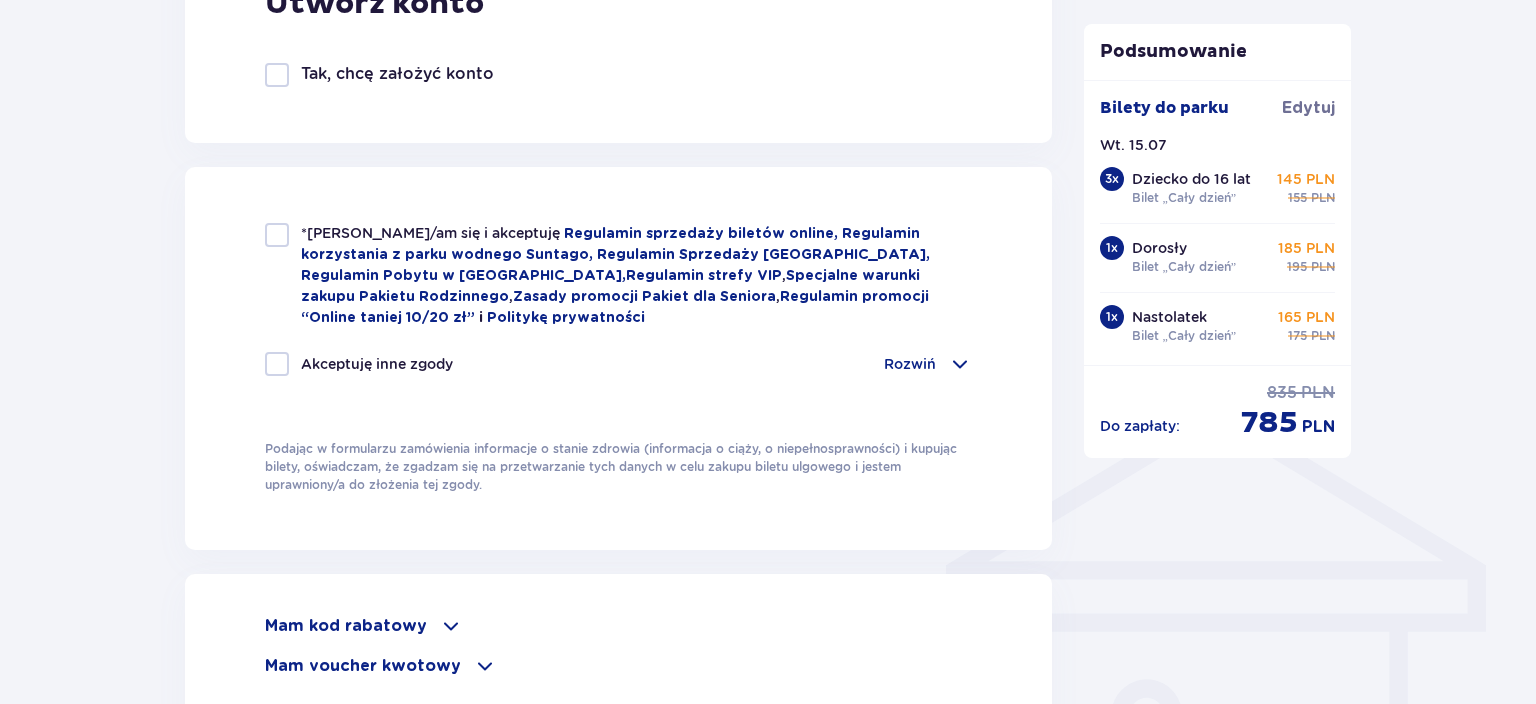 scroll, scrollTop: 1261, scrollLeft: 0, axis: vertical 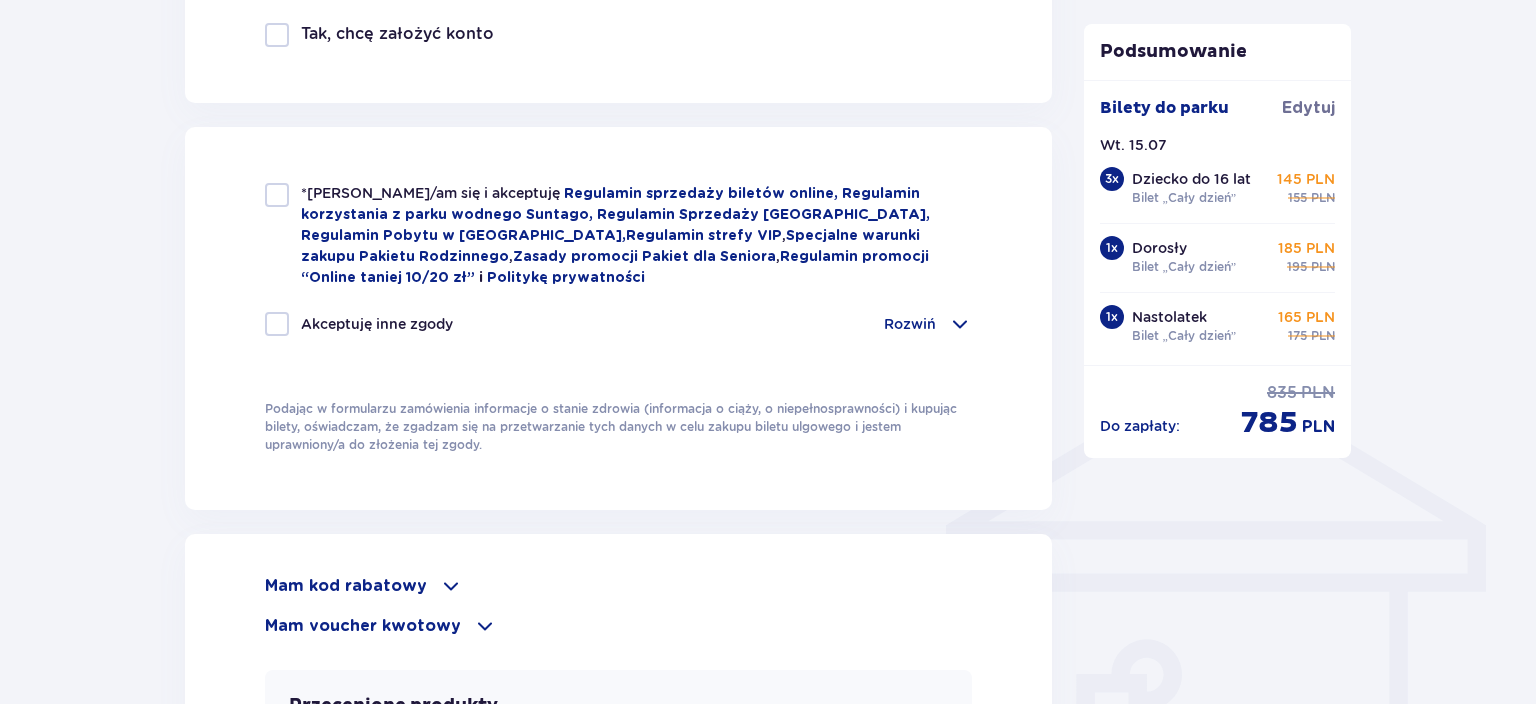 click at bounding box center (277, 195) 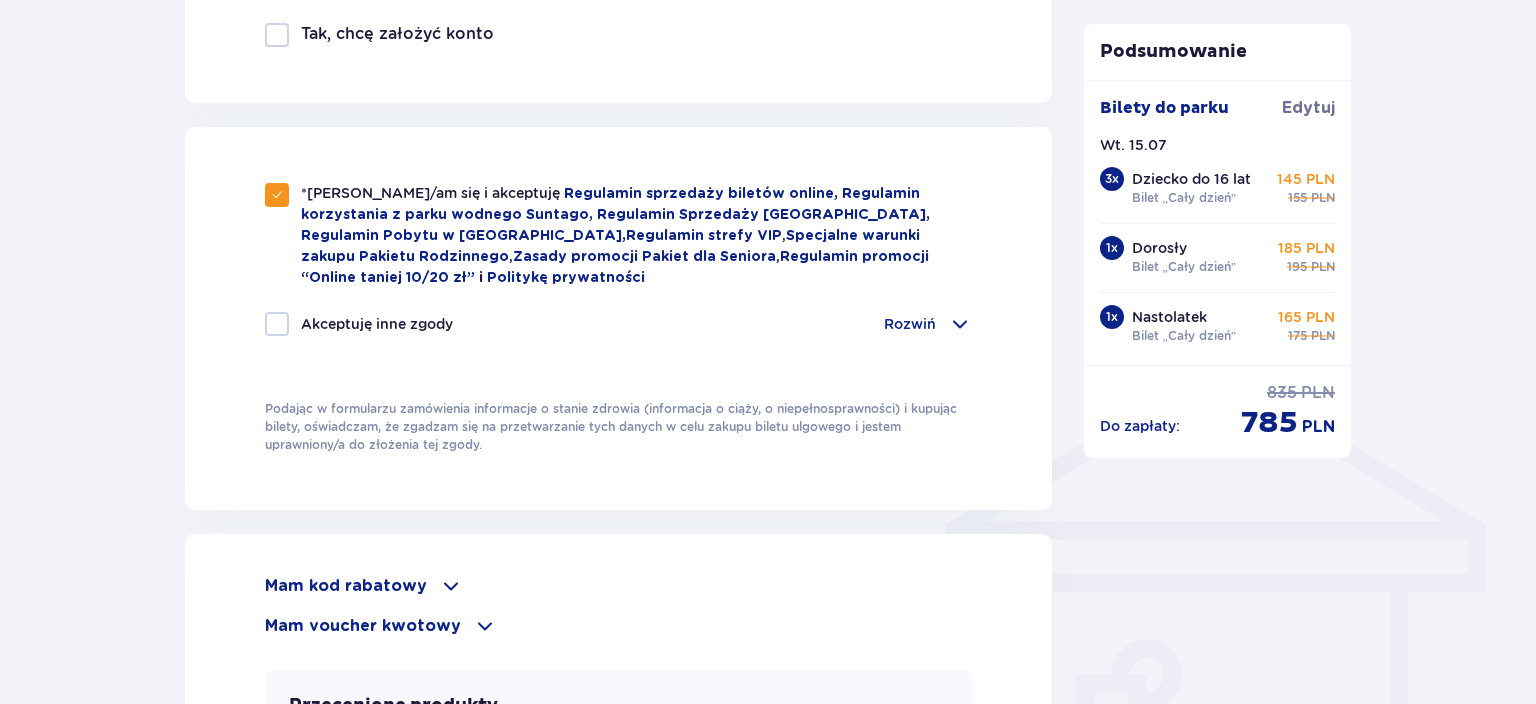 click on "Zamówienie i płatność Dane kontaktowe Imię * Hubert Nazwisko * Oleśkiewicz Adres e-mail * hubert@oleskiewicz.com Potwierdź adres e-mail * hubert@oleskiewicz.com Numer telefonu * 600397384 Numer telefonu, wraz z kodem kraju, np. 48 ​123 ​456 ​789 Chcę fakturę na firmę Jeśli nie prowadzisz działalności gospodarczej lub innej spółki, automatycznie wystawimy Ci fakturę imienną. Dodaj adres do faktury imiennej Utwórz konto Tak, chcę założyć konto *Zapoznałem/am się i akceptuję   Regulamin sprzedaży biletów online,   Regulamin korzystania z parku wodnego Suntago,   Regulamin Sprzedaży Suntago Village,   Regulamin Pobytu w Suntago Village ,  Regulamin strefy VIP ,  Specjalne warunki zakupu Pakietu Rodzinnego ,  Zasady promocji Pakiet dla Seniora ,  Regulamin promocji “Online taniej 10/20 zł”   i   Politykę prywatności Akceptuję inne zgody Rozwiń Mam kod rabatowy Zastosuj Mam voucher kwotowy Zastosuj Przecenione produkty Bilety do parku Wt. 15.07.25 3 x Dziecko do 16 lat 145" at bounding box center (768, 251) 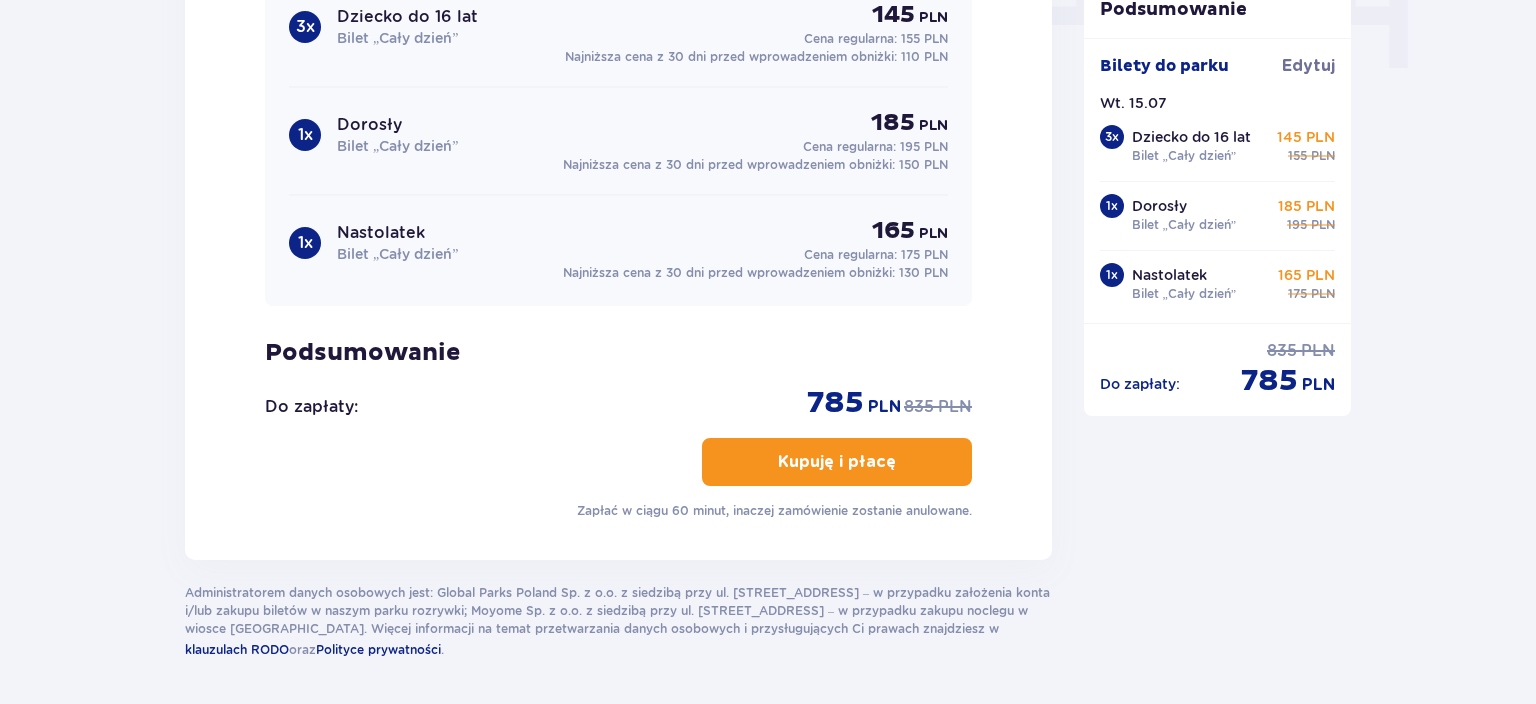 scroll, scrollTop: 2159, scrollLeft: 0, axis: vertical 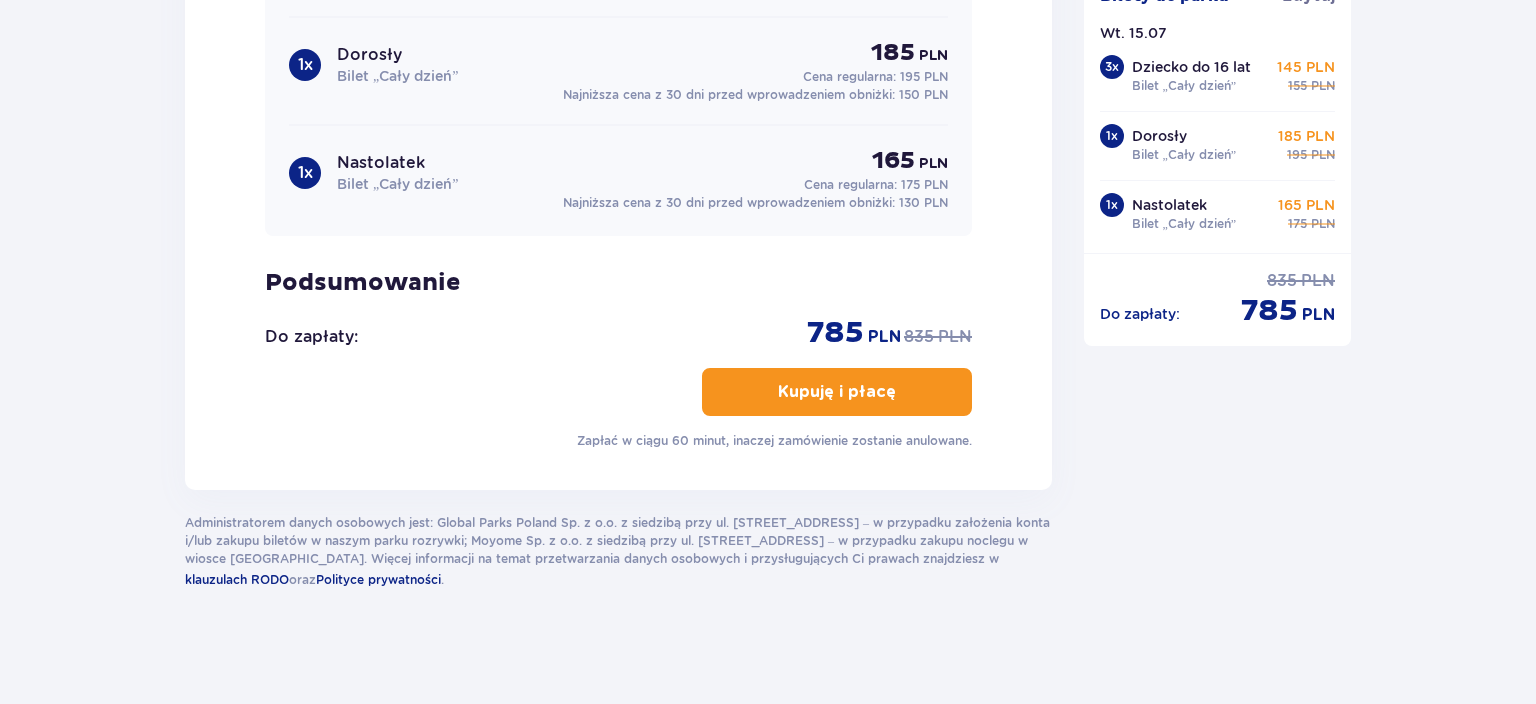 click at bounding box center [900, 392] 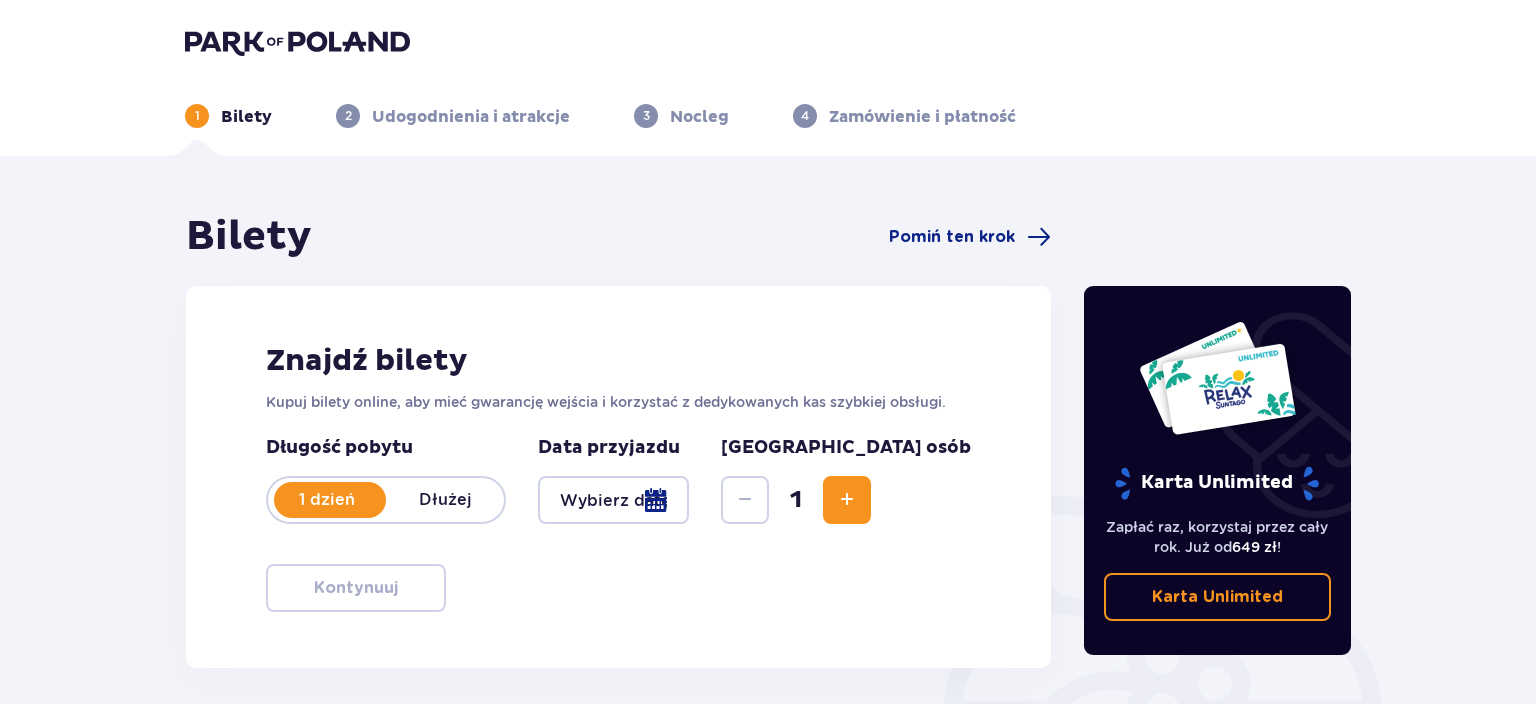 scroll, scrollTop: 0, scrollLeft: 0, axis: both 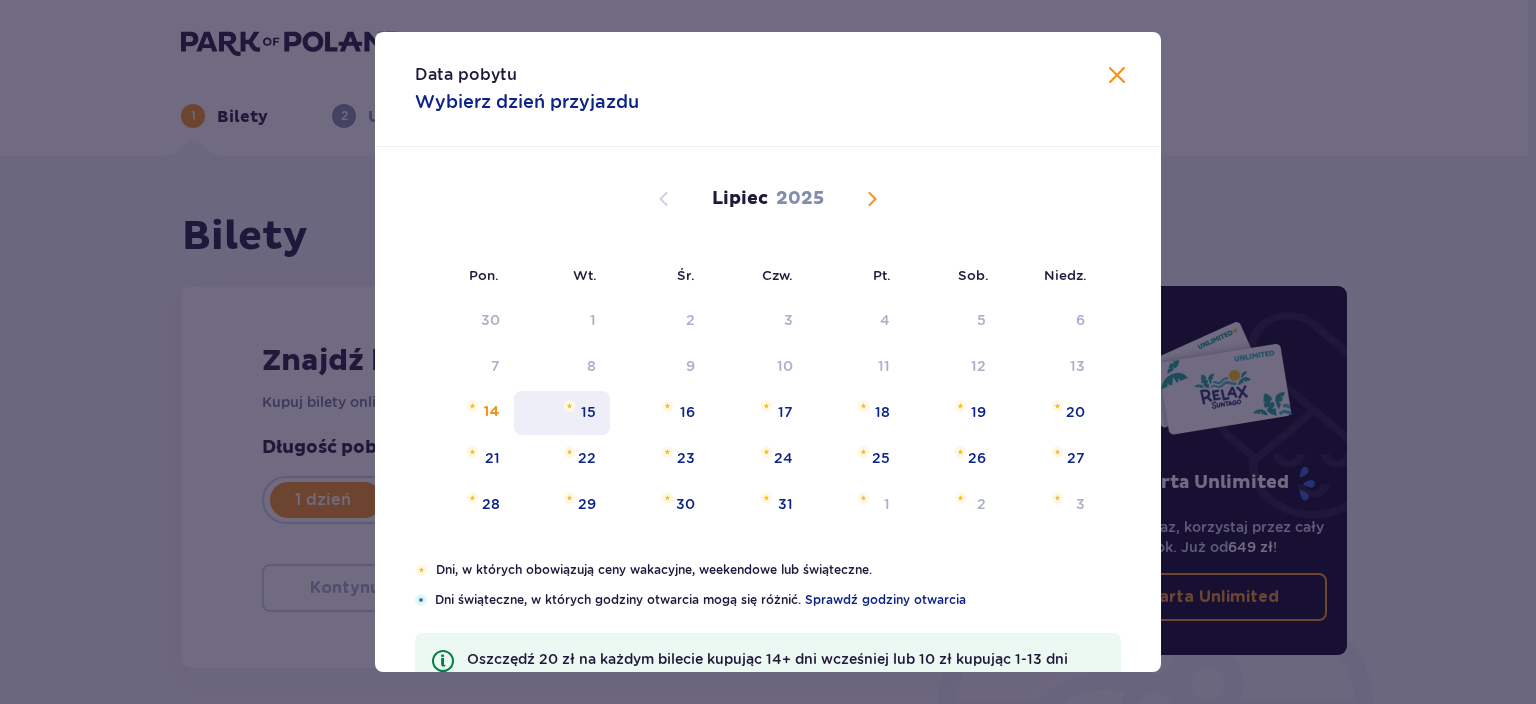 click on "15" at bounding box center [588, 412] 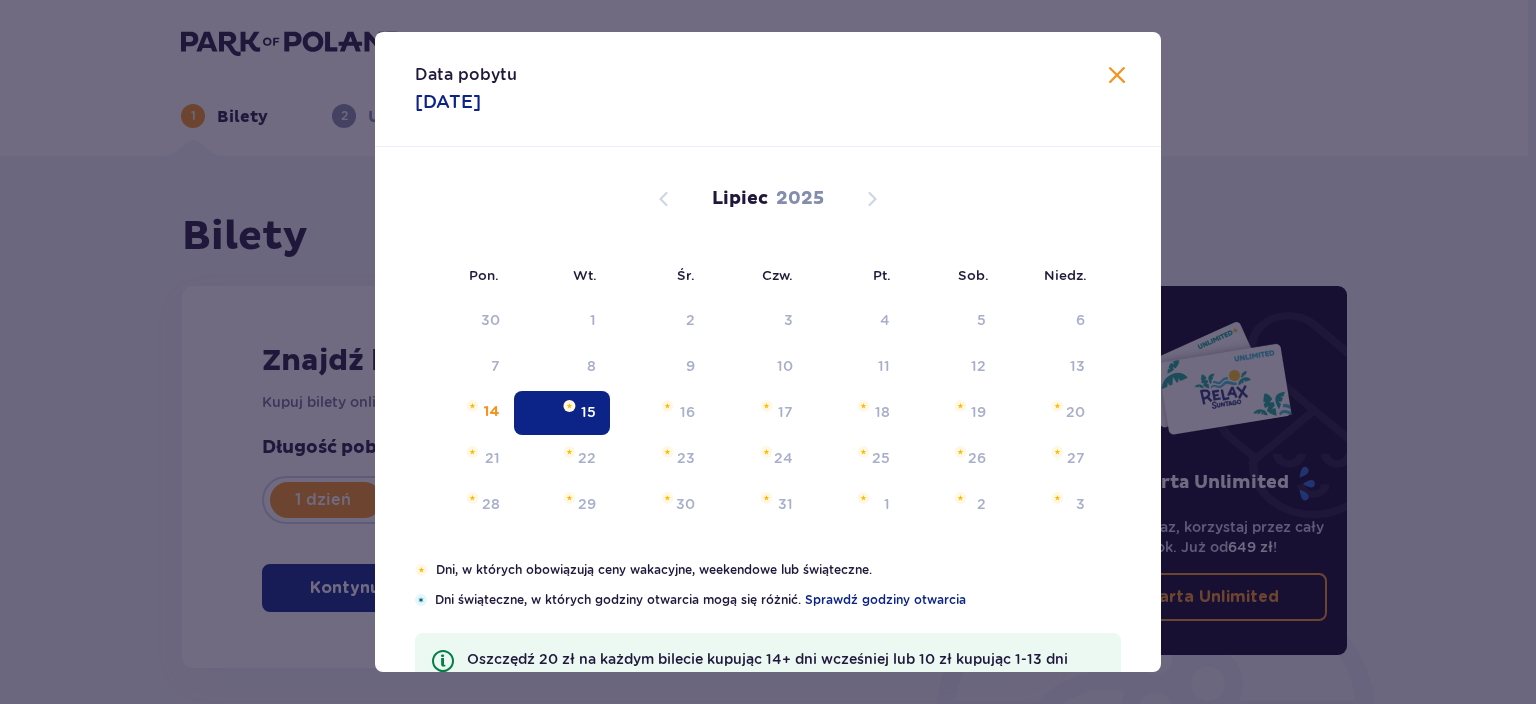 type on "15.07.25" 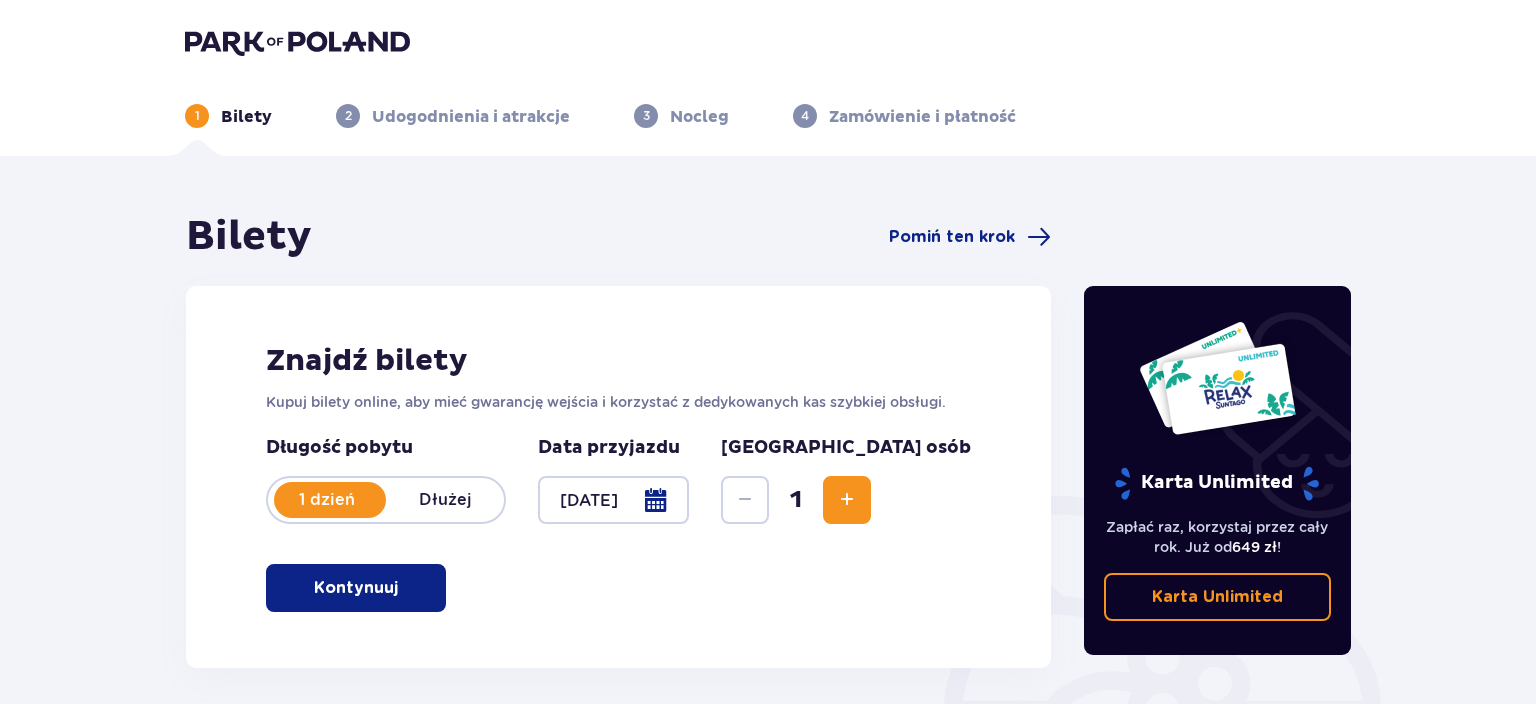 click at bounding box center (847, 500) 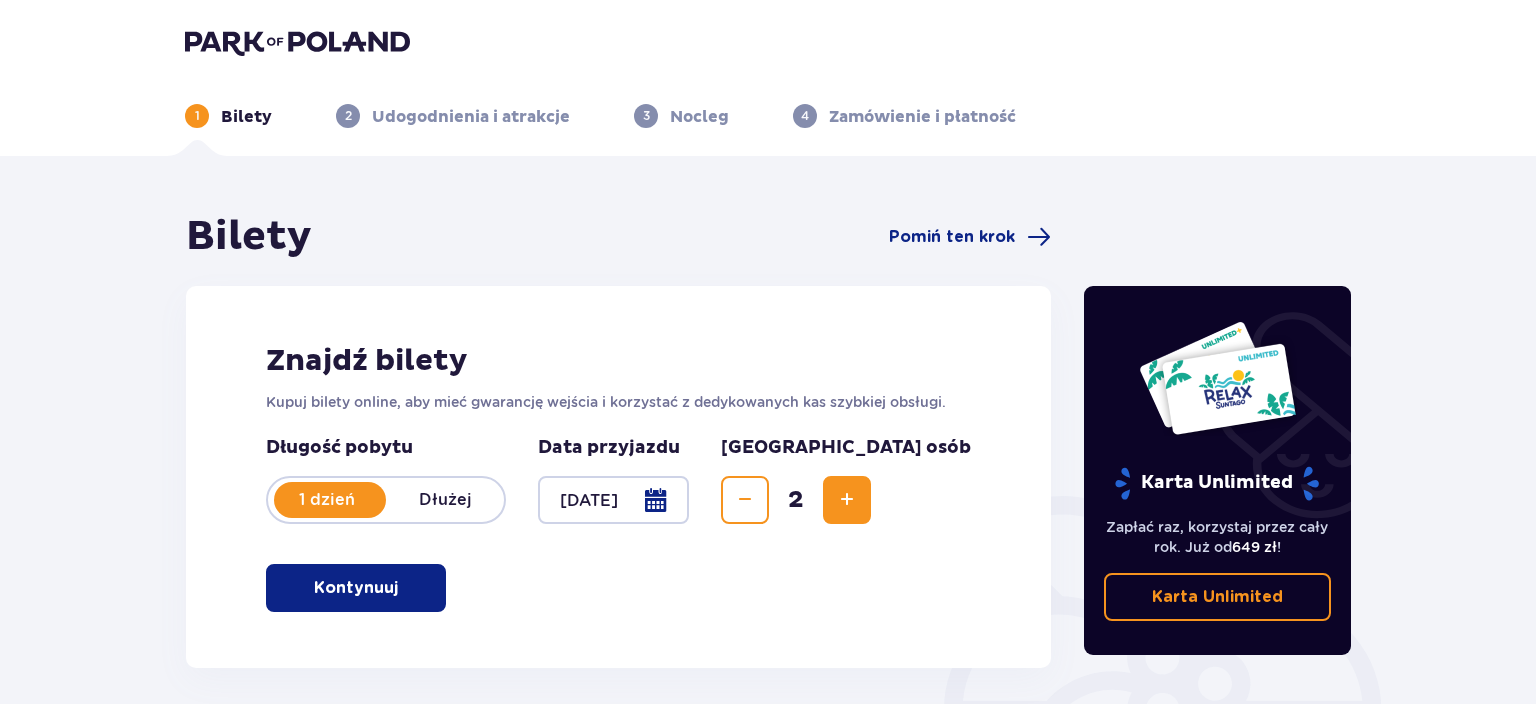 click at bounding box center (847, 500) 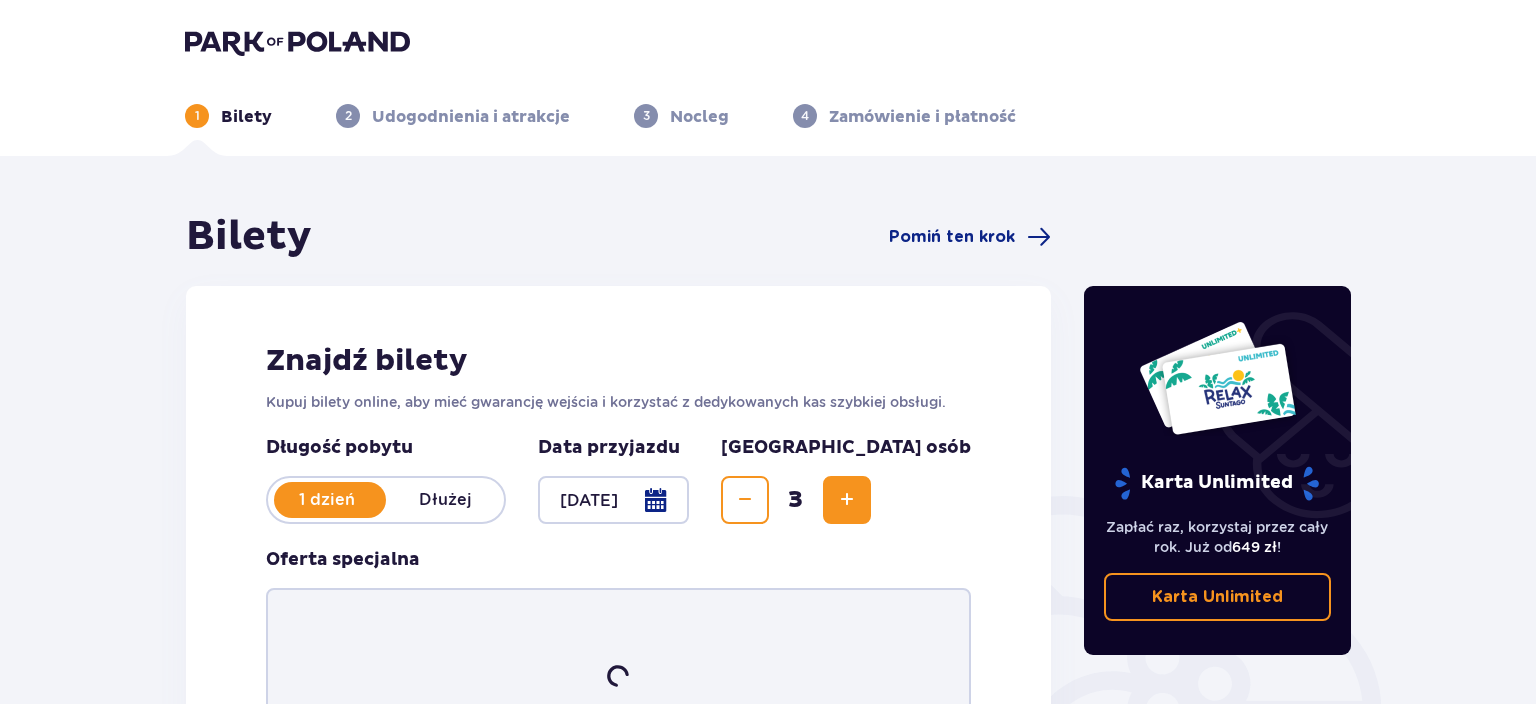 click at bounding box center [847, 500] 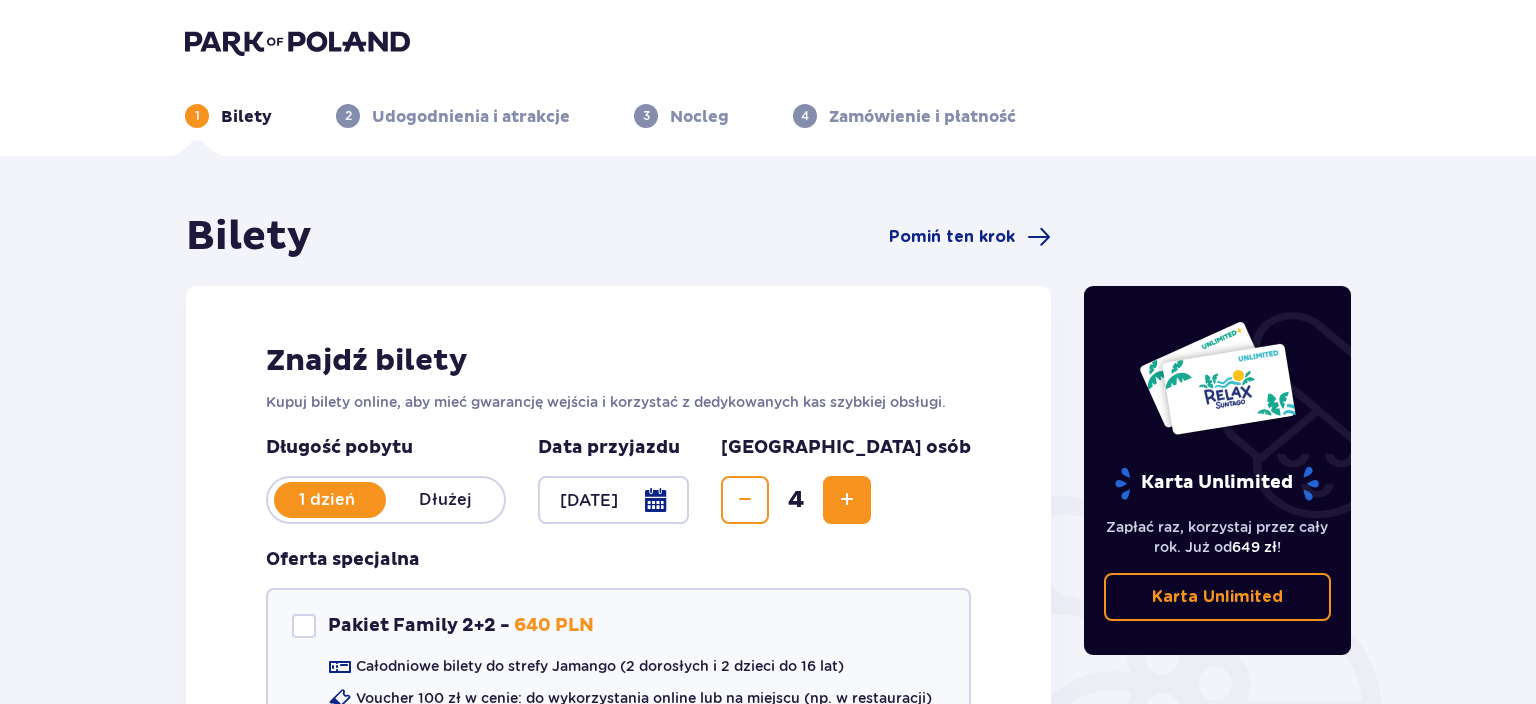click at bounding box center [847, 500] 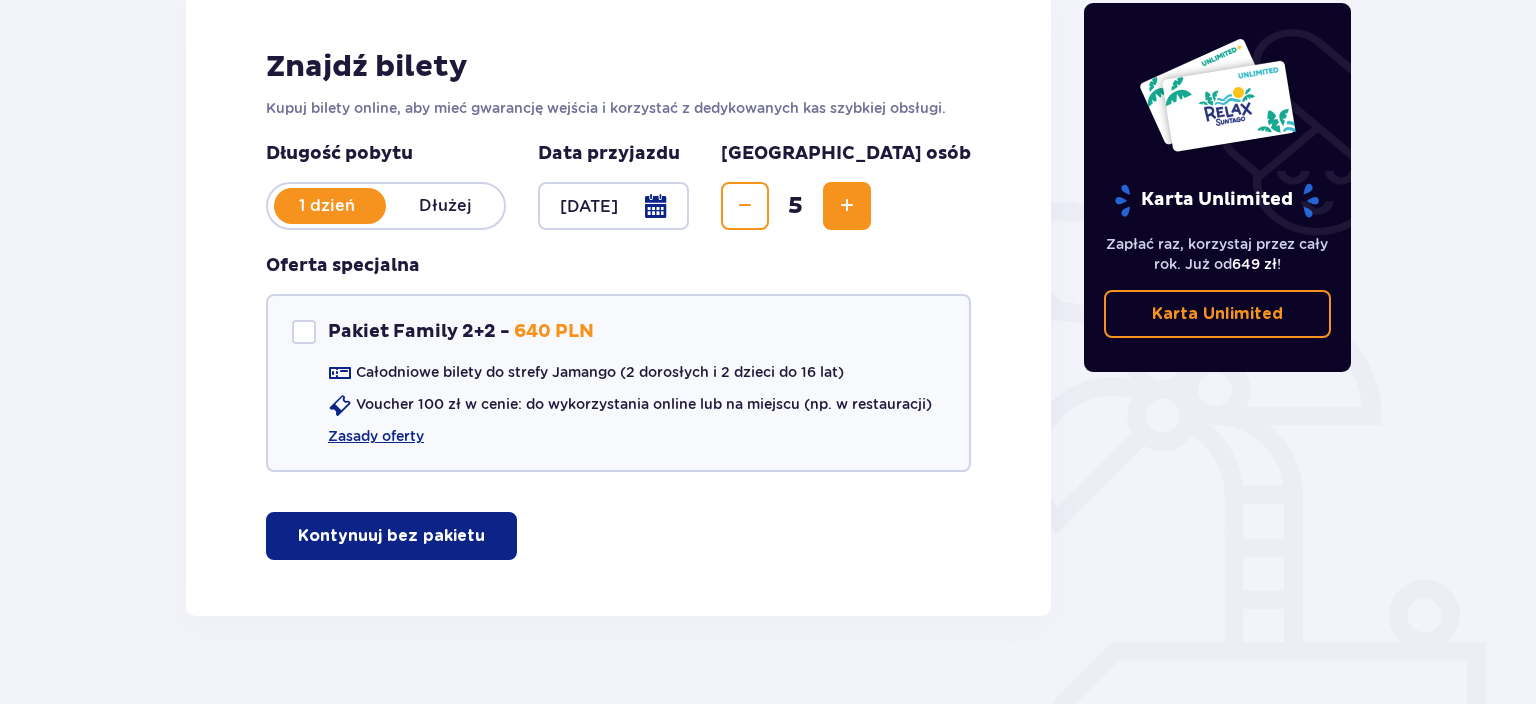 scroll, scrollTop: 325, scrollLeft: 0, axis: vertical 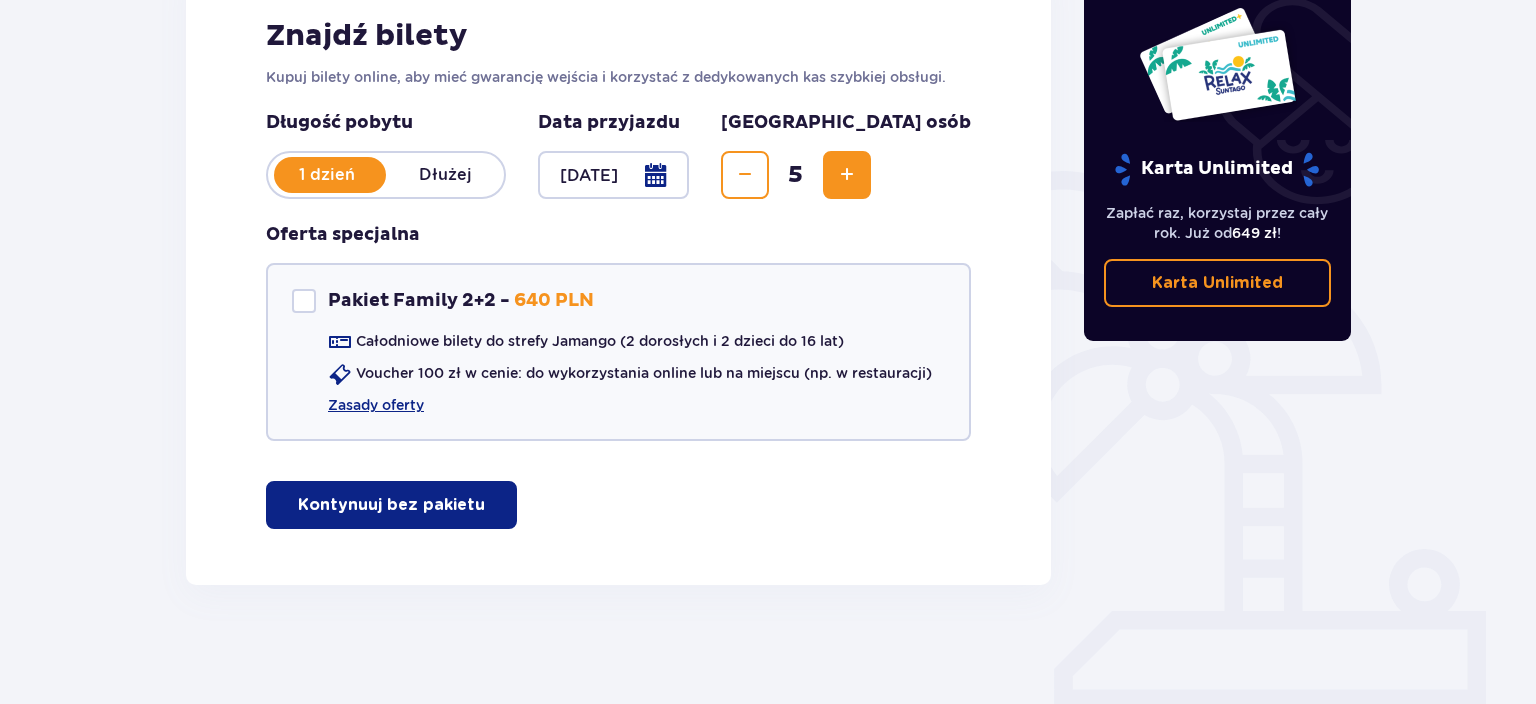 click on "Kontynuuj bez pakietu" at bounding box center [391, 505] 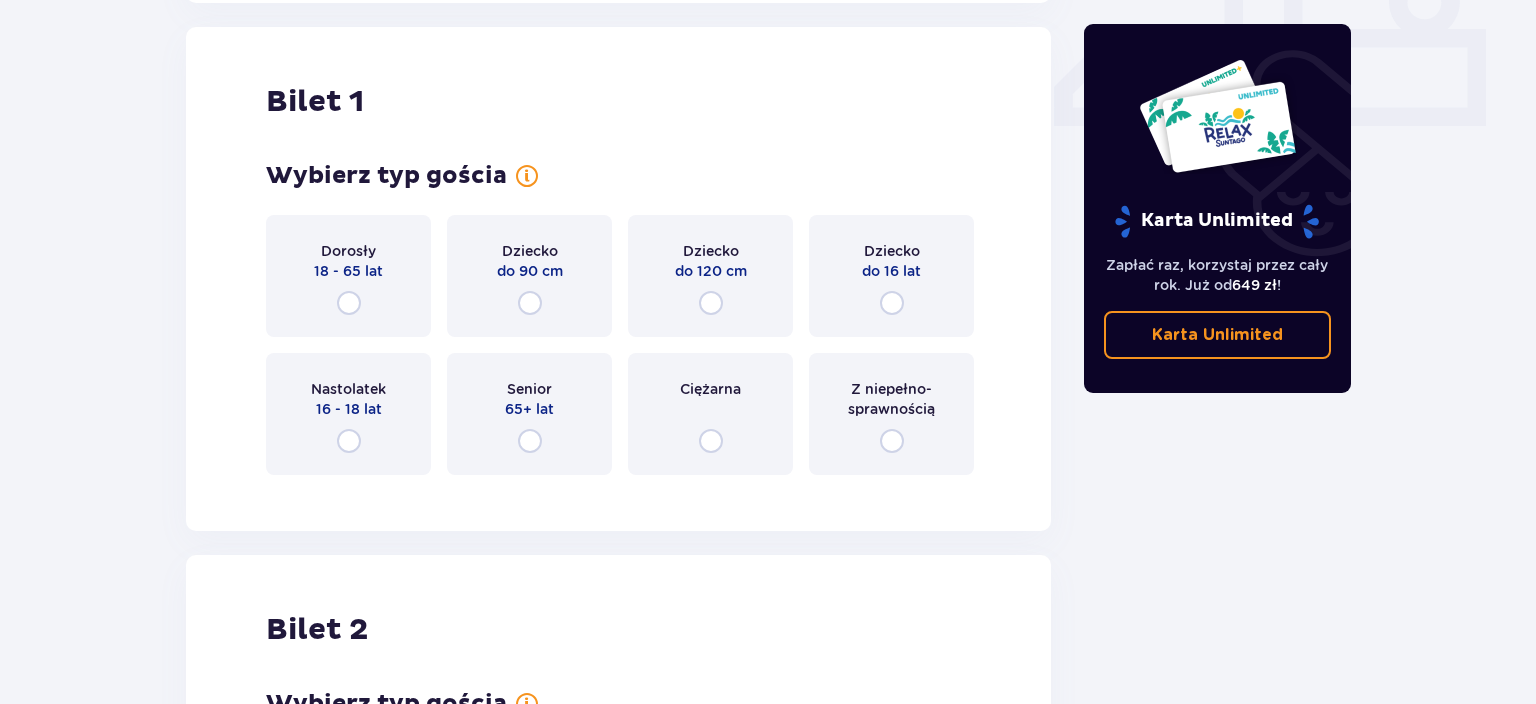 scroll, scrollTop: 908, scrollLeft: 0, axis: vertical 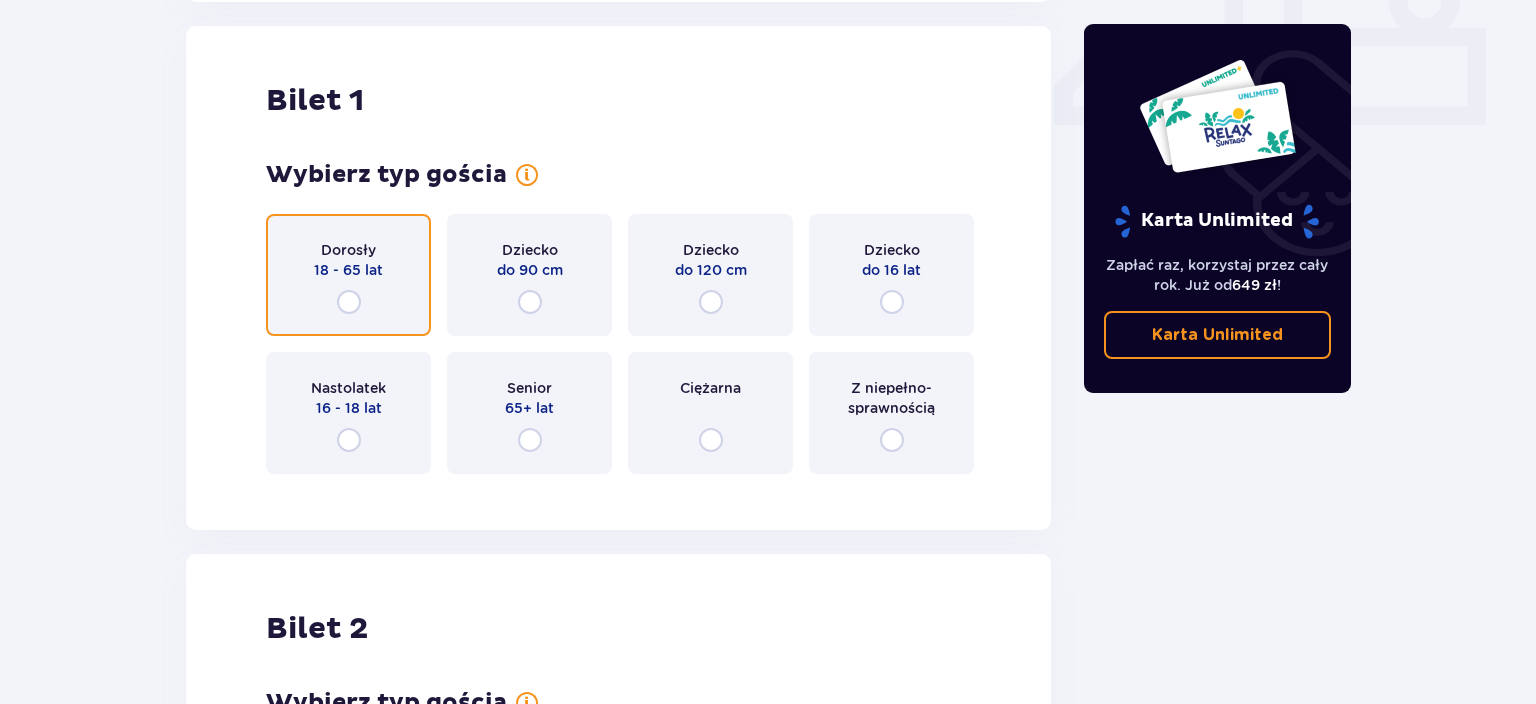click at bounding box center (349, 302) 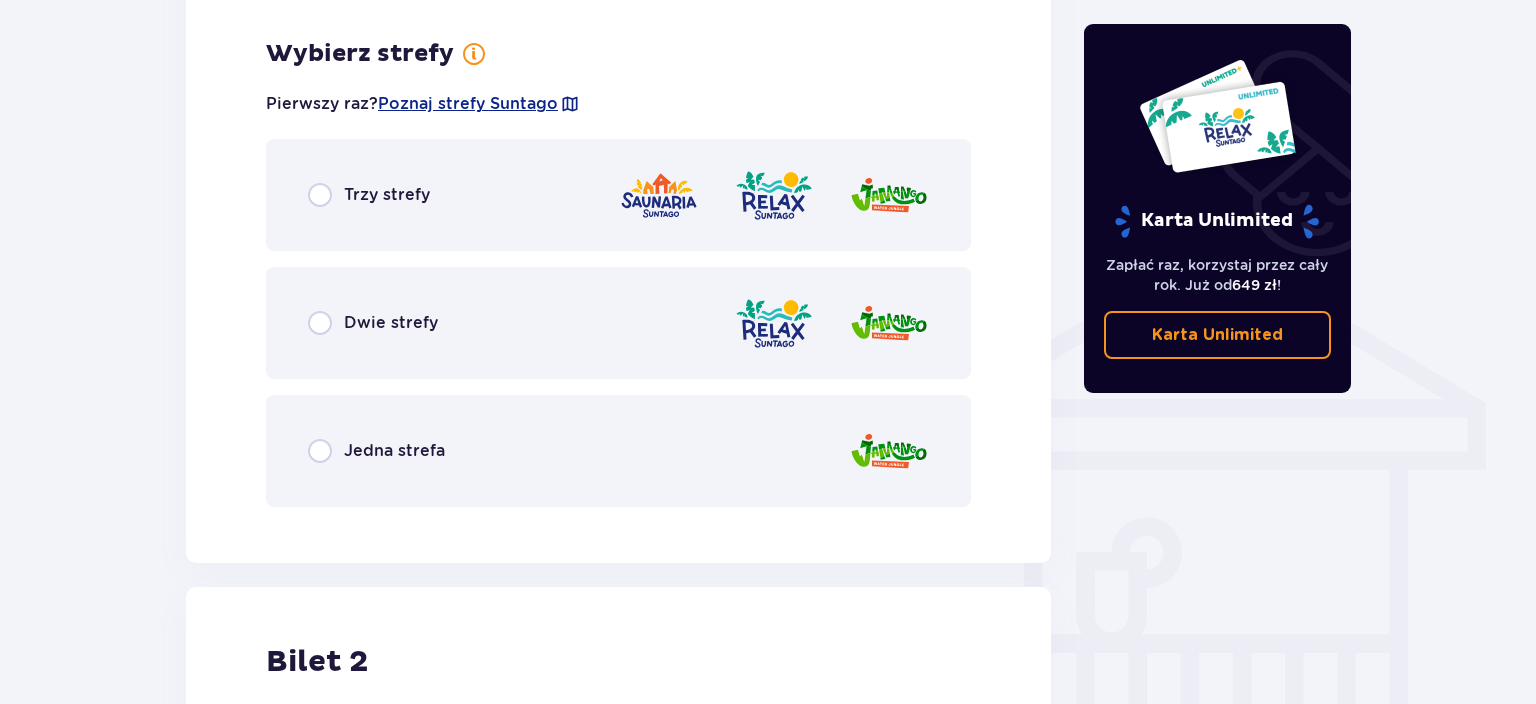 scroll, scrollTop: 1396, scrollLeft: 0, axis: vertical 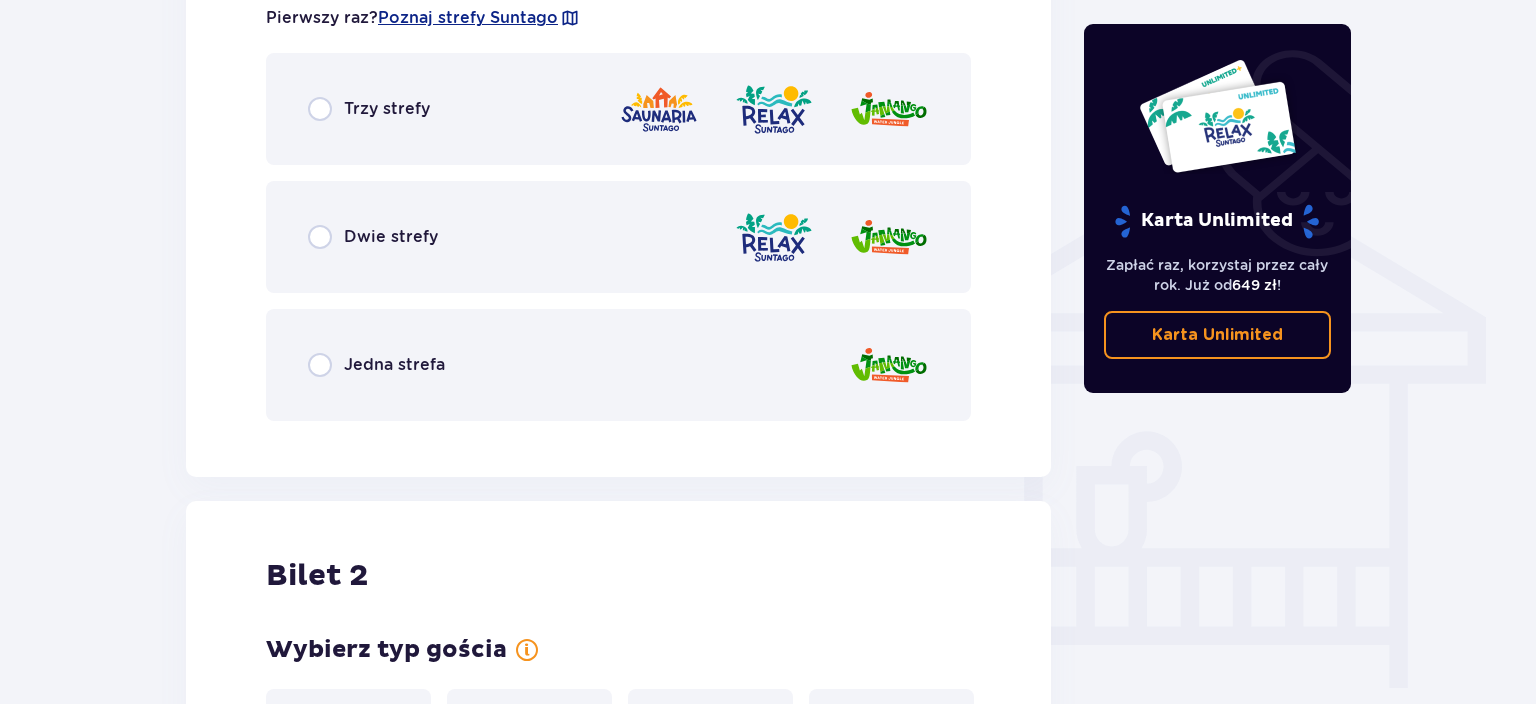 click on "Jedna strefa" at bounding box center [376, 365] 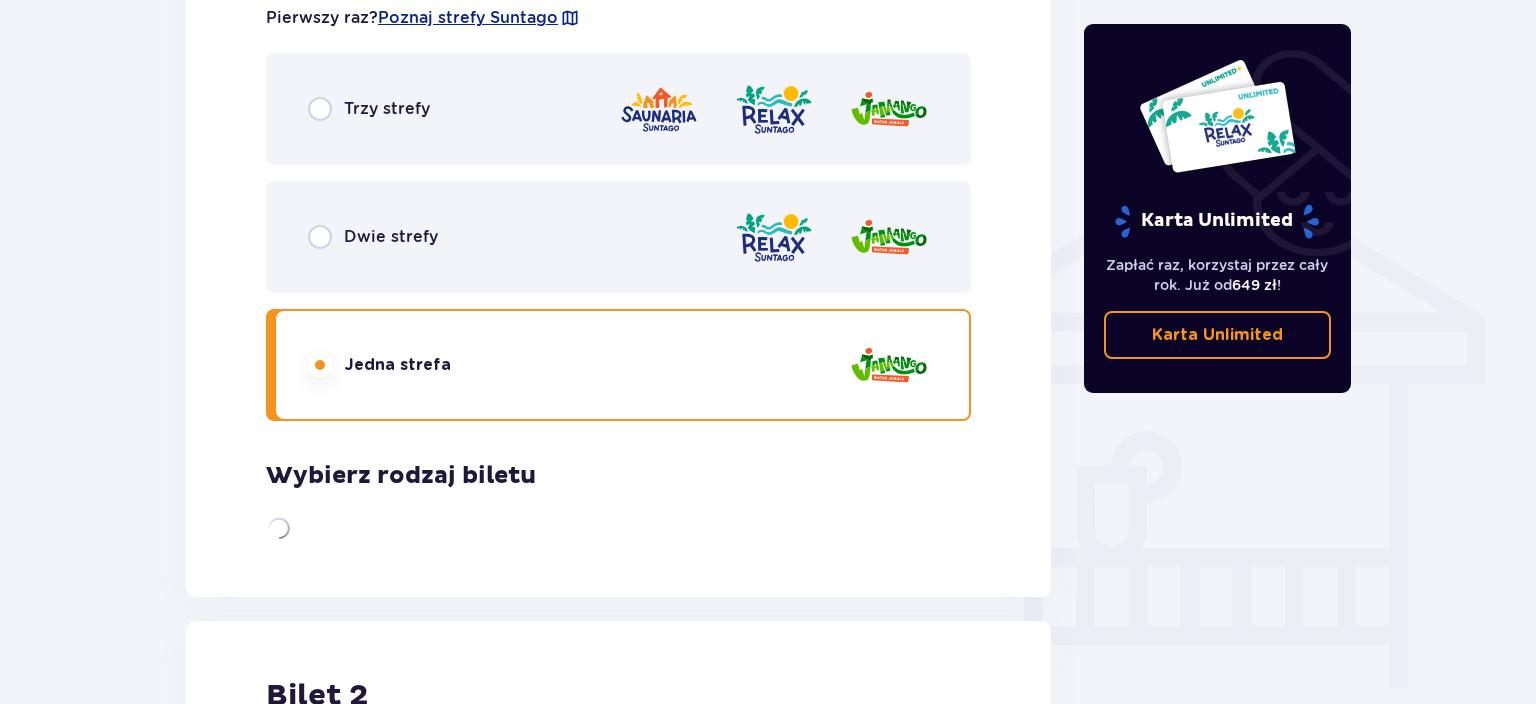 click on "Jedna strefa" at bounding box center (379, 365) 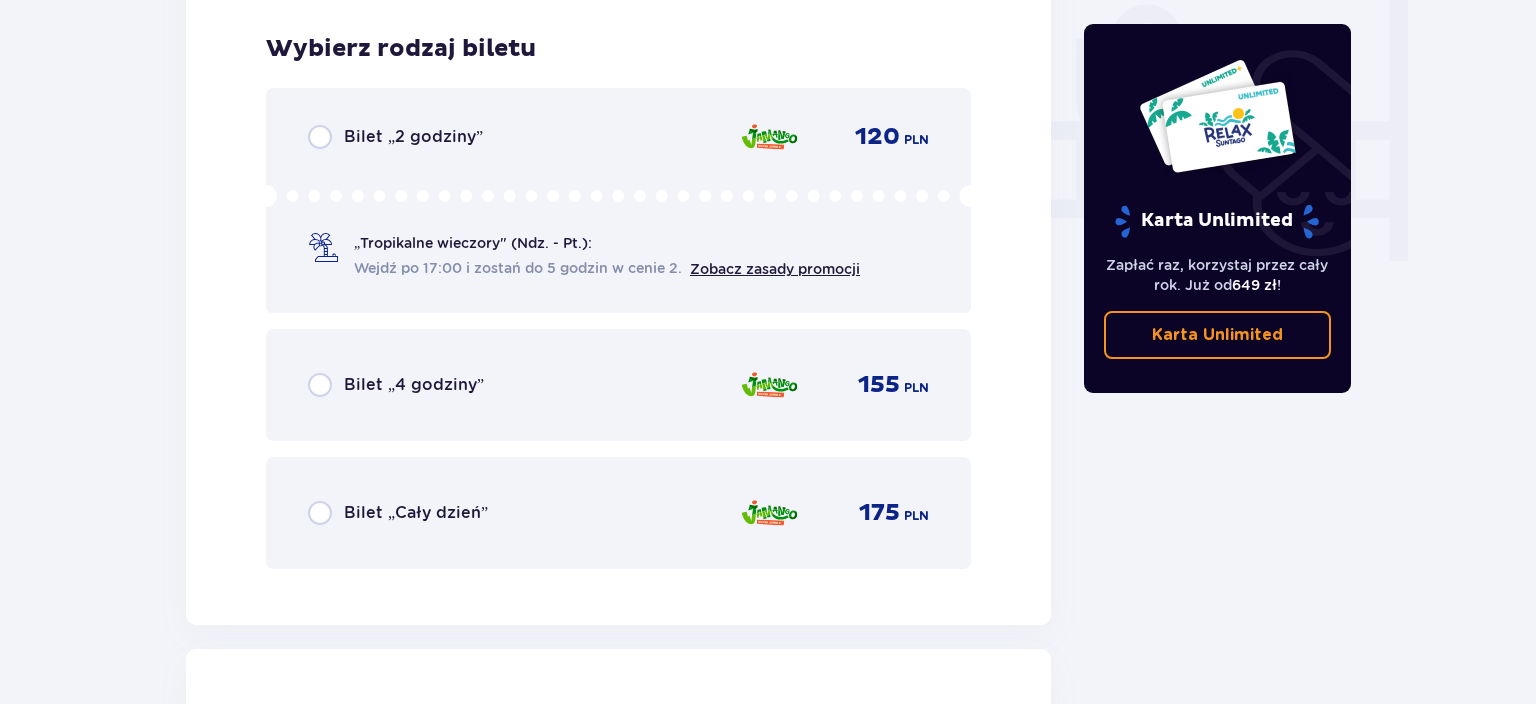 scroll, scrollTop: 1904, scrollLeft: 0, axis: vertical 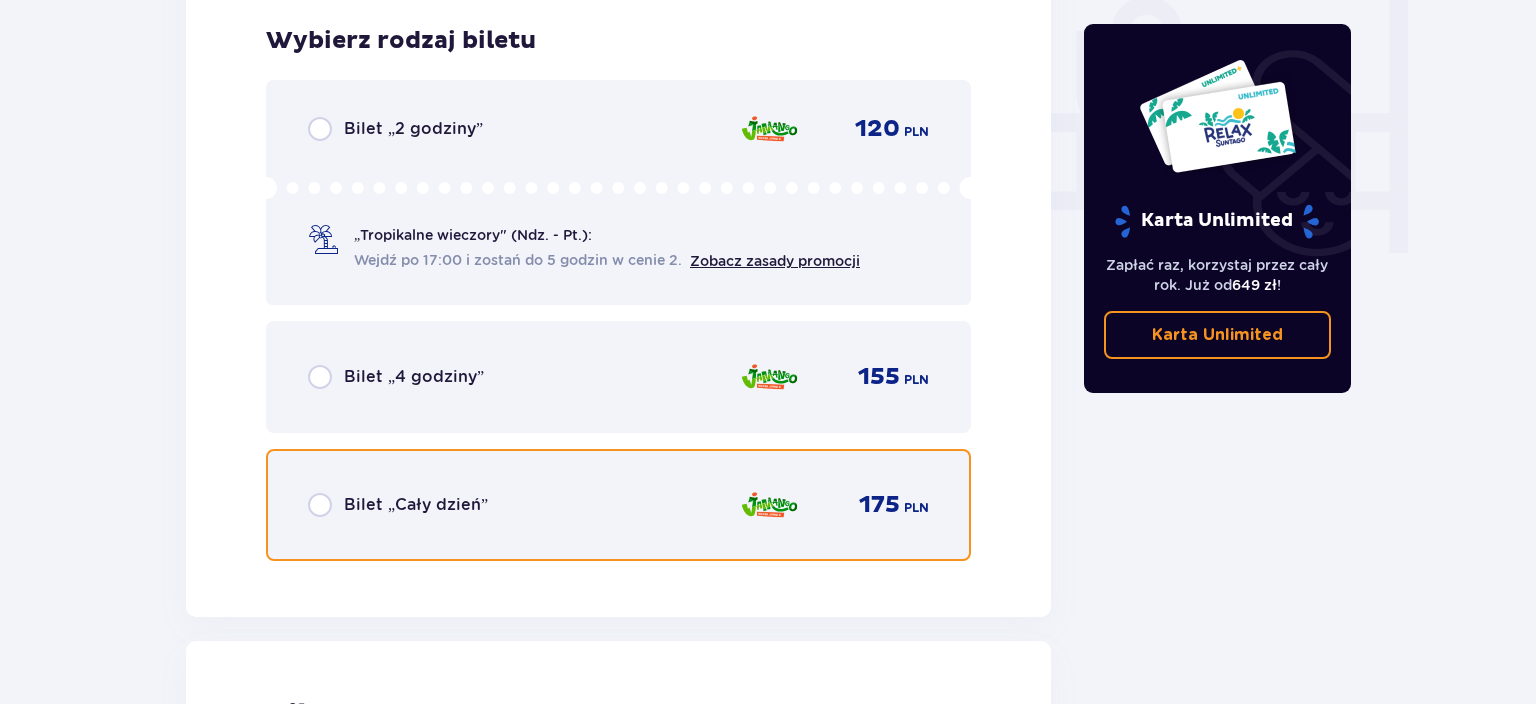 click at bounding box center [320, 505] 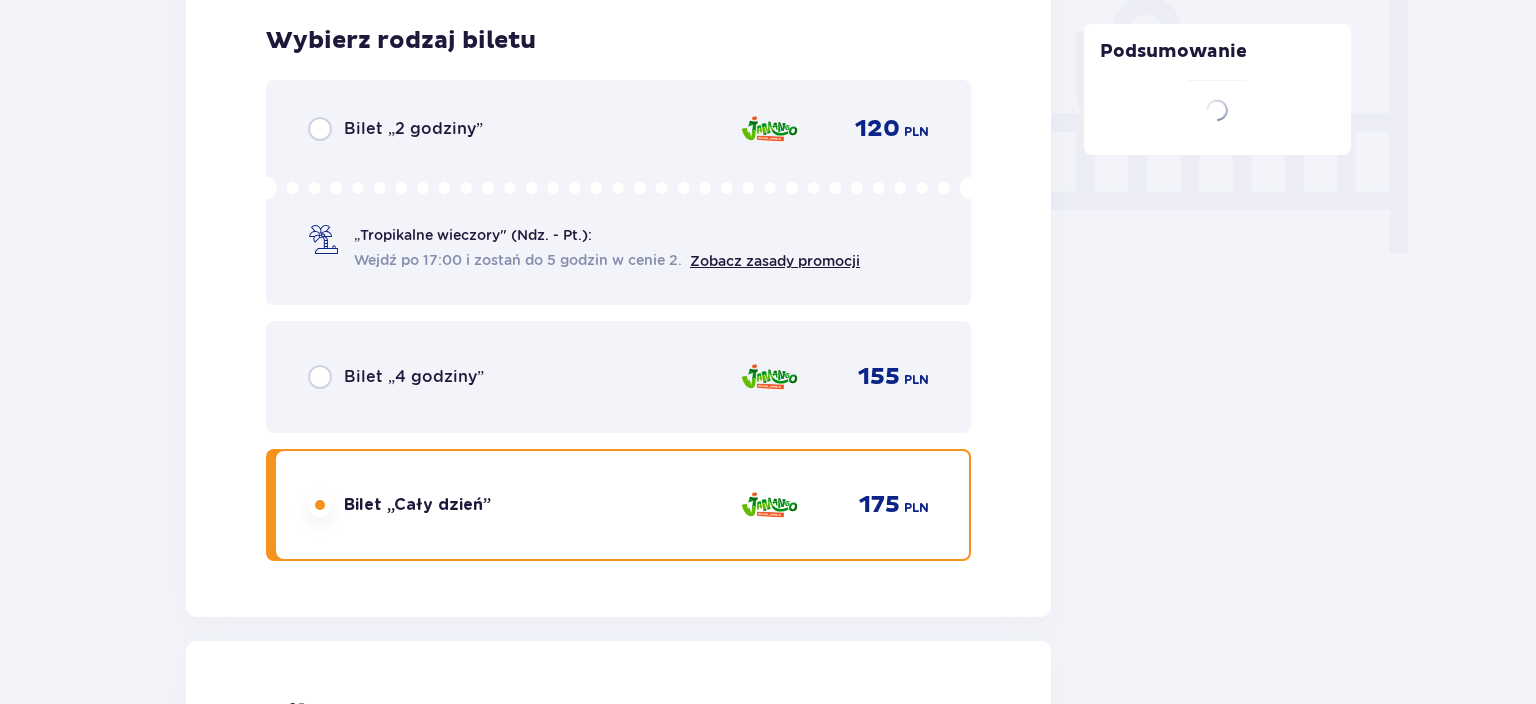 scroll, scrollTop: 2519, scrollLeft: 0, axis: vertical 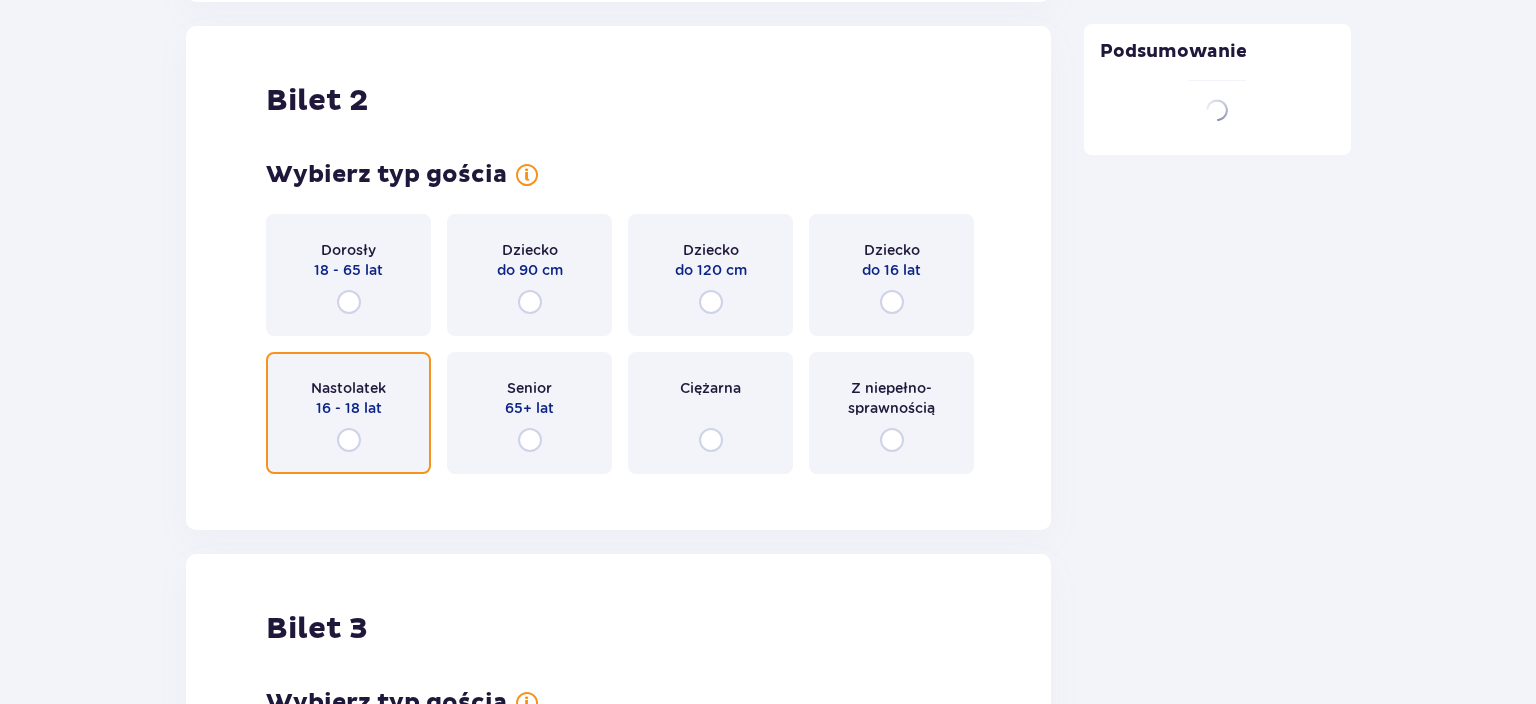 click at bounding box center [349, 440] 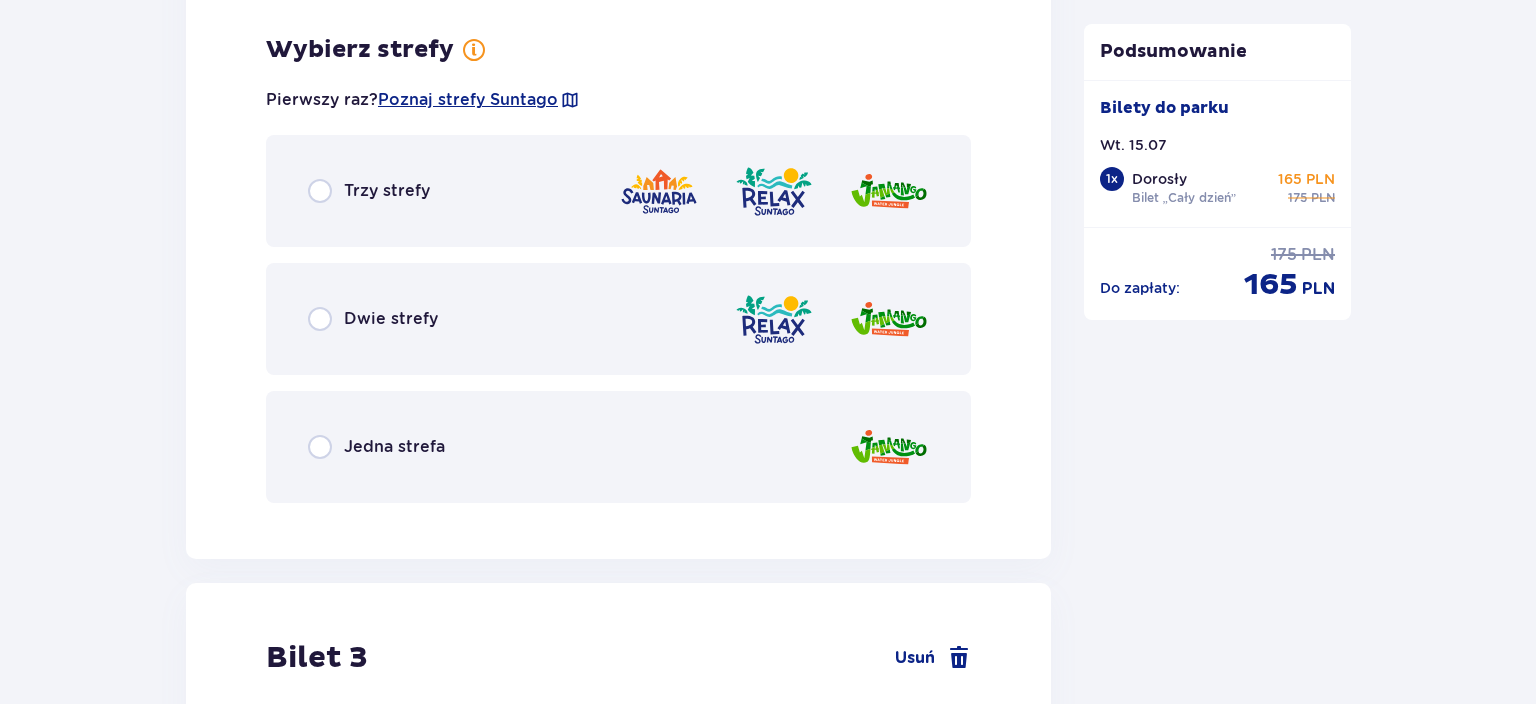 scroll, scrollTop: 3007, scrollLeft: 0, axis: vertical 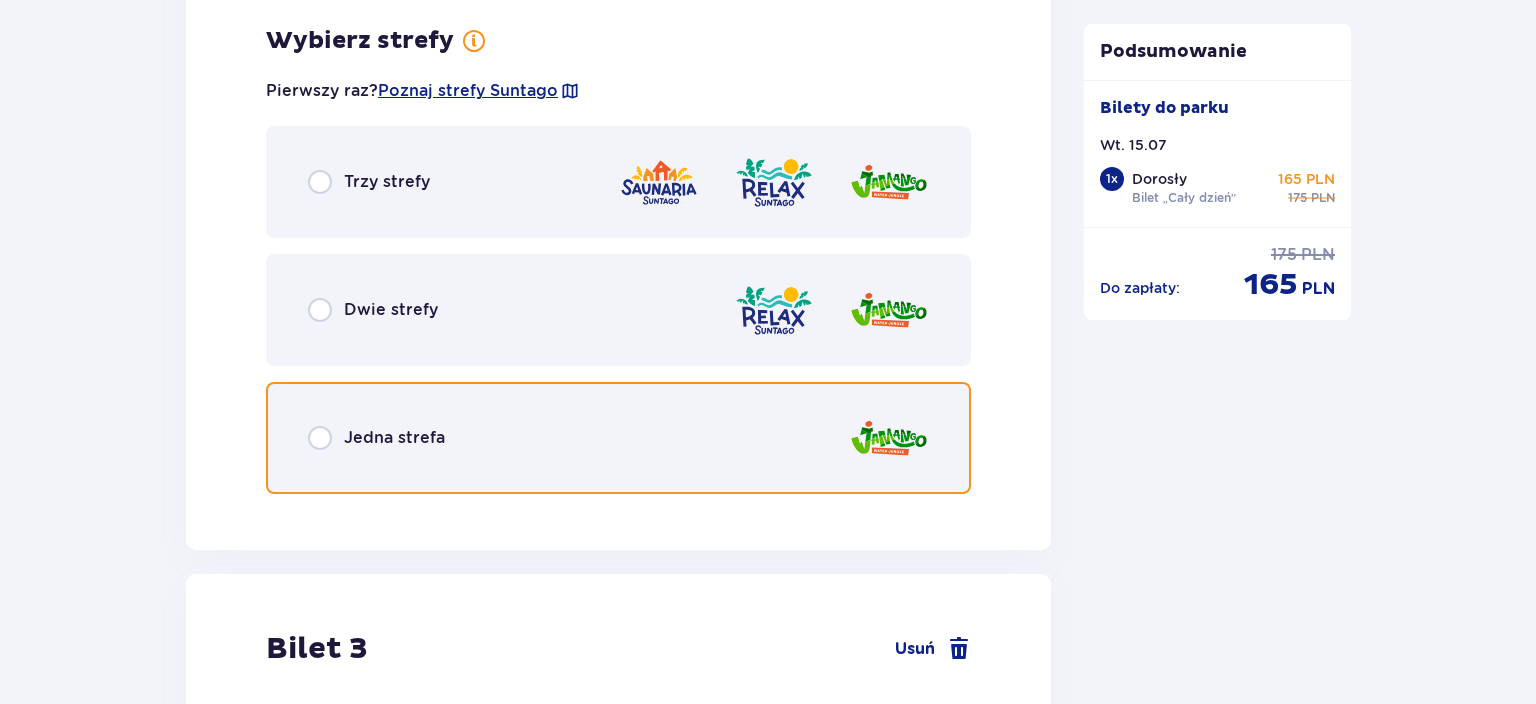 click at bounding box center (320, 438) 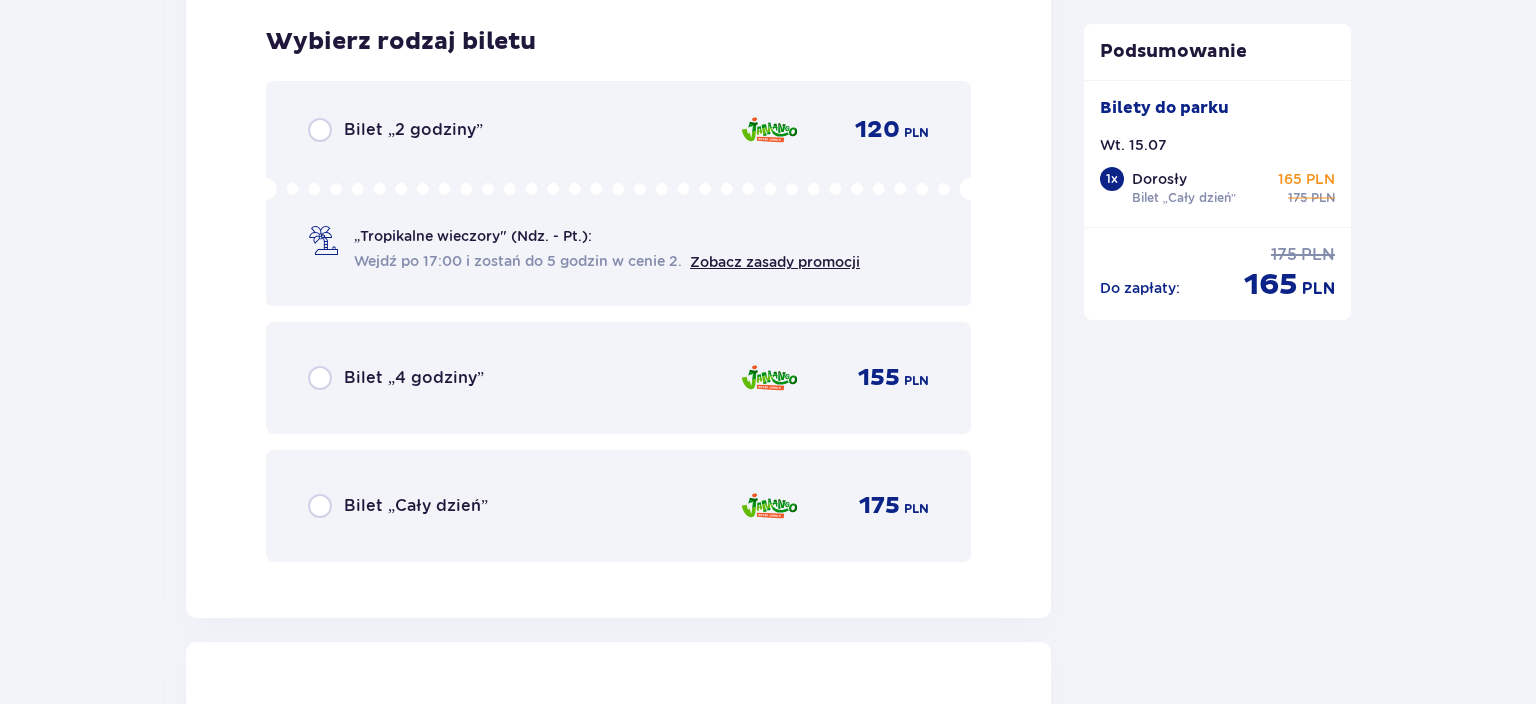 scroll, scrollTop: 3515, scrollLeft: 0, axis: vertical 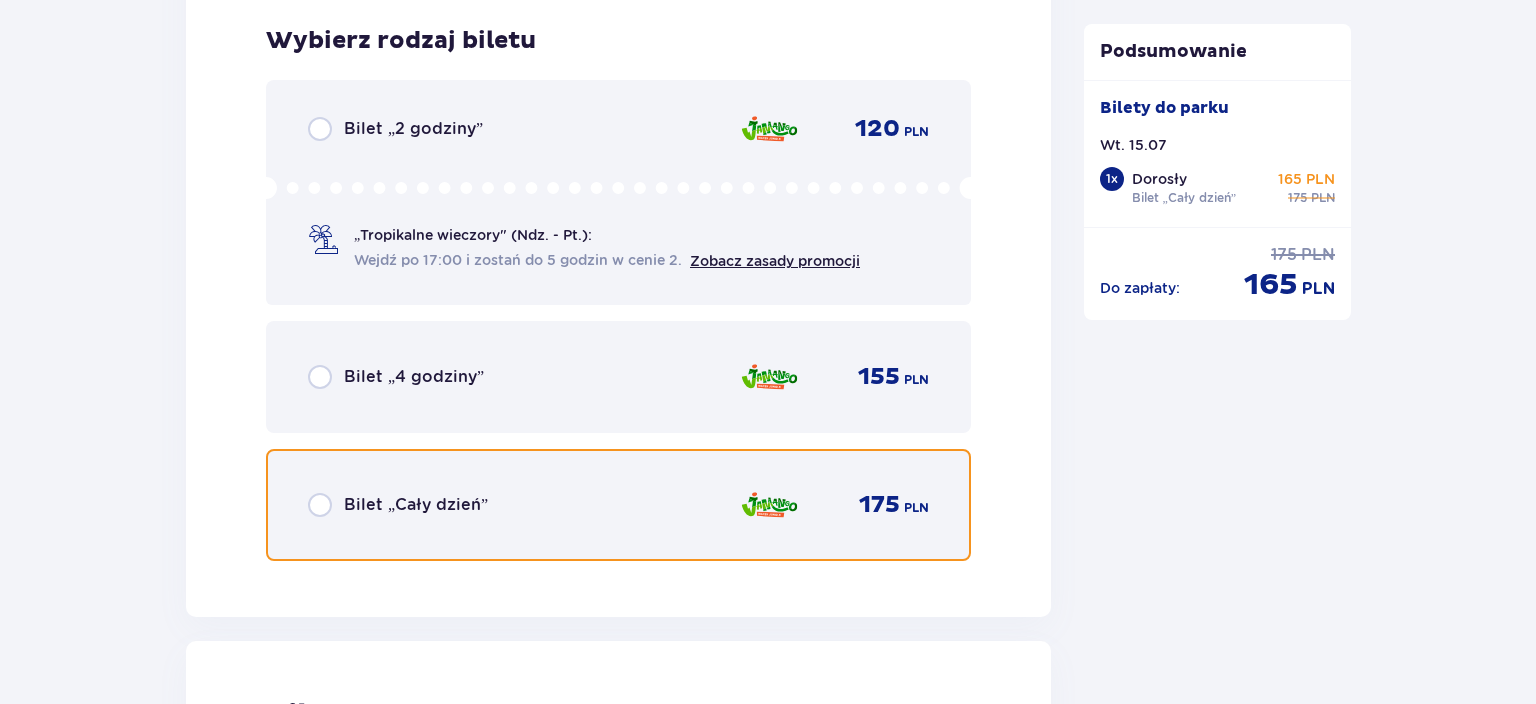 click at bounding box center (320, 505) 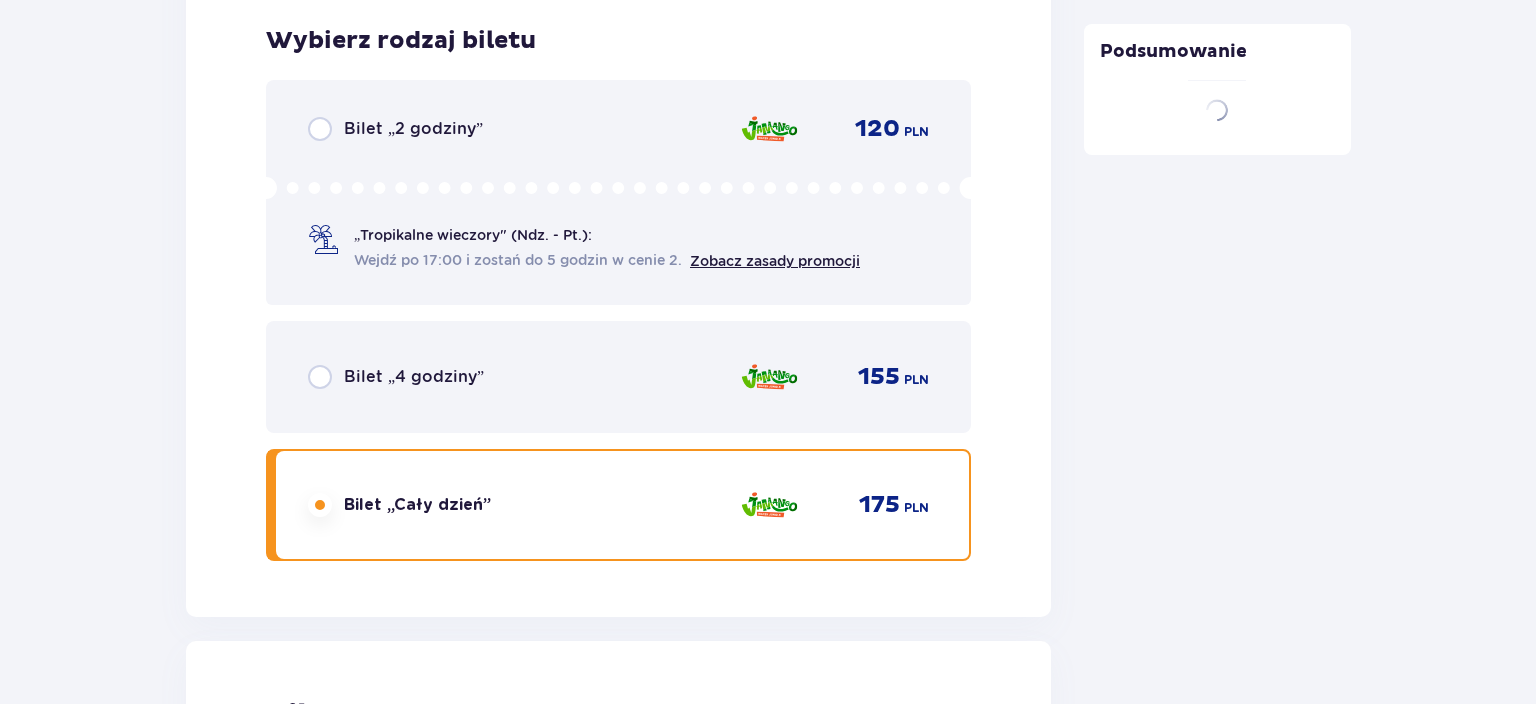 scroll, scrollTop: 4128, scrollLeft: 0, axis: vertical 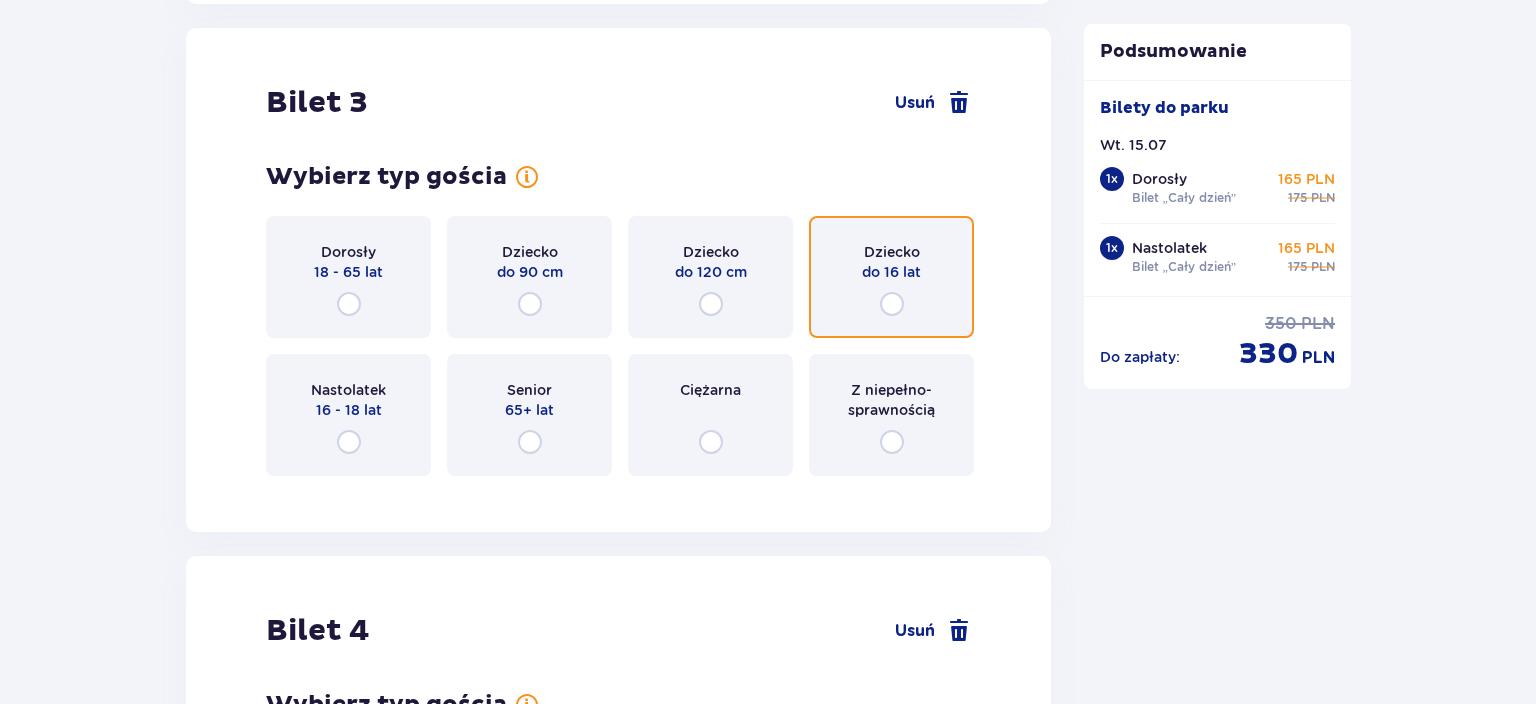 click at bounding box center [892, 304] 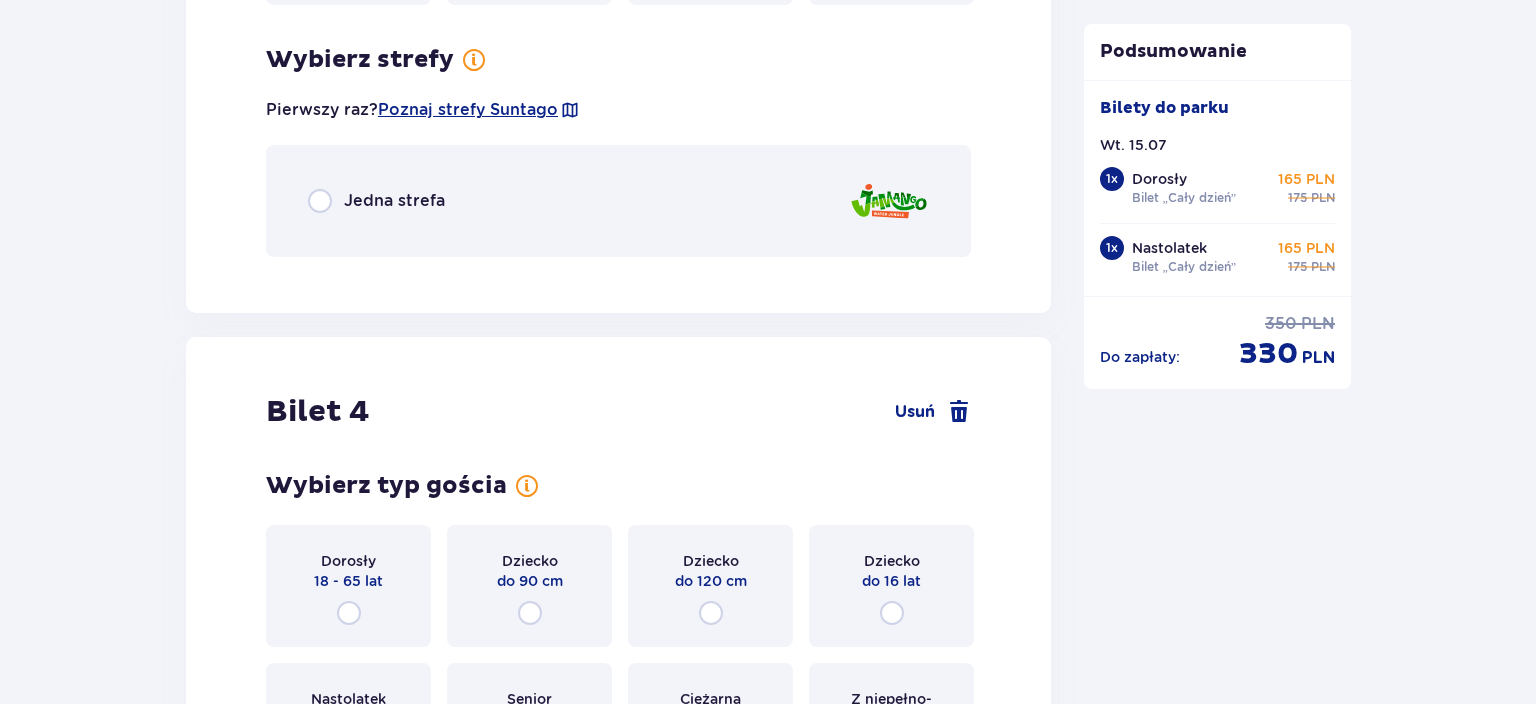 scroll, scrollTop: 4616, scrollLeft: 0, axis: vertical 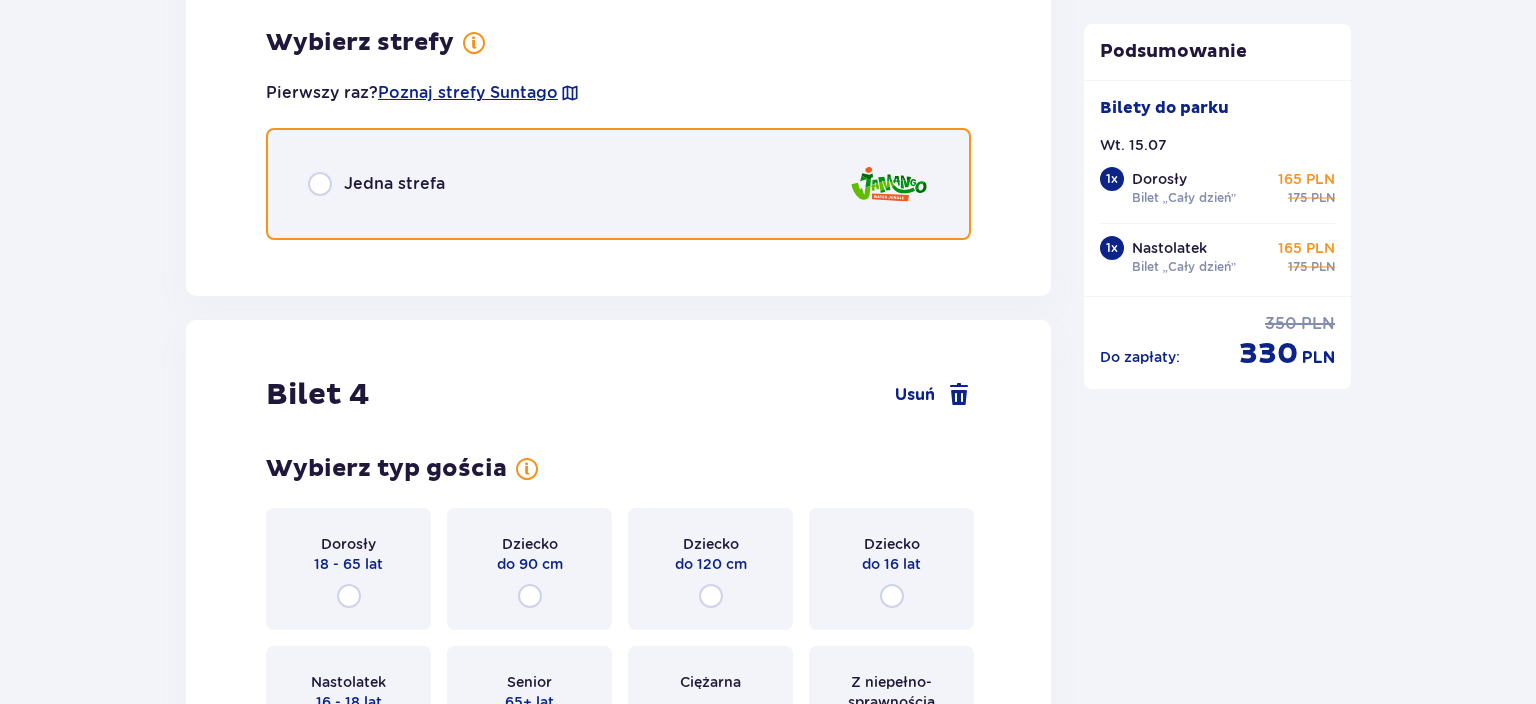 click at bounding box center [320, 184] 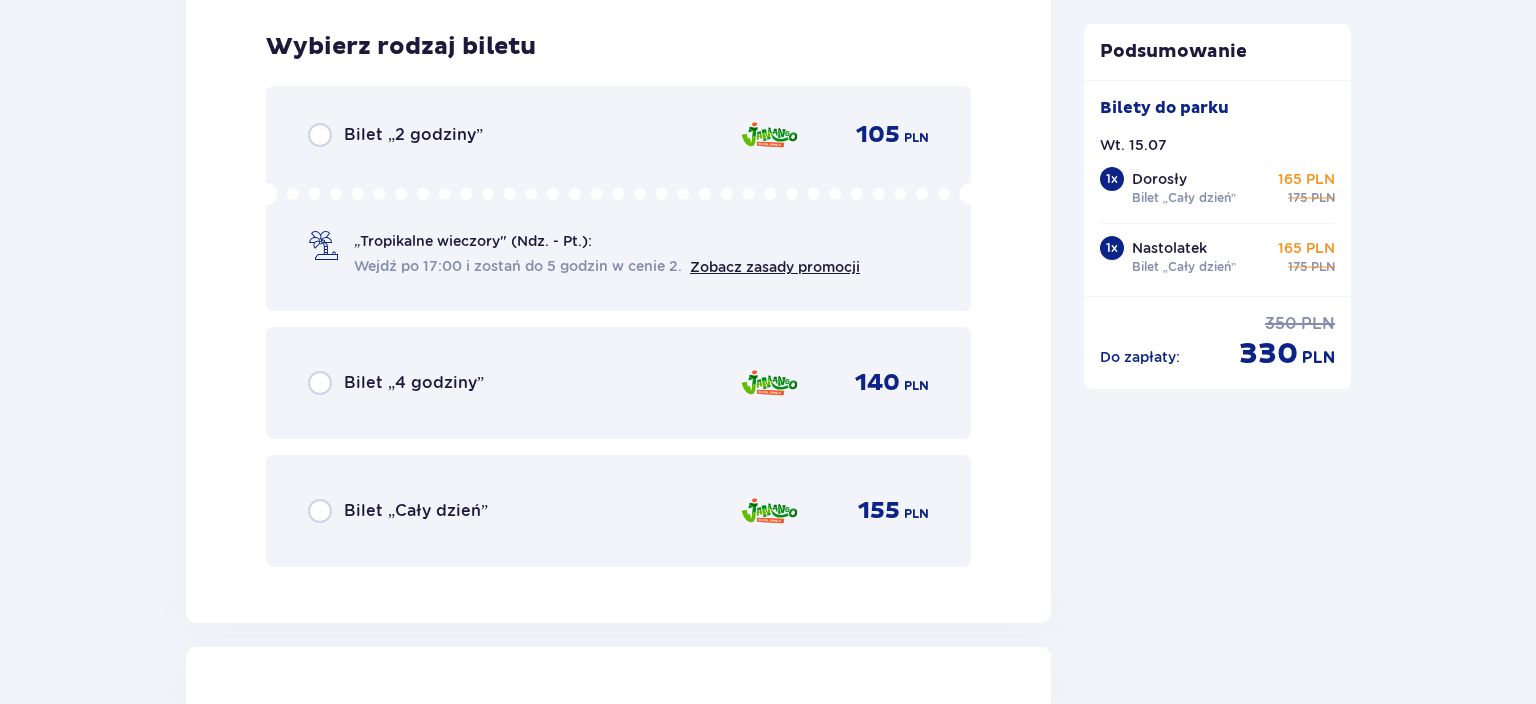 scroll, scrollTop: 4868, scrollLeft: 0, axis: vertical 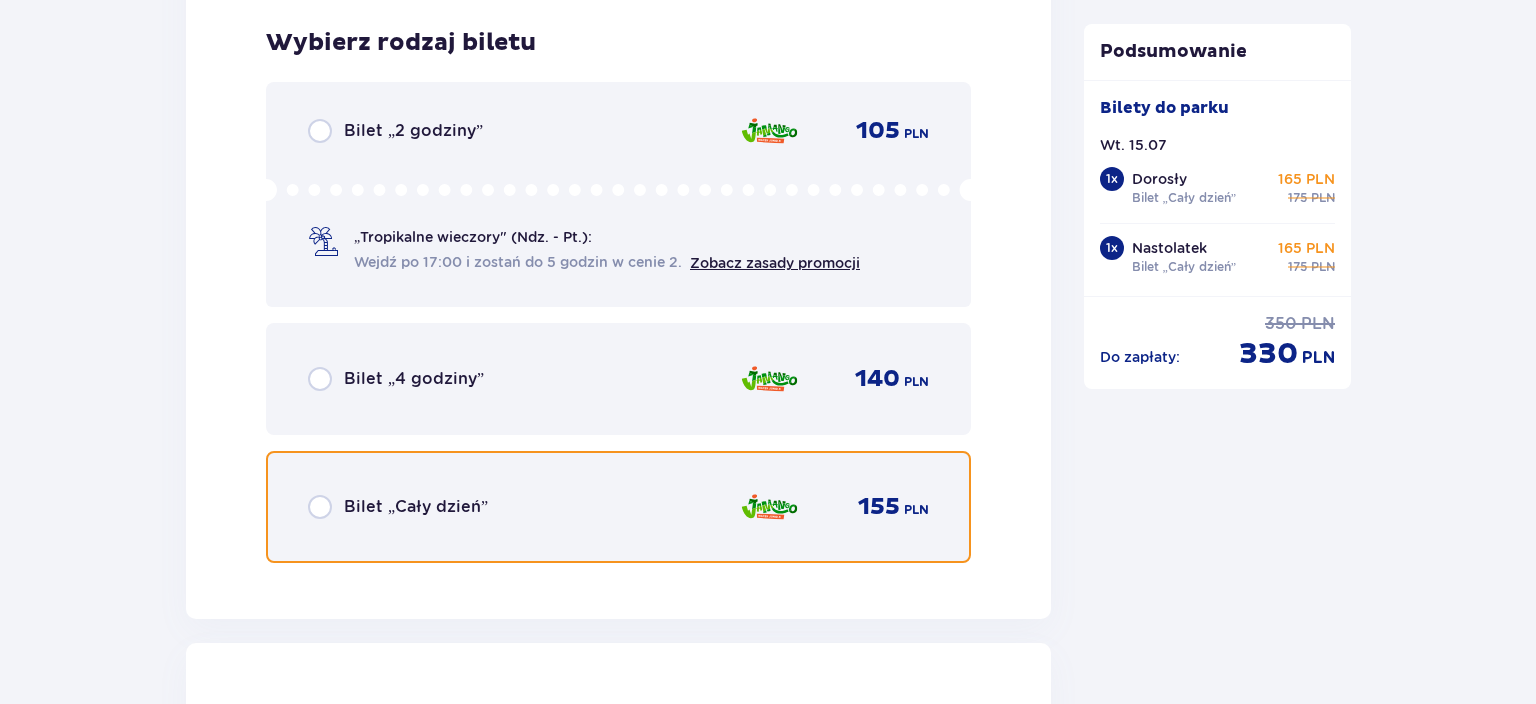 click at bounding box center [320, 507] 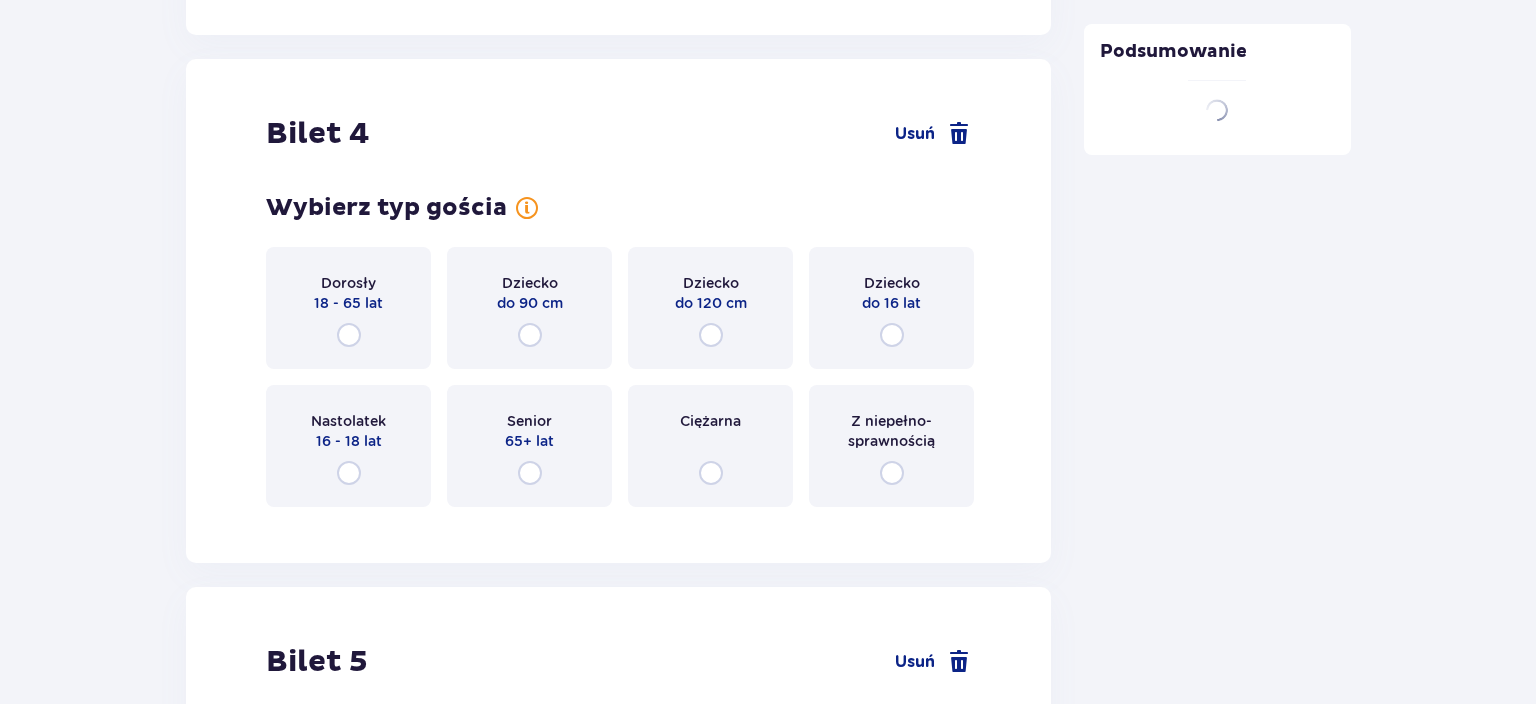 scroll, scrollTop: 5475, scrollLeft: 0, axis: vertical 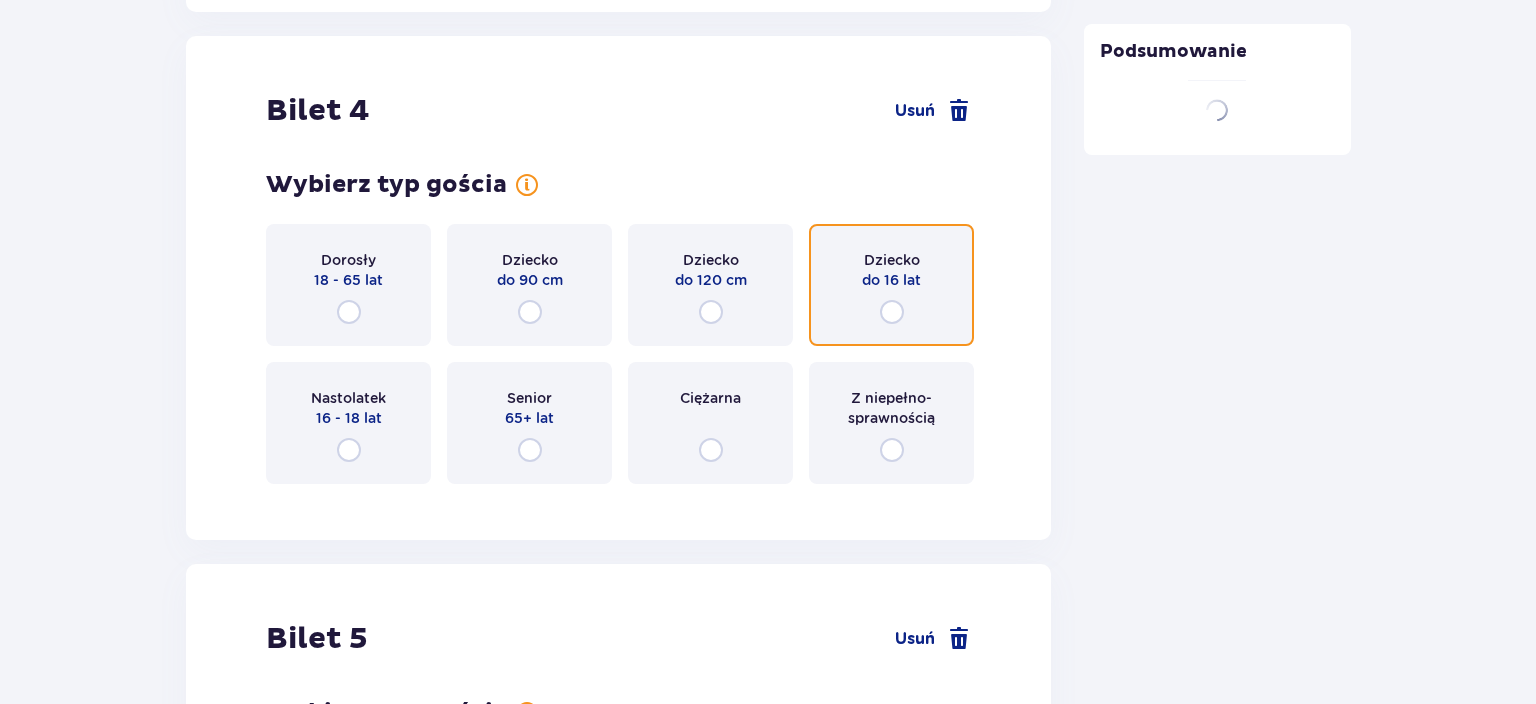 click at bounding box center [892, 312] 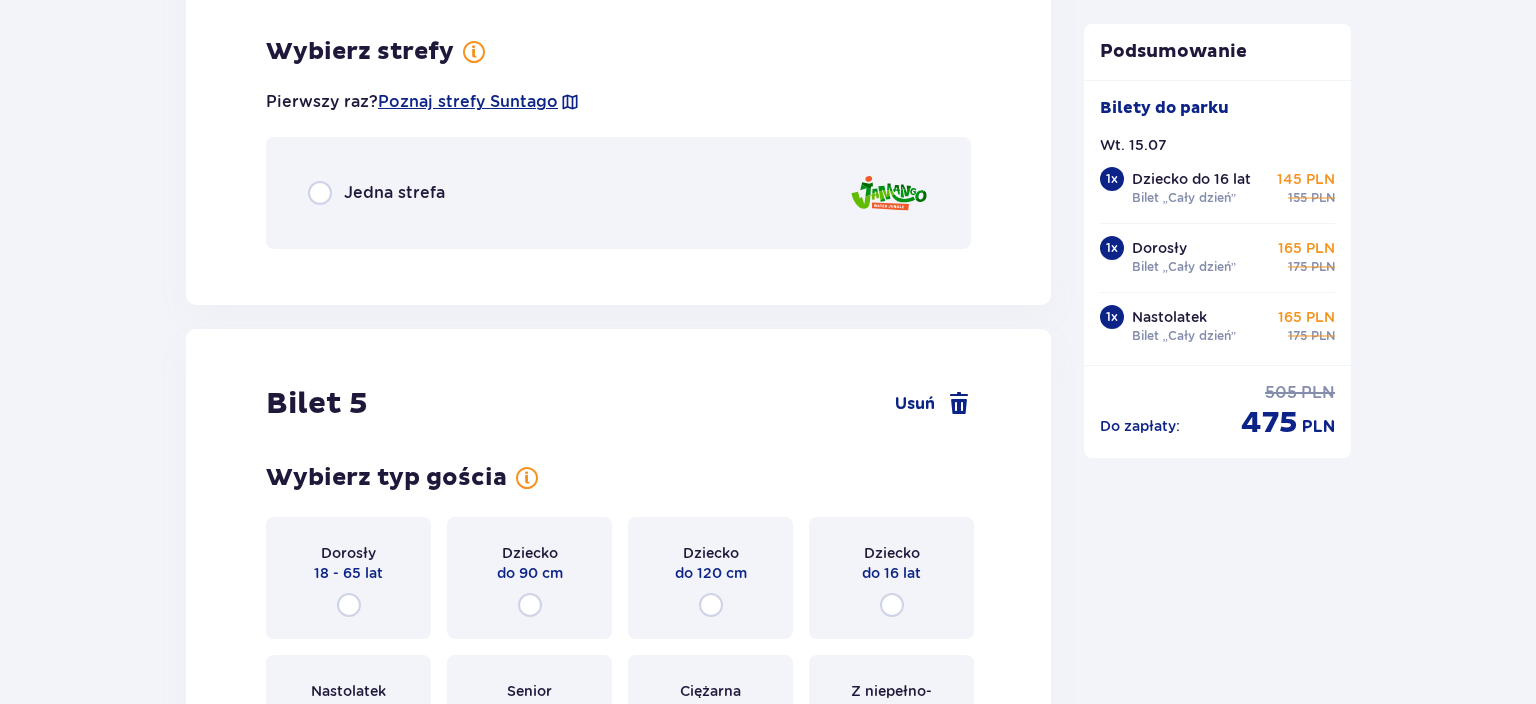scroll, scrollTop: 5971, scrollLeft: 0, axis: vertical 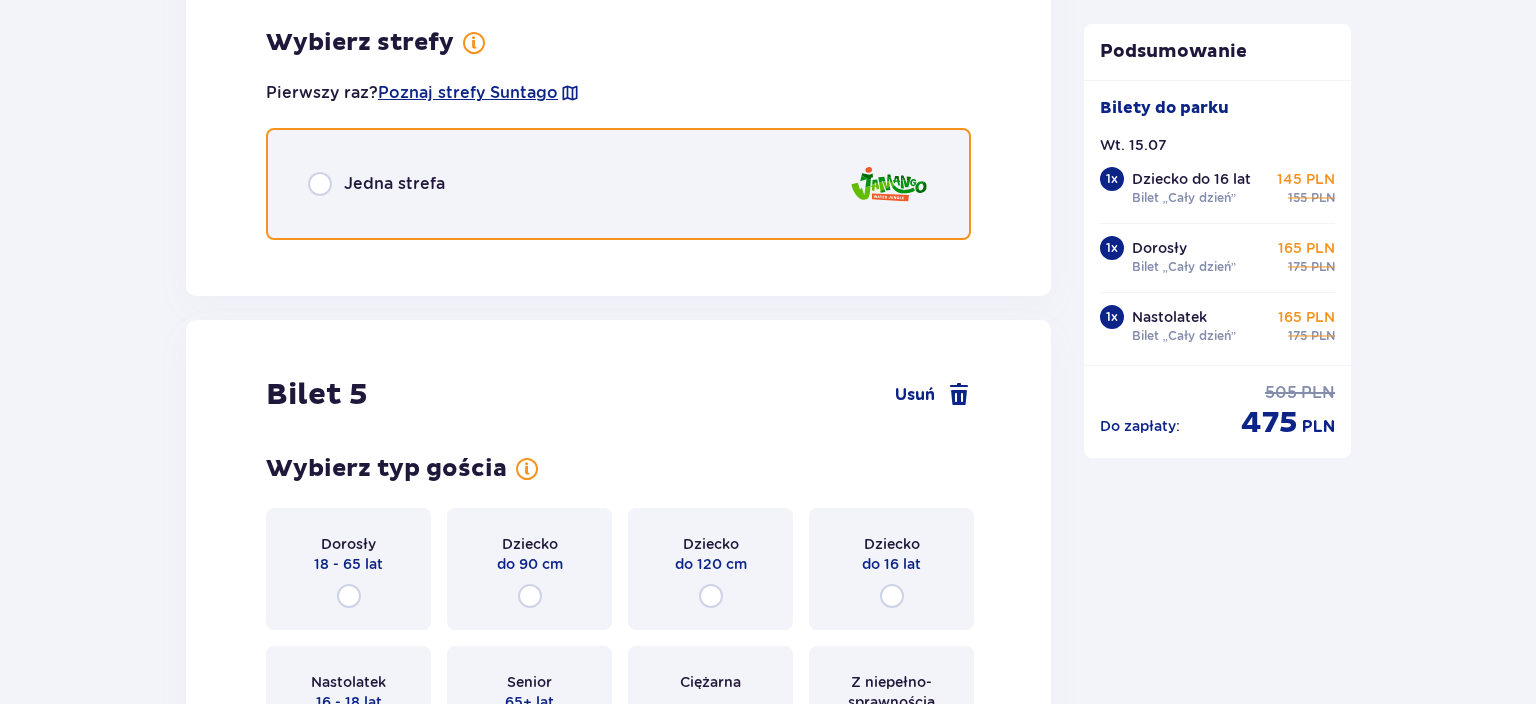 click at bounding box center [320, 184] 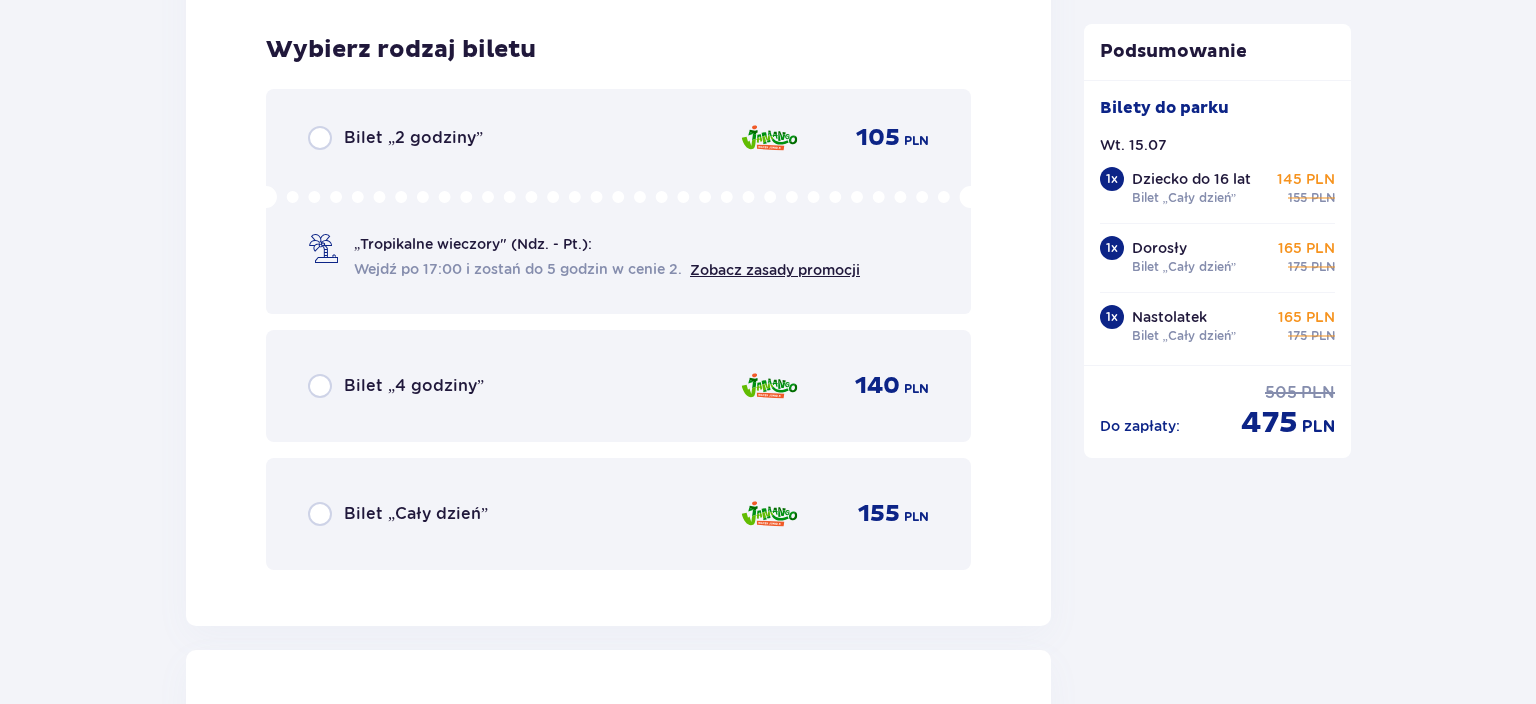 scroll, scrollTop: 6223, scrollLeft: 0, axis: vertical 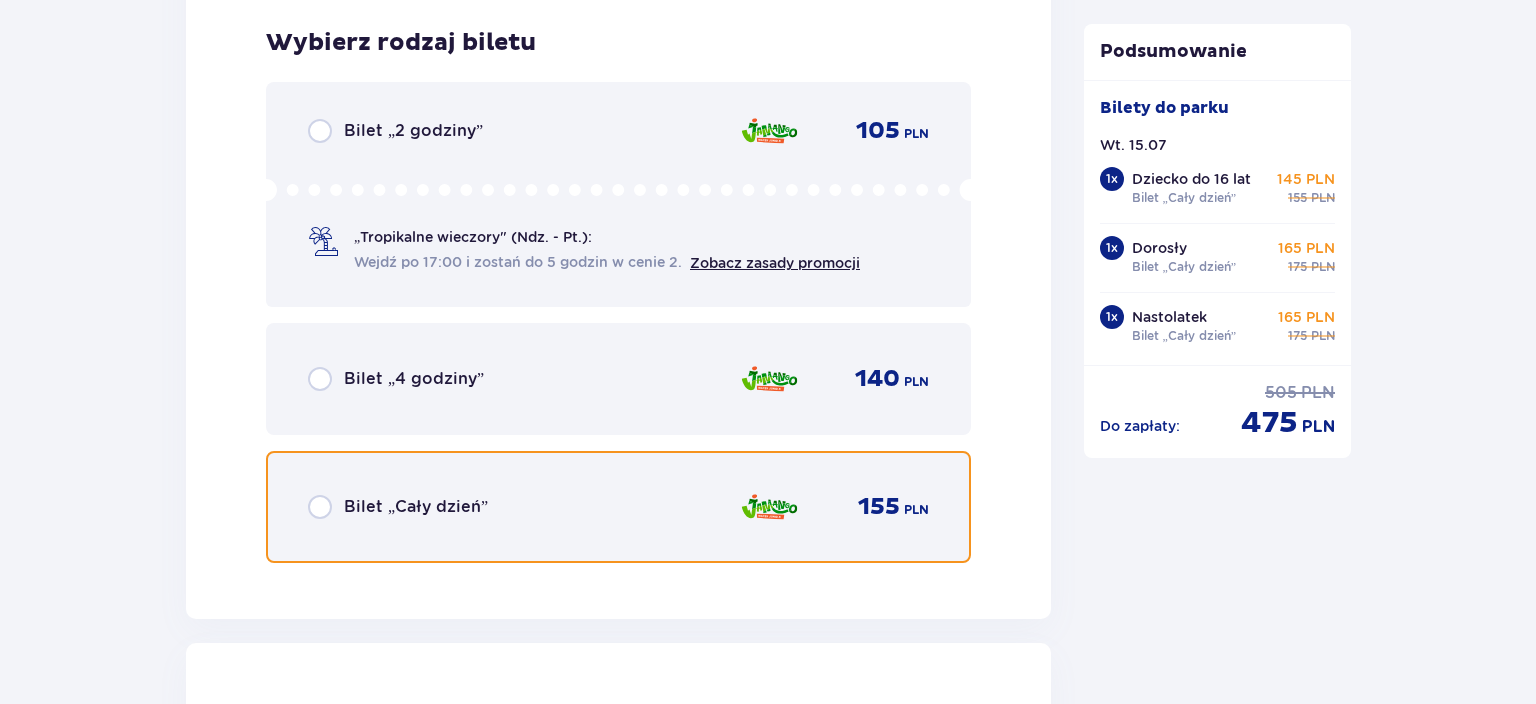 click at bounding box center [320, 507] 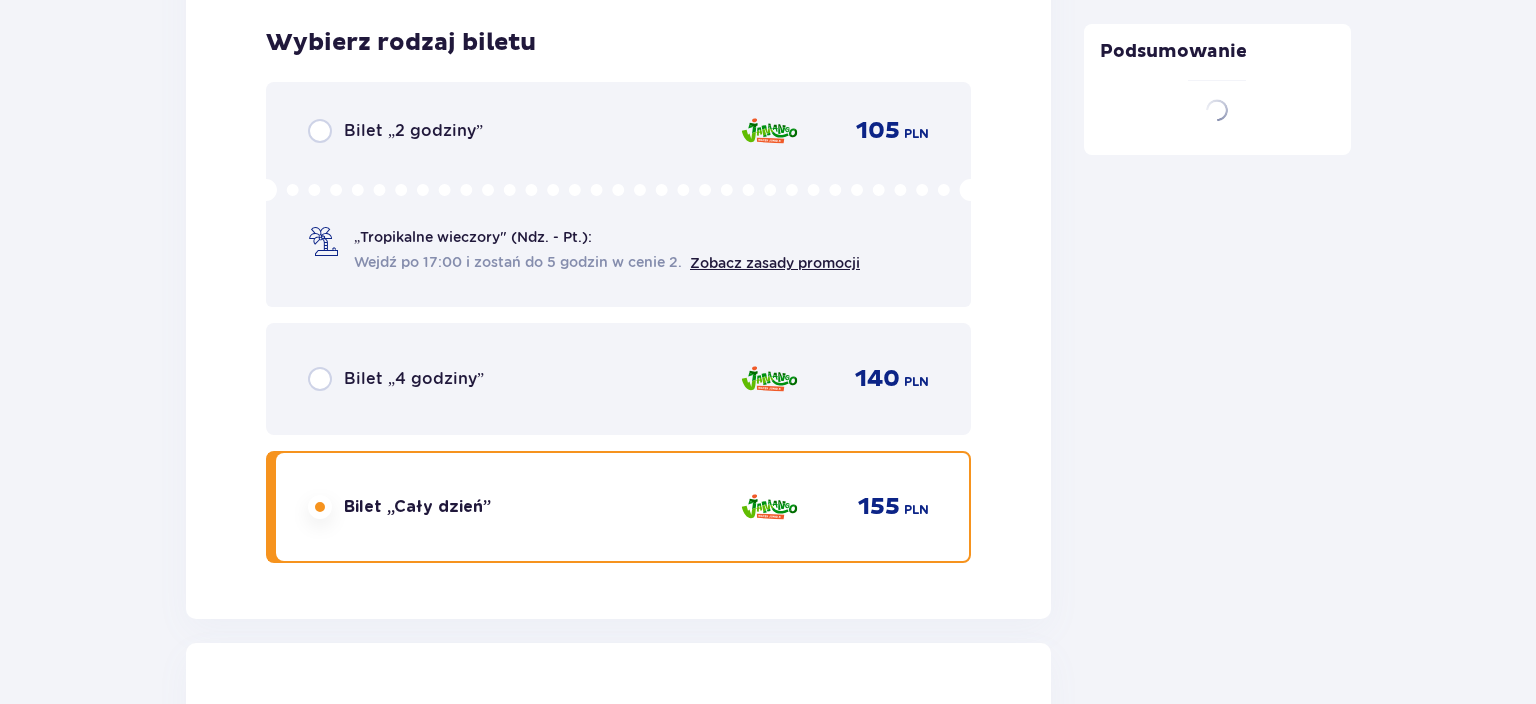 scroll, scrollTop: 6838, scrollLeft: 0, axis: vertical 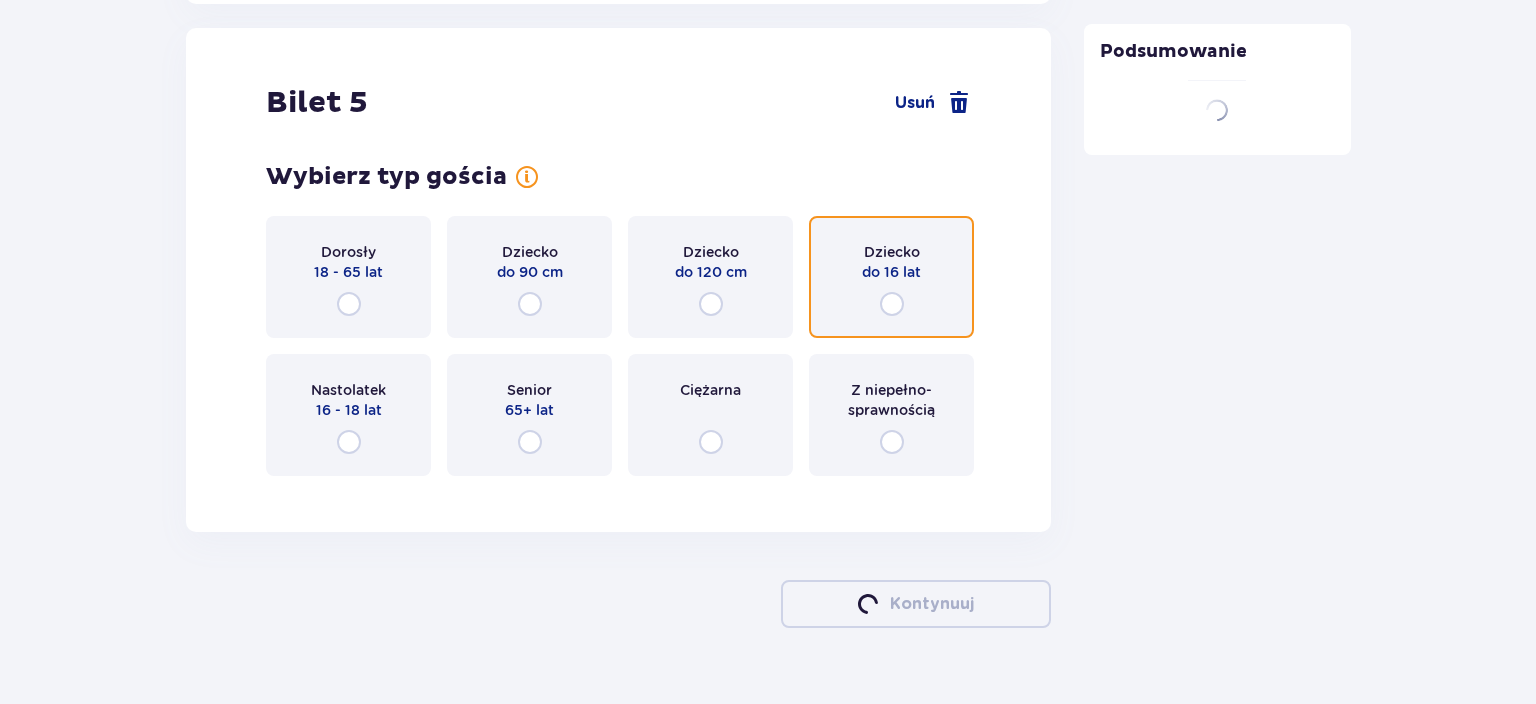 click at bounding box center [892, 304] 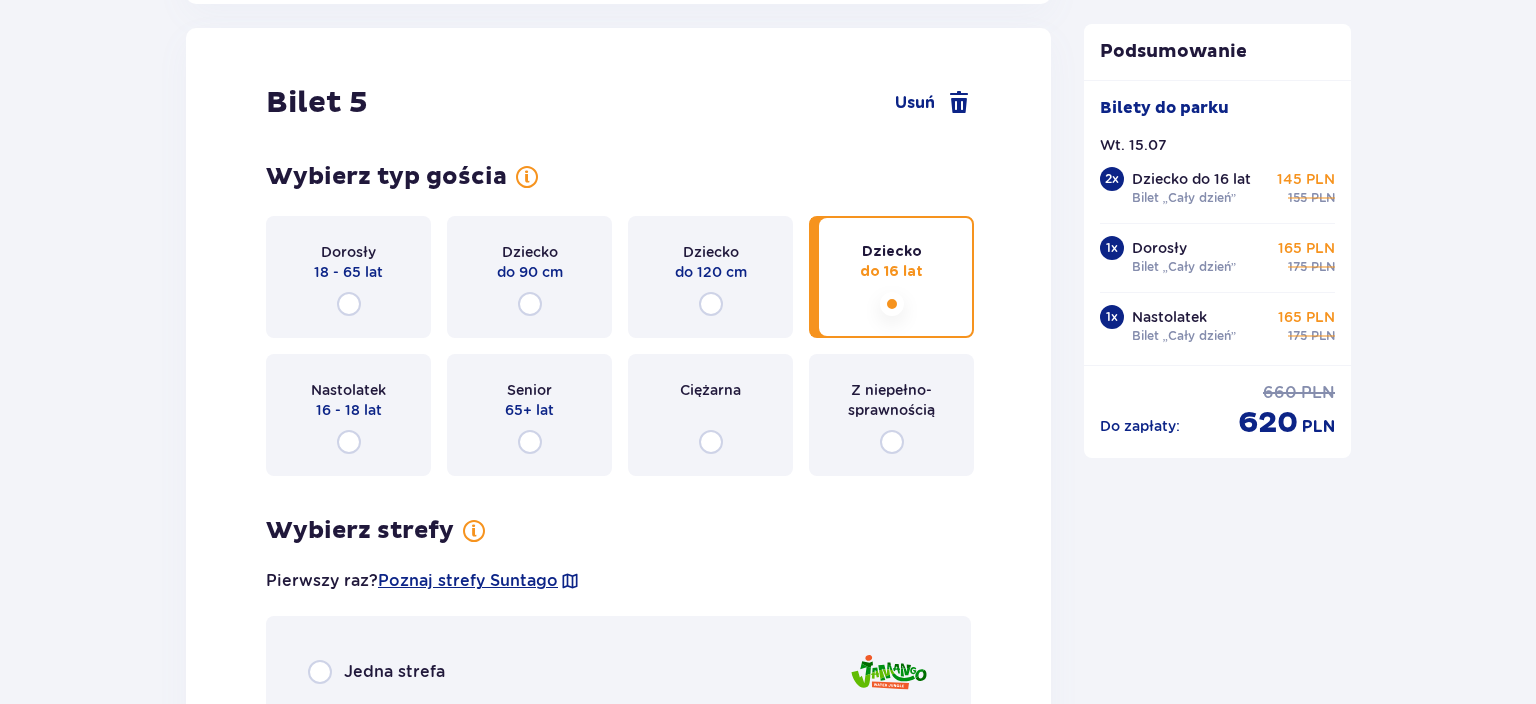 click at bounding box center [892, 304] 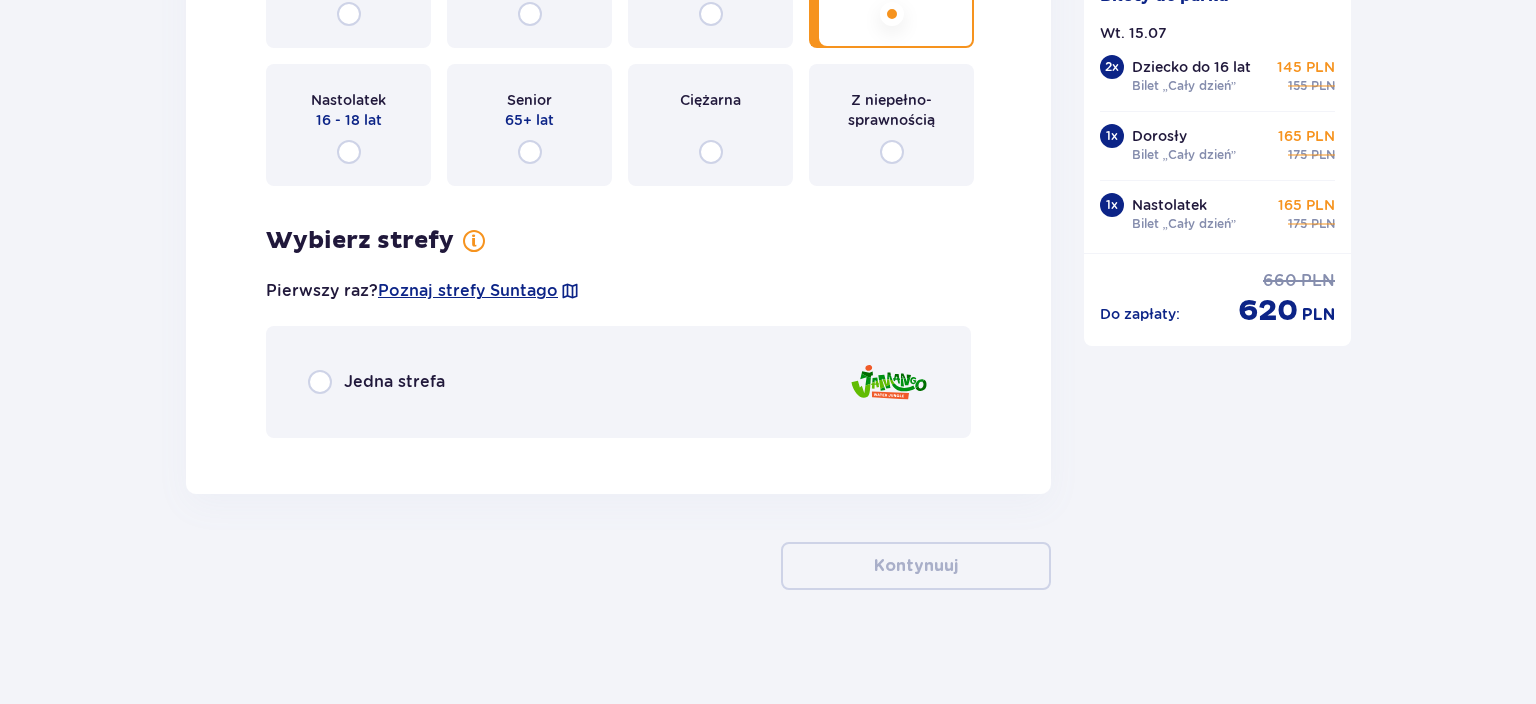scroll, scrollTop: 7130, scrollLeft: 0, axis: vertical 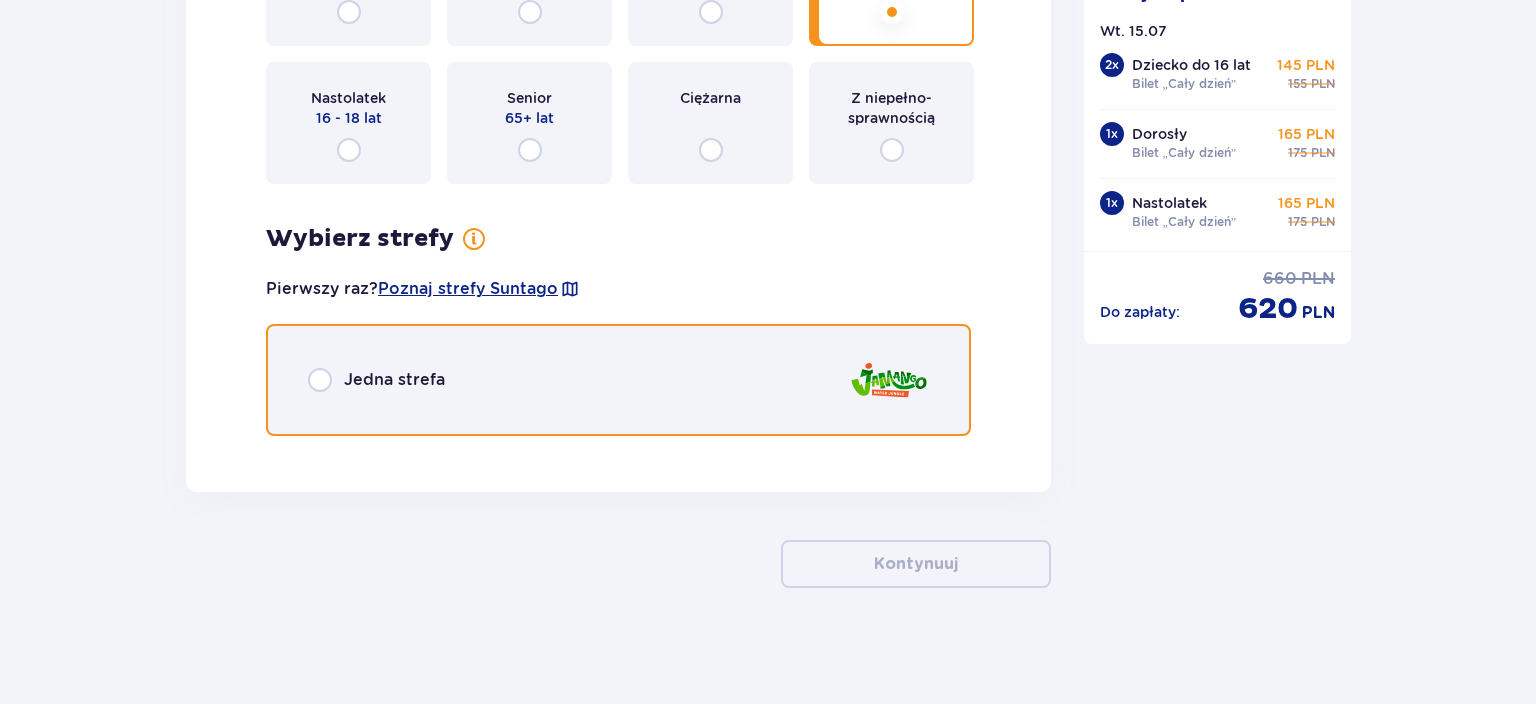 click at bounding box center (320, 380) 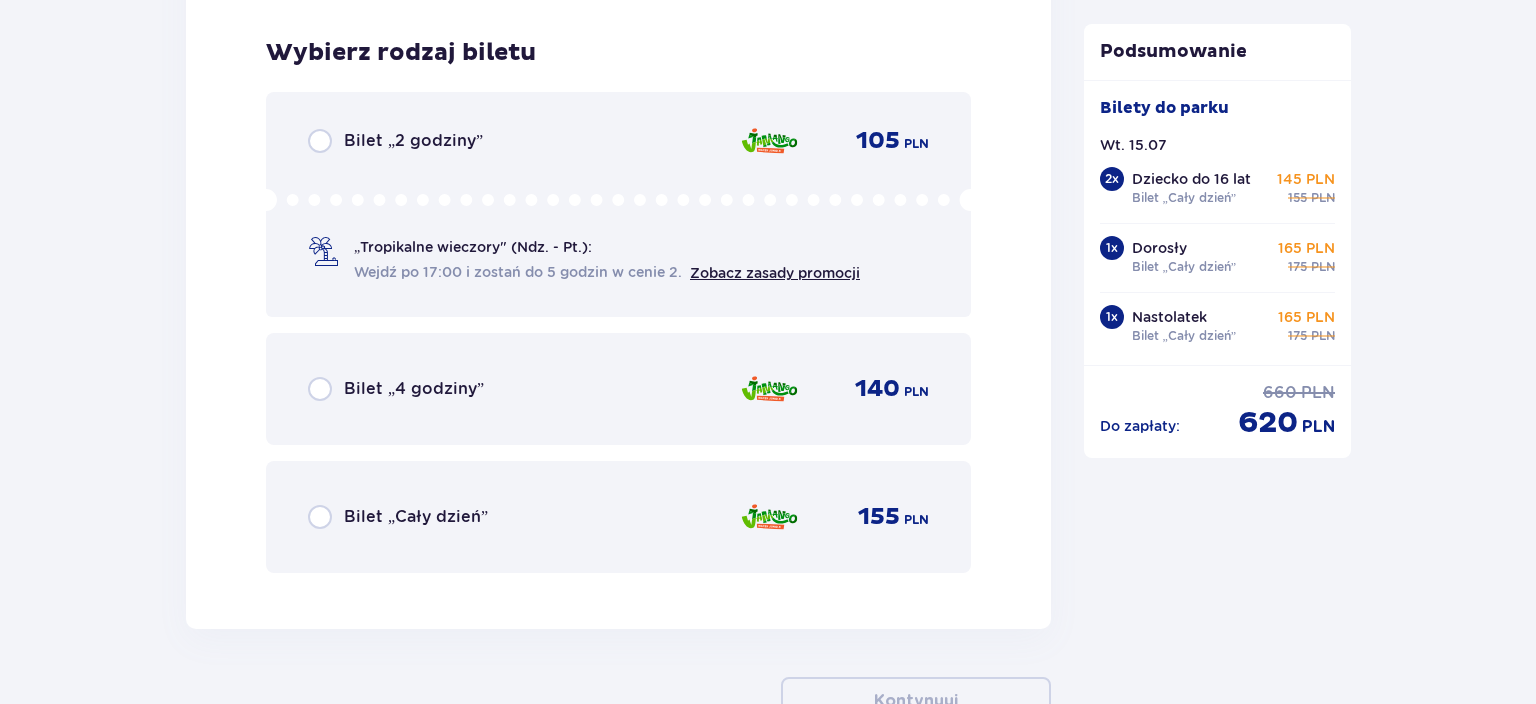 scroll, scrollTop: 7578, scrollLeft: 0, axis: vertical 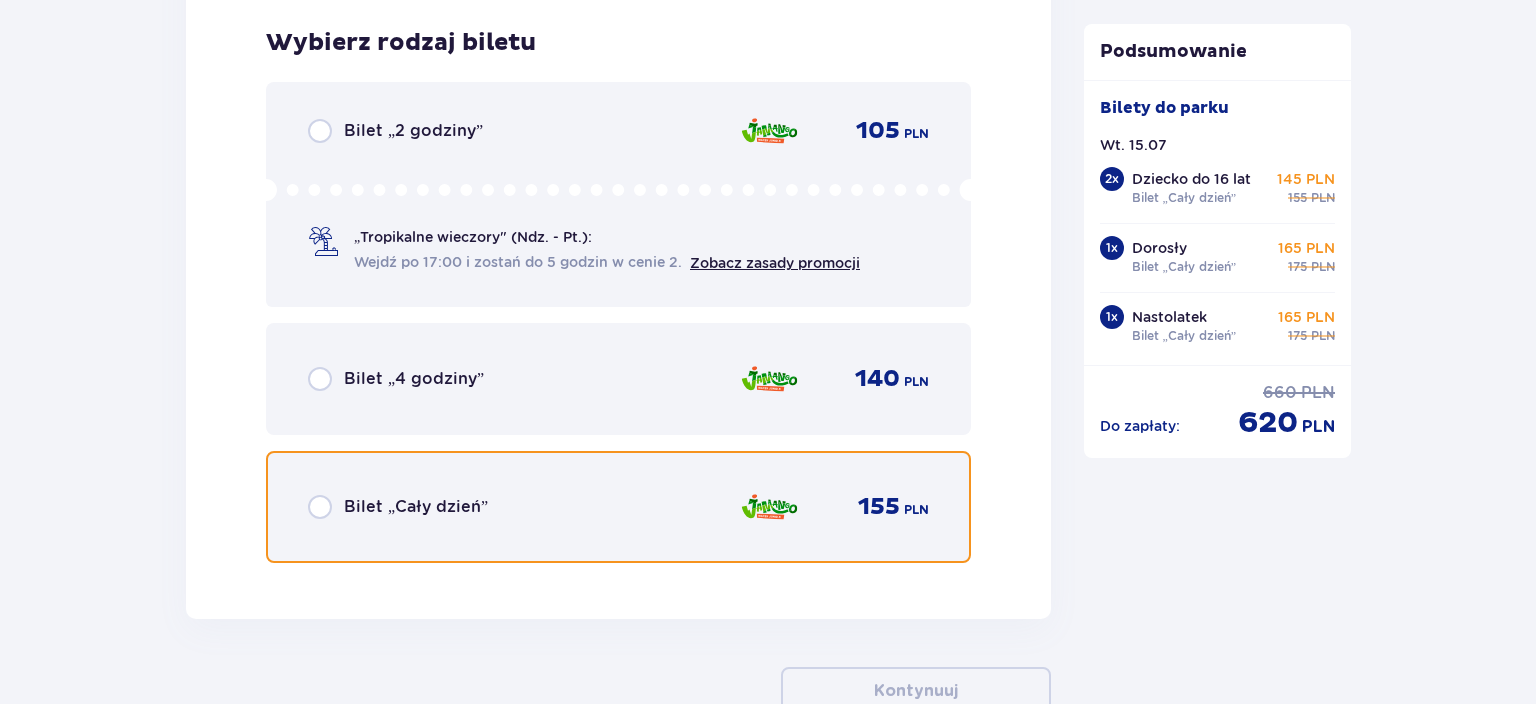 click at bounding box center [320, 507] 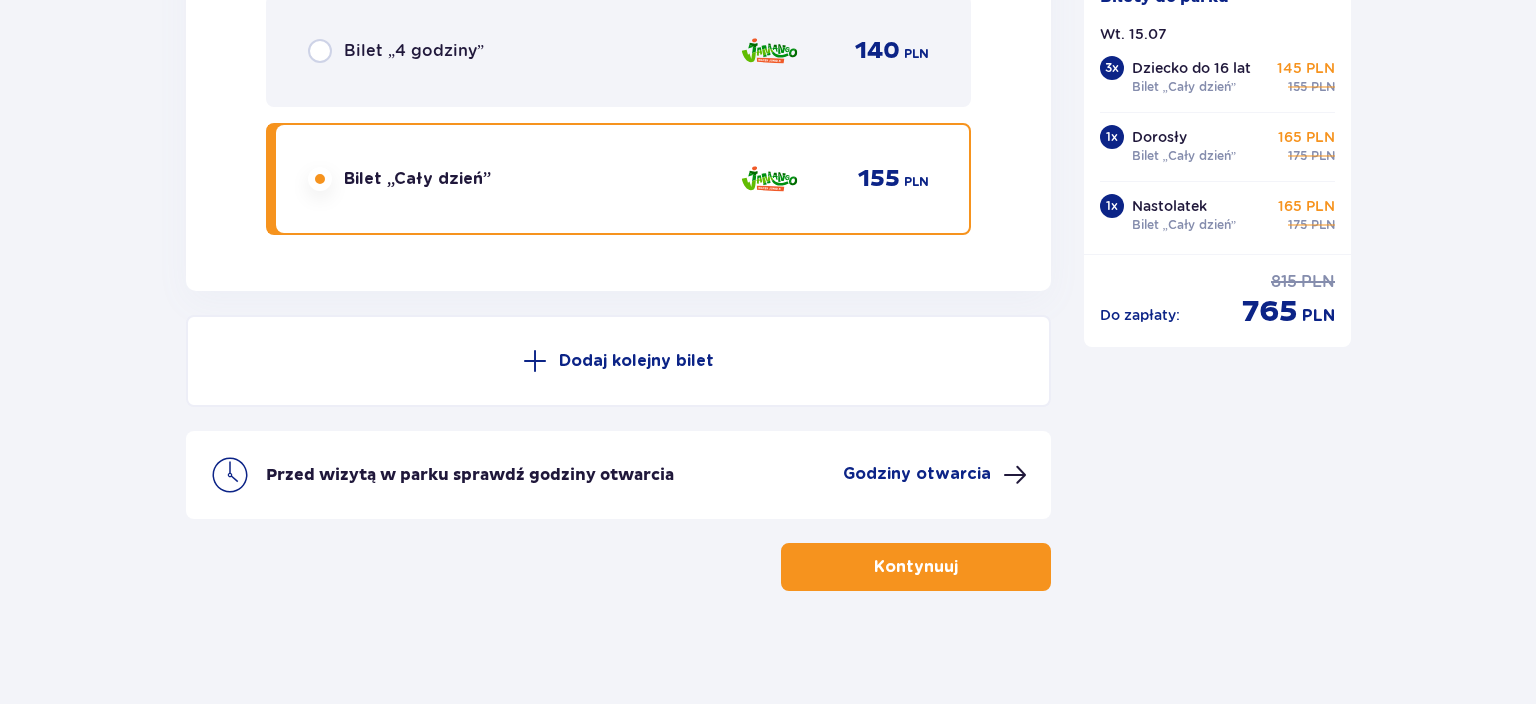 scroll, scrollTop: 7907, scrollLeft: 0, axis: vertical 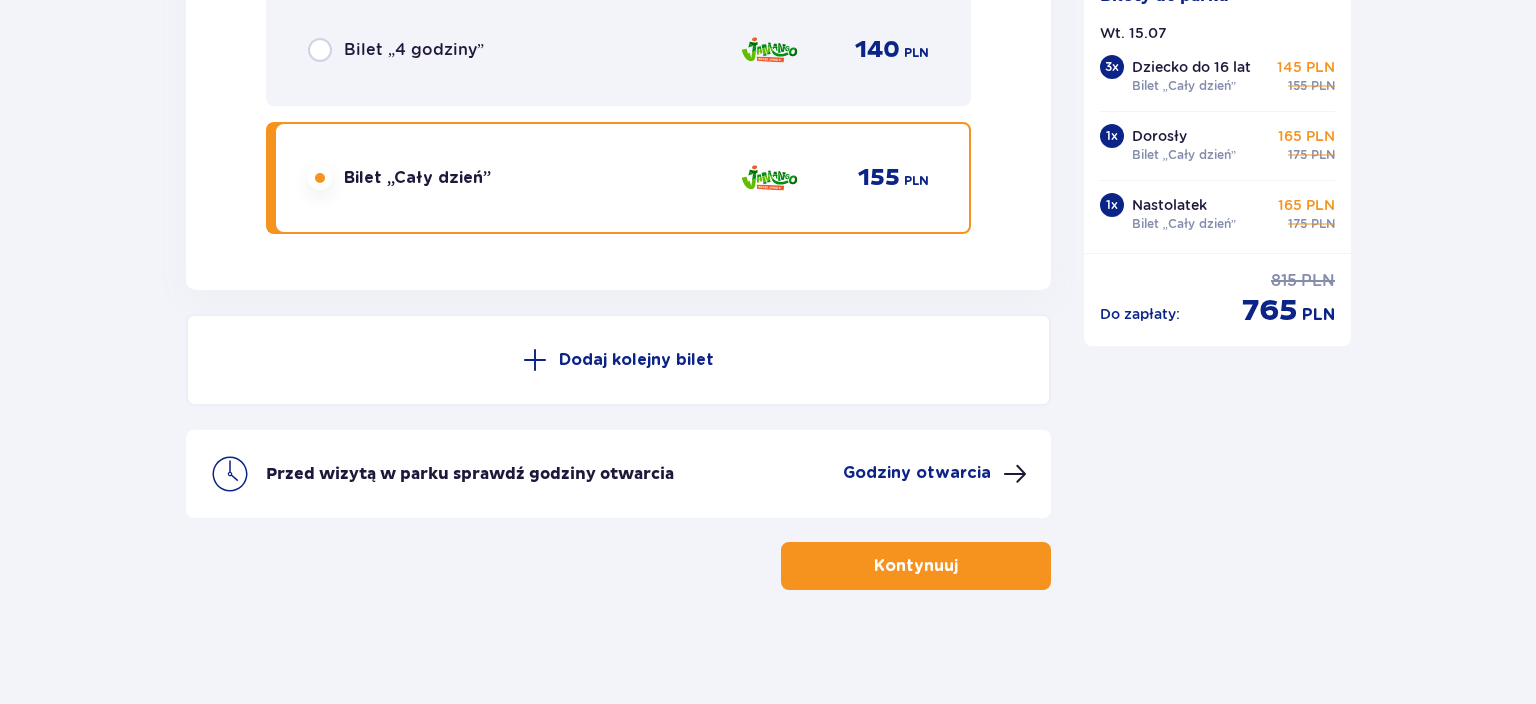 click on "Kontynuuj" at bounding box center (916, 566) 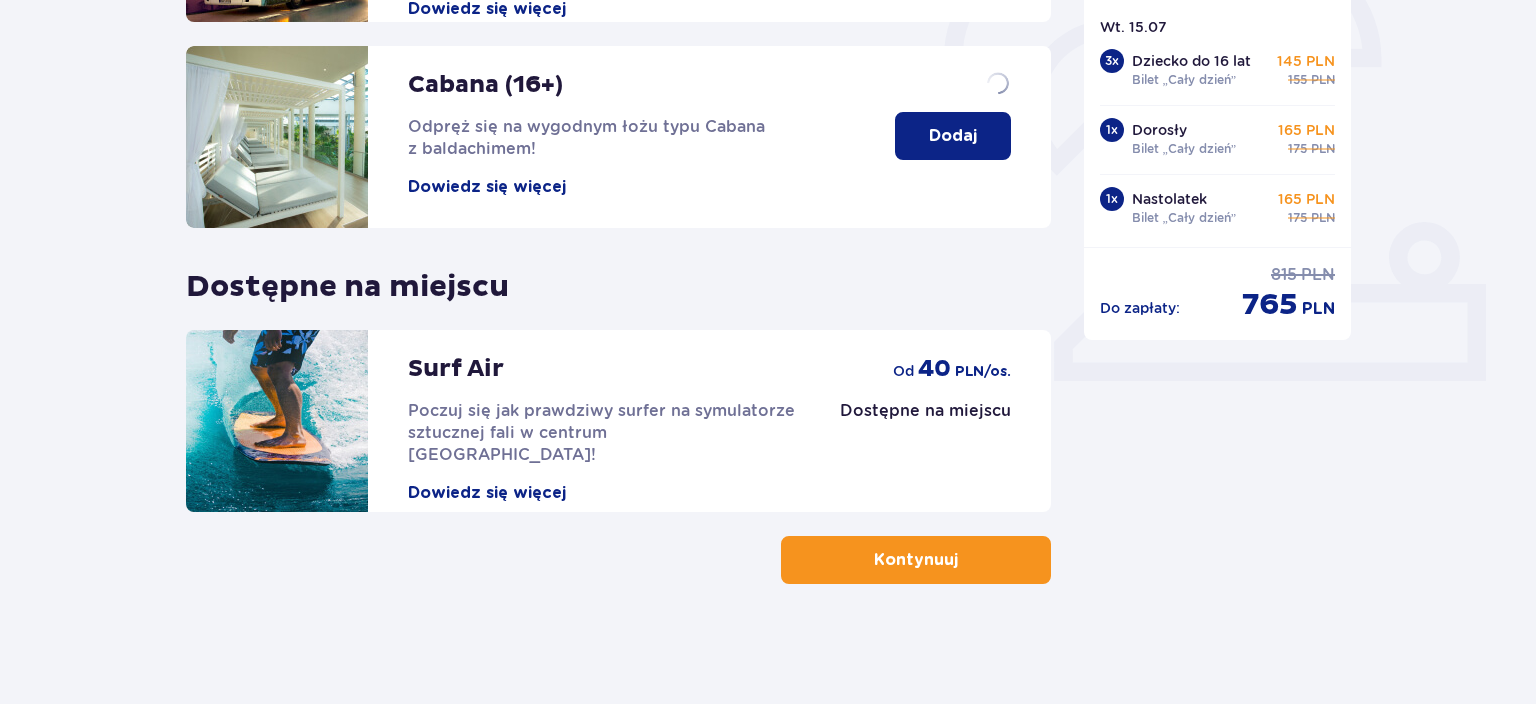 click on "Kontynuuj" at bounding box center (916, 560) 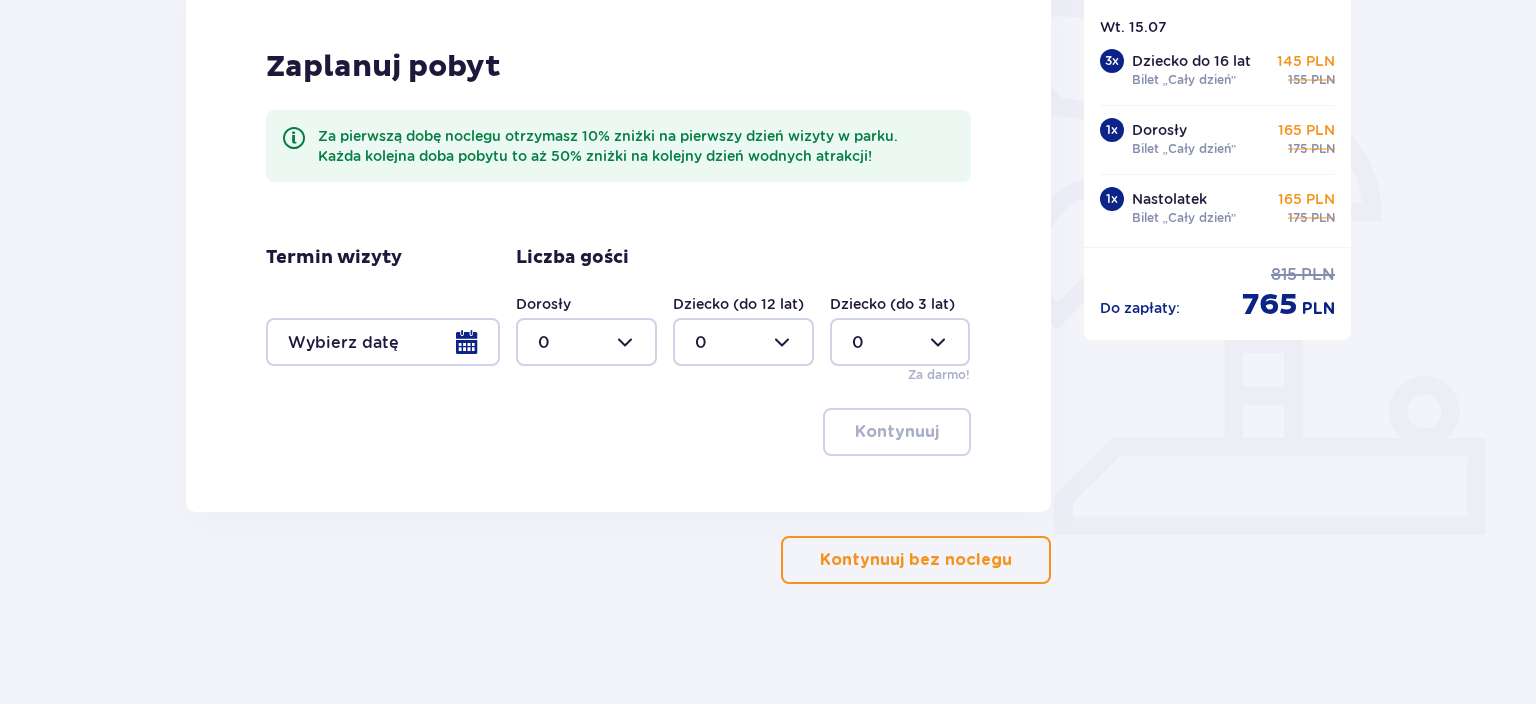 scroll, scrollTop: 0, scrollLeft: 0, axis: both 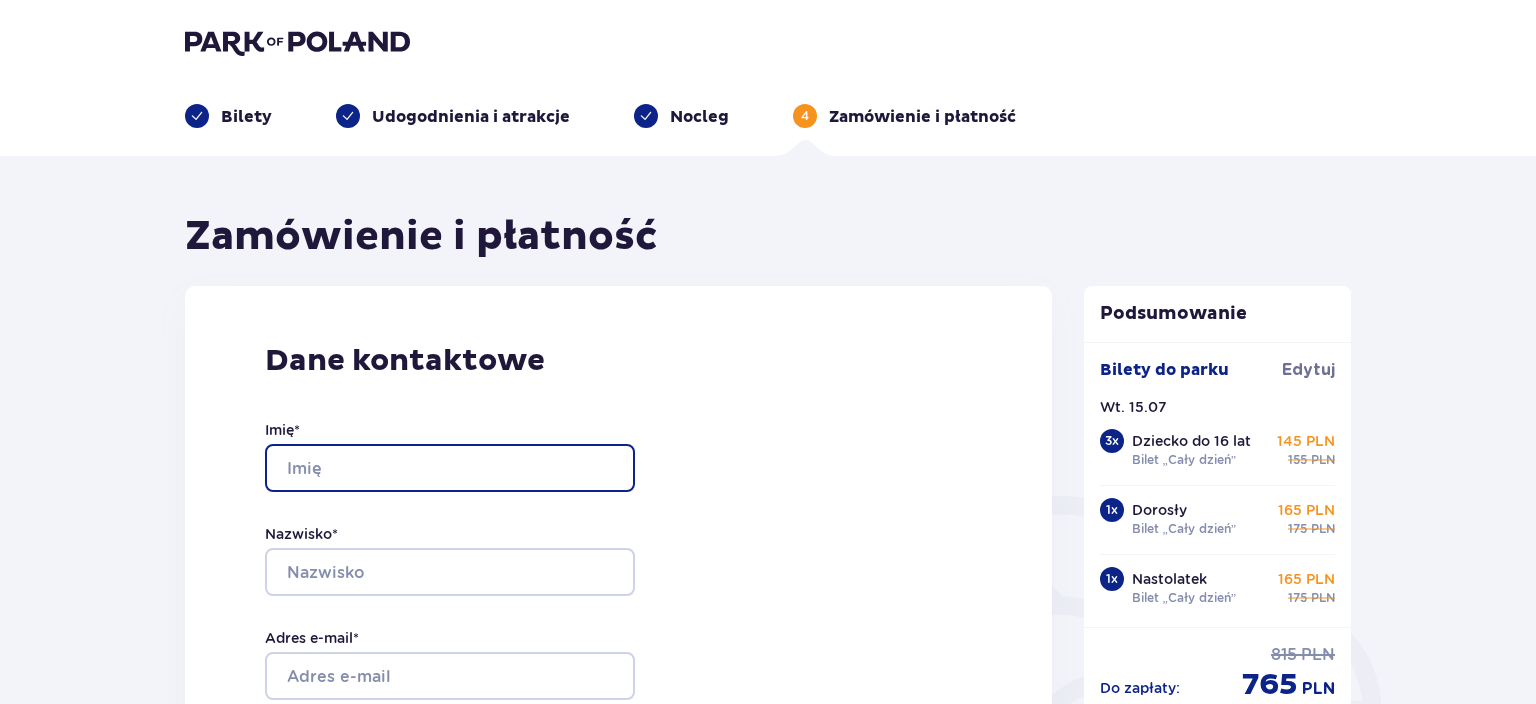 click on "Imię *" at bounding box center (450, 468) 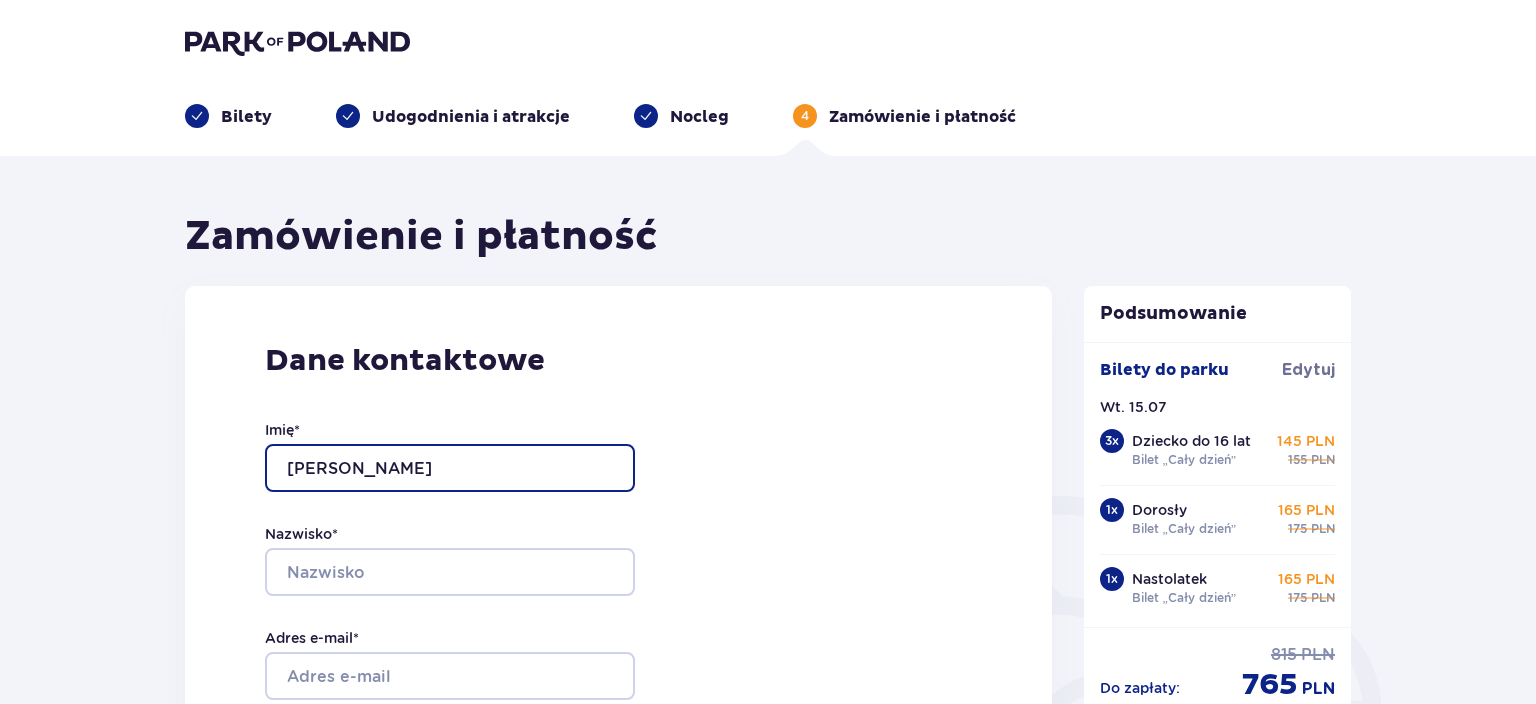 type on "Hubert" 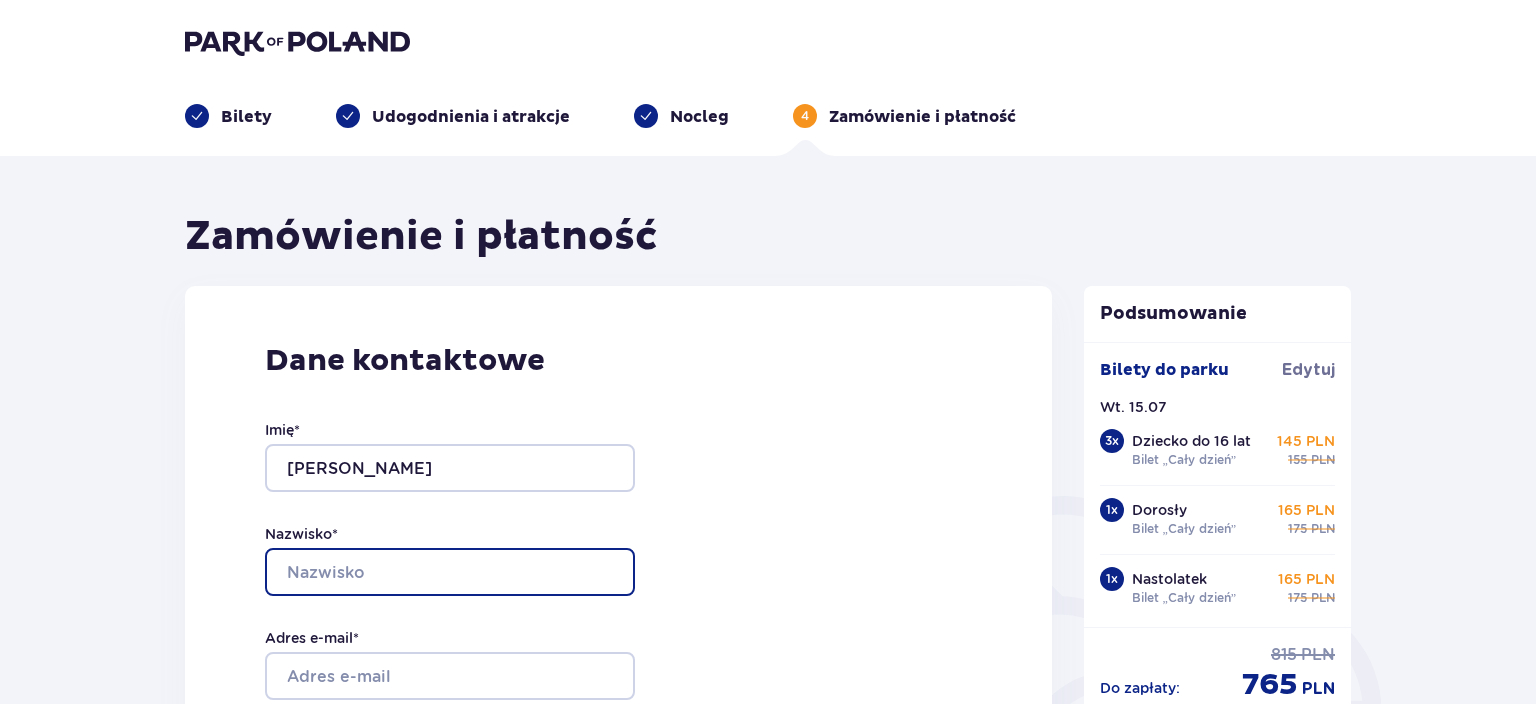 click on "Nazwisko *" at bounding box center [450, 572] 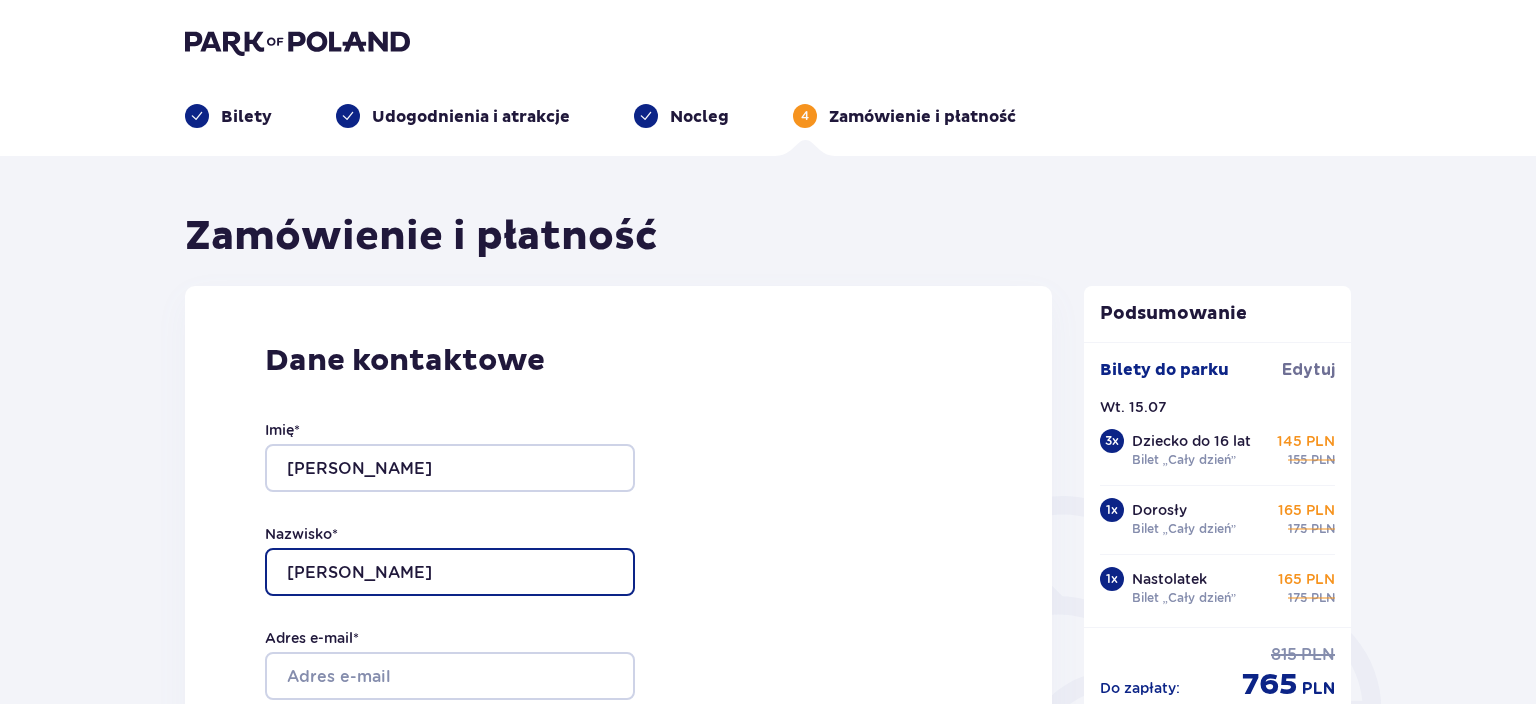 type on "Oleśkiewicz" 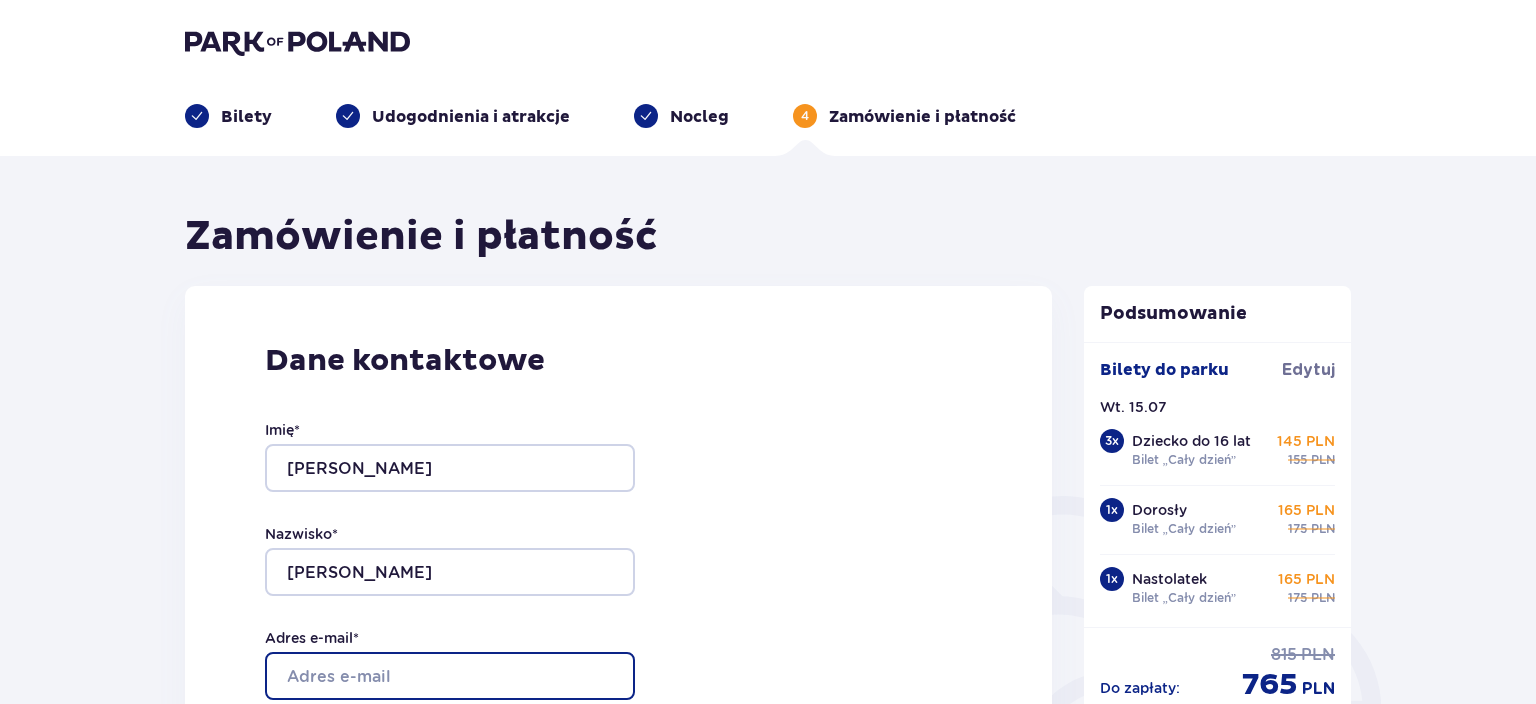 click on "Adres e-mail *" at bounding box center [450, 676] 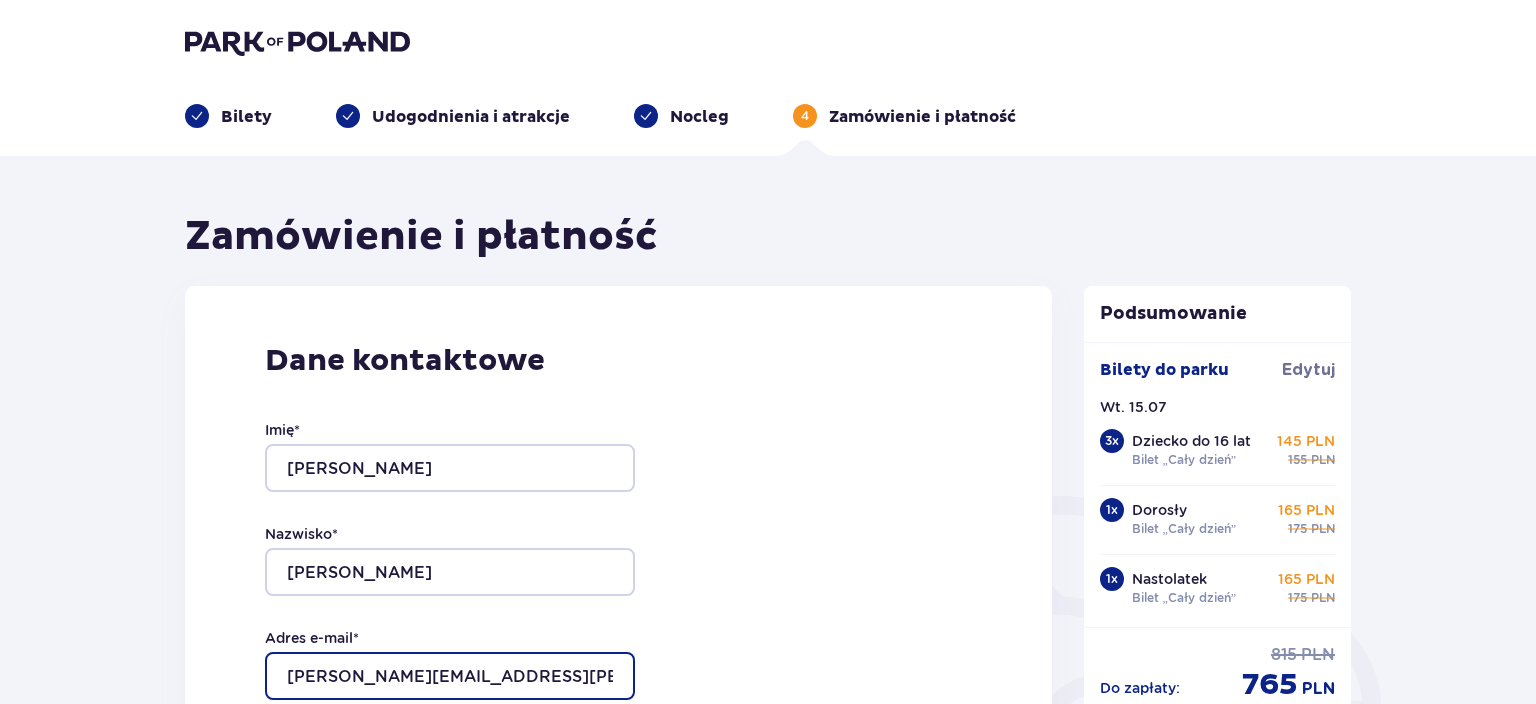 type on "[PERSON_NAME][EMAIL_ADDRESS][PERSON_NAME][DOMAIN_NAME]" 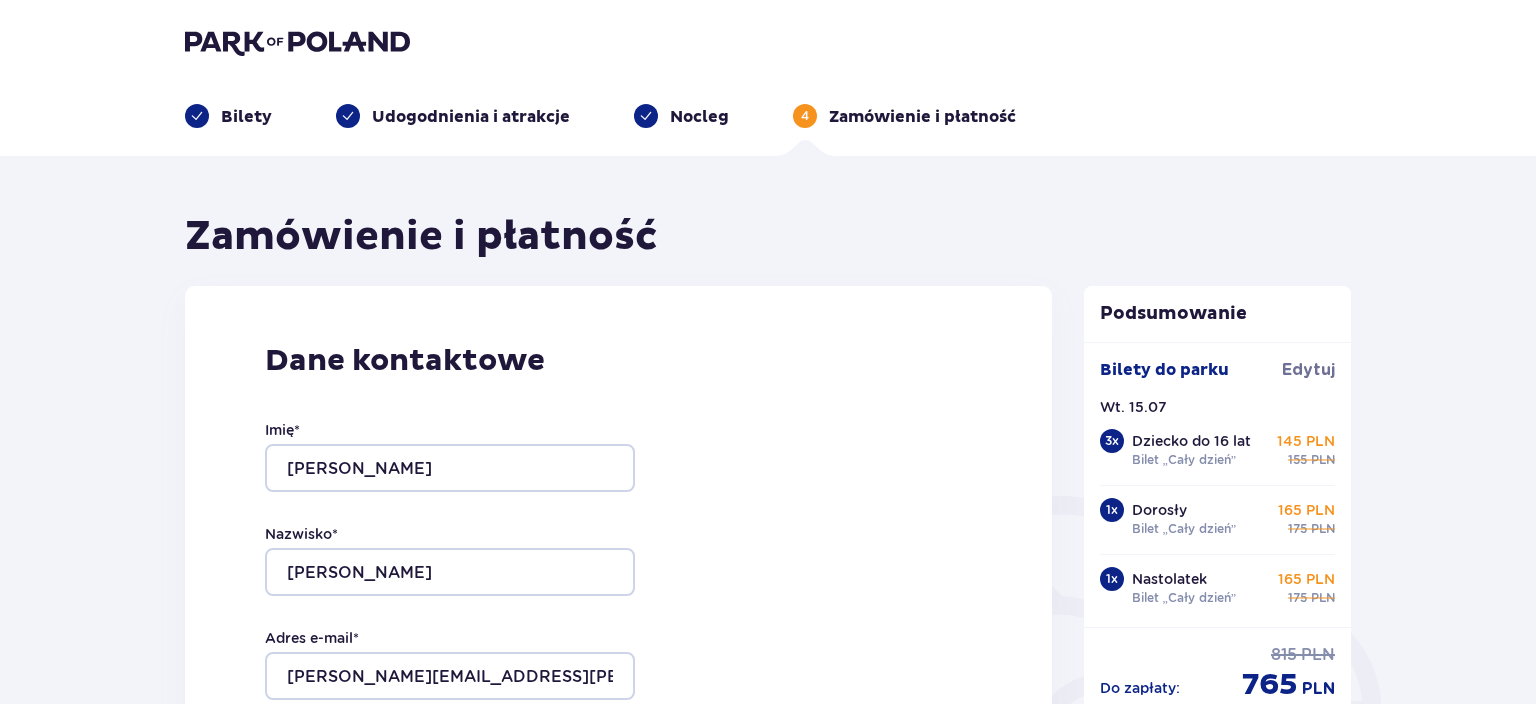 click on "Dane kontaktowe Imię * Hubert Nazwisko * Oleśkiewicz Adres e-mail * hubert@oleskiewicz.com Potwierdź adres e-mail * Numer telefonu * Numer telefonu, wraz z kodem kraju, np. 48 ​123 ​456 ​789 Chcę fakturę na firmę Jeśli nie prowadzisz działalności gospodarczej lub innej spółki, automatycznie wystawimy Ci fakturę imienną. Dodaj adres do faktury imiennej" at bounding box center [618, 706] 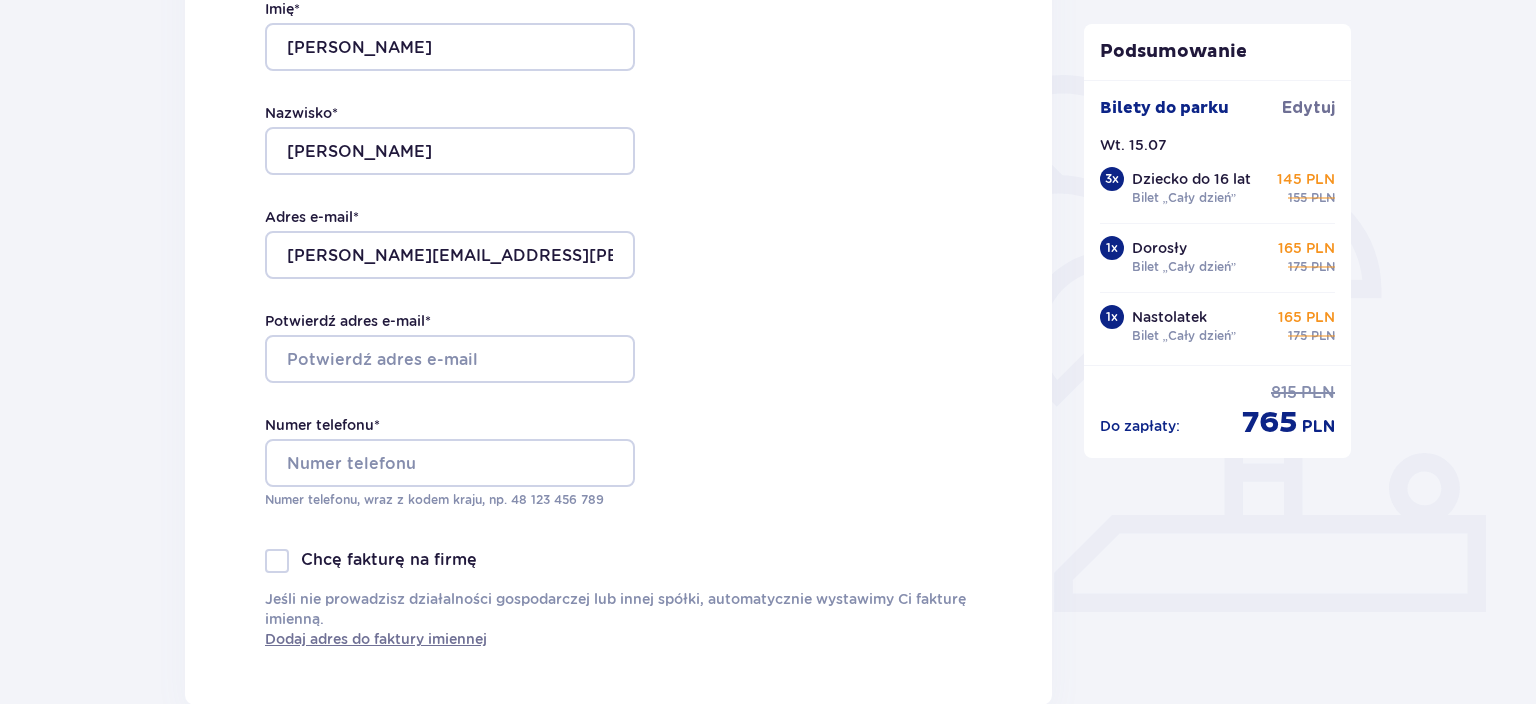 scroll, scrollTop: 422, scrollLeft: 0, axis: vertical 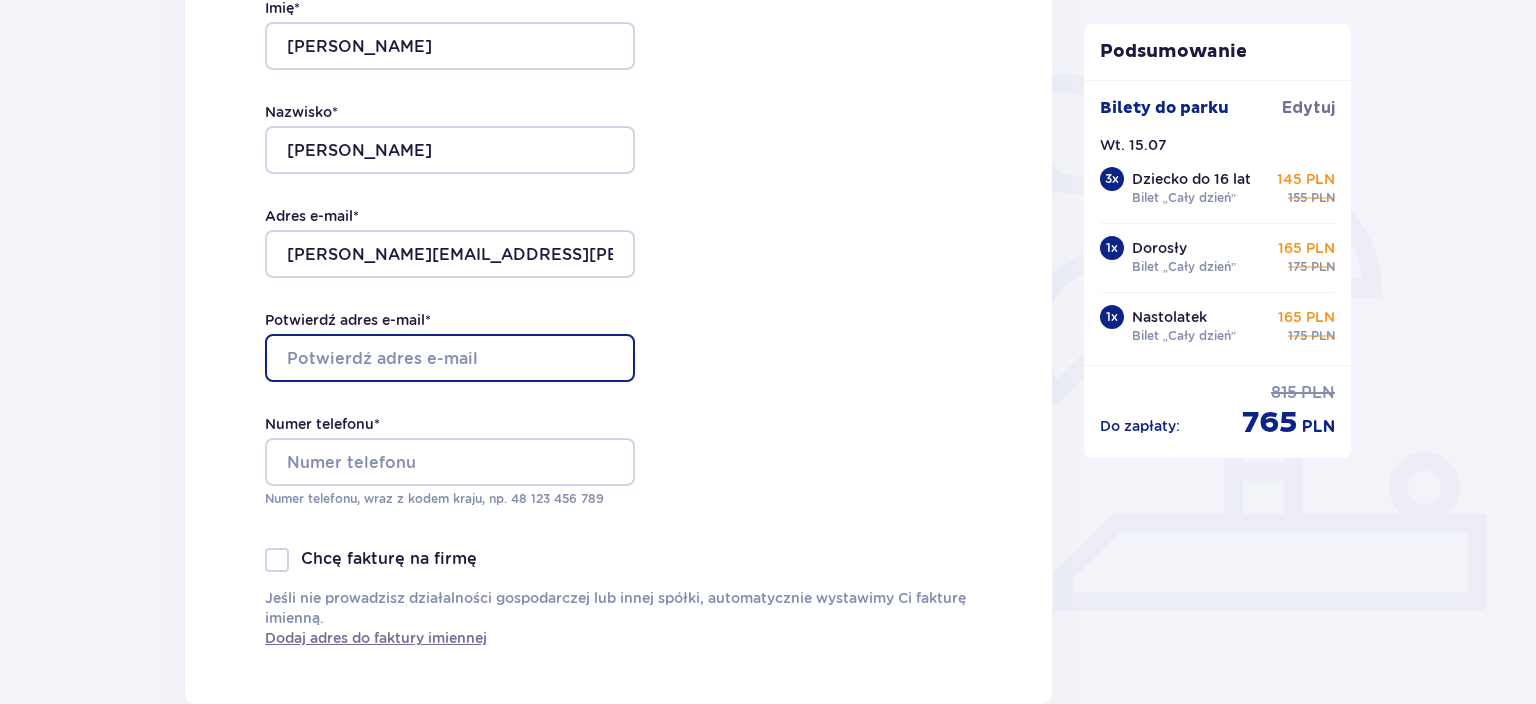 click on "Potwierdź adres e-mail *" at bounding box center [450, 358] 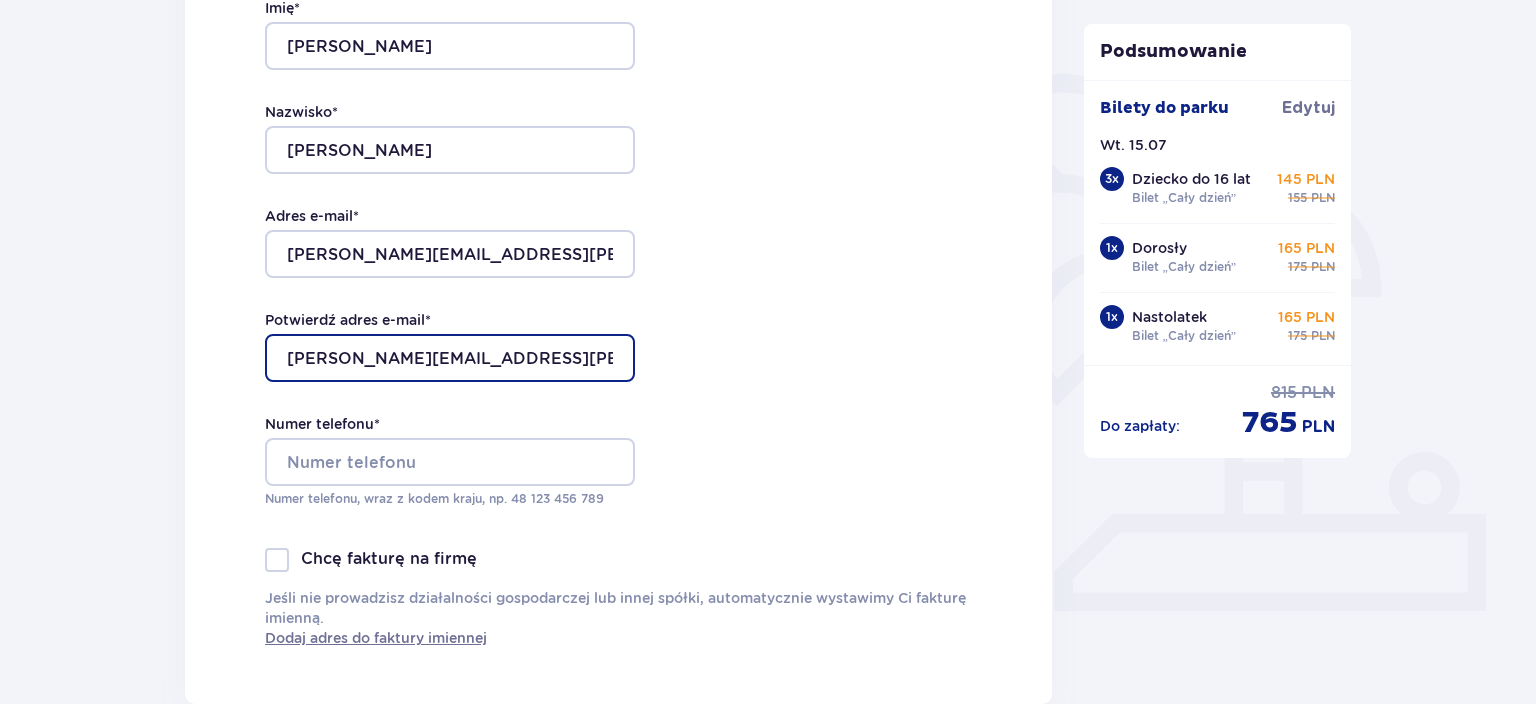 type on "[PERSON_NAME][EMAIL_ADDRESS][PERSON_NAME][DOMAIN_NAME]" 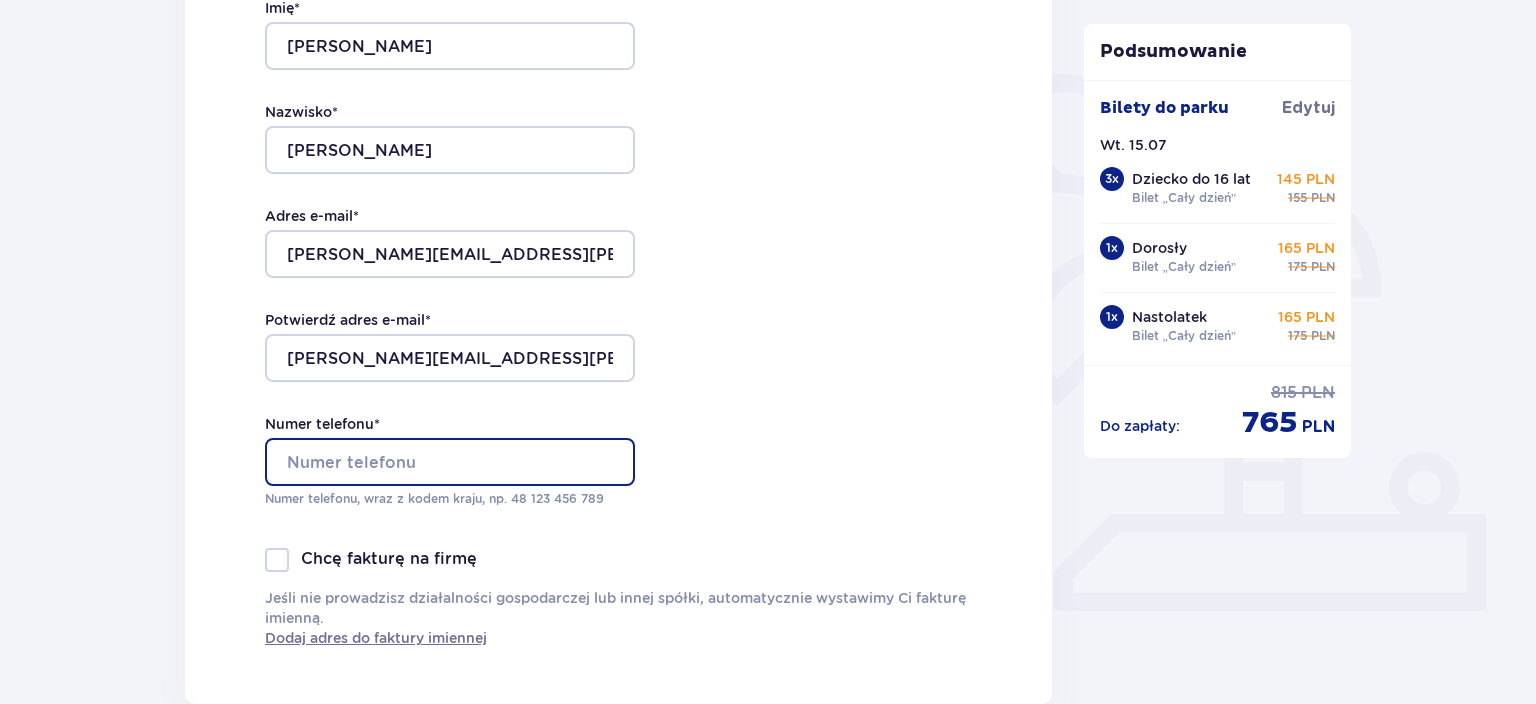 click on "Numer telefonu *" at bounding box center (450, 462) 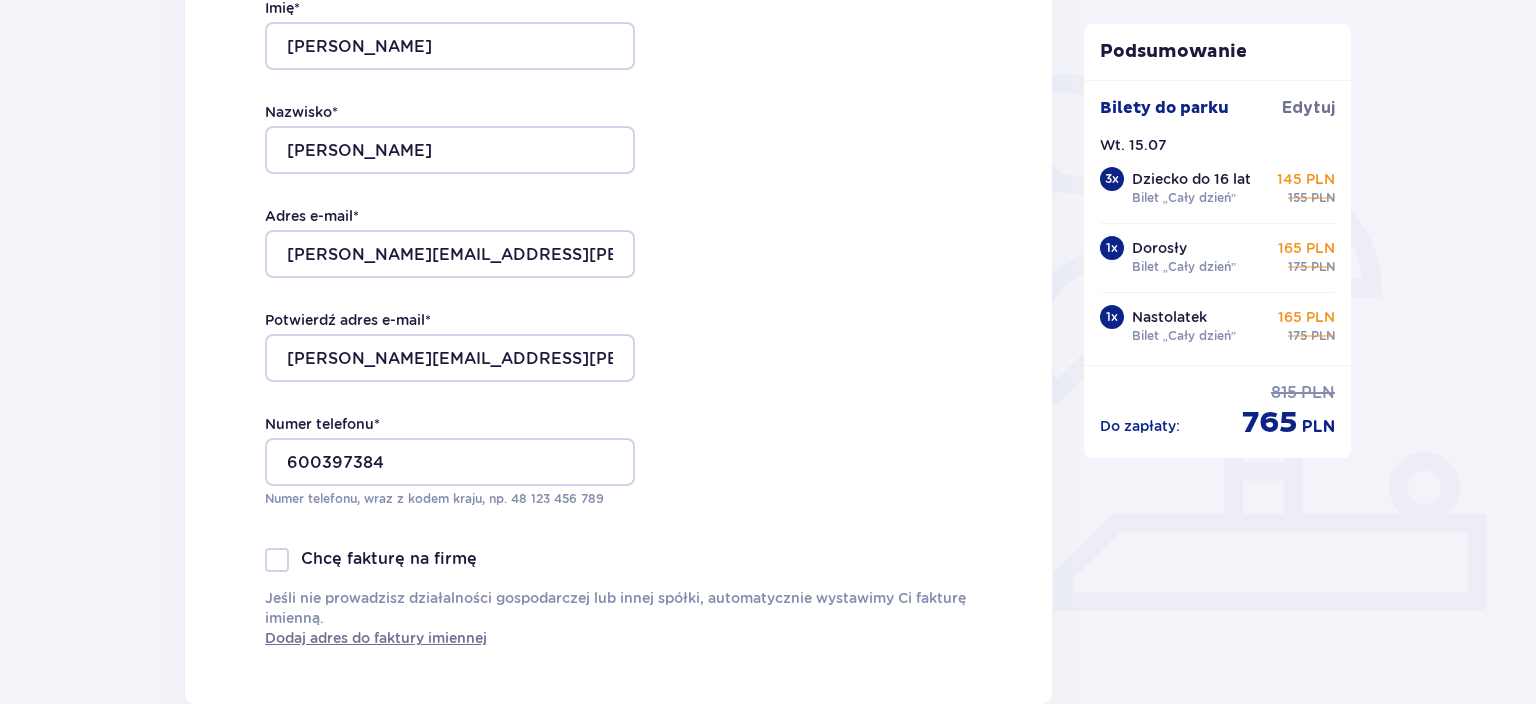 click on "Dane kontaktowe Imię * Hubert Nazwisko * Oleśkiewicz Adres e-mail * hubert@oleskiewicz.com Potwierdź adres e-mail * hubert@oleskiewicz.com Numer telefonu * 600397384 Numer telefonu, wraz z kodem kraju, np. 48 ​123 ​456 ​789 Chcę fakturę na firmę Jeśli nie prowadzisz działalności gospodarczej lub innej spółki, automatycznie wystawimy Ci fakturę imienną. Dodaj adres do faktury imiennej" at bounding box center [618, 284] 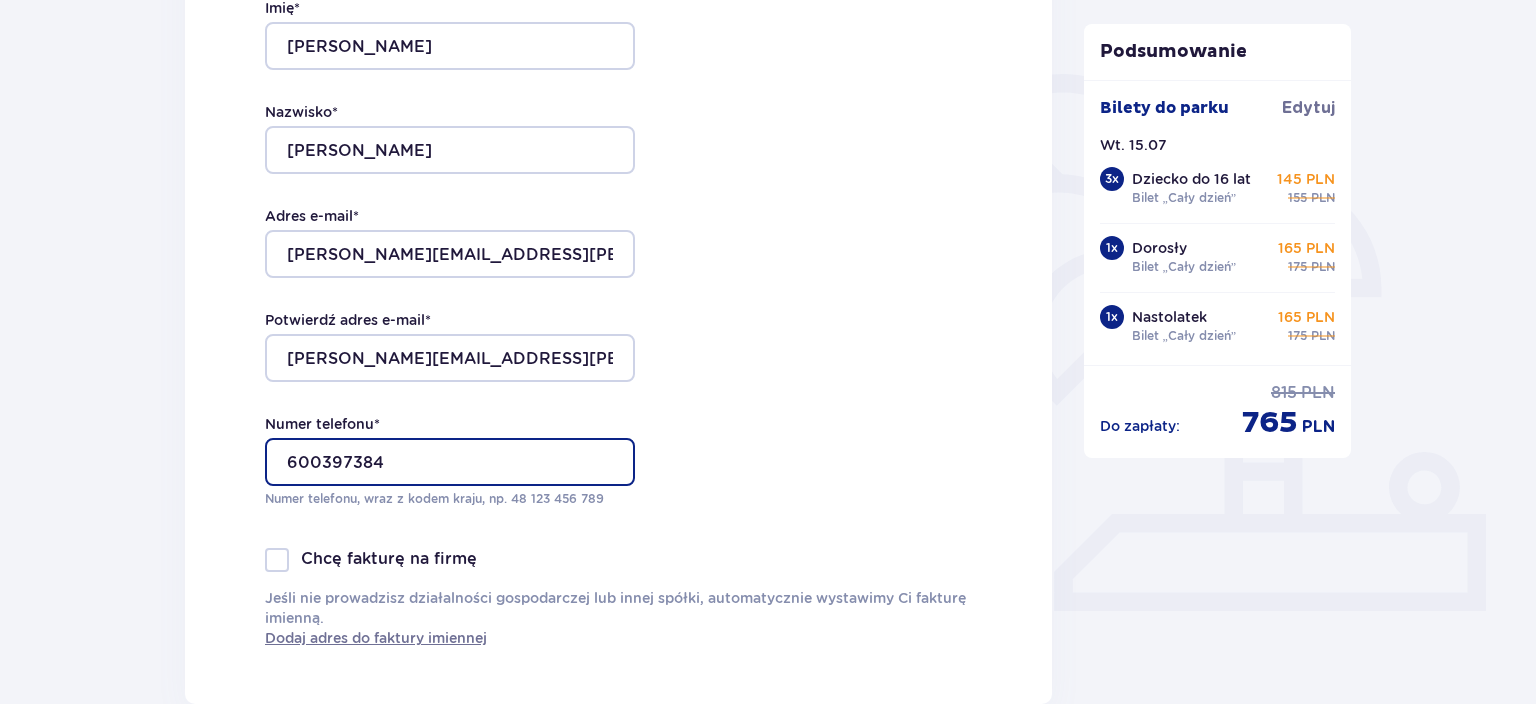 click on "600397384" at bounding box center [450, 462] 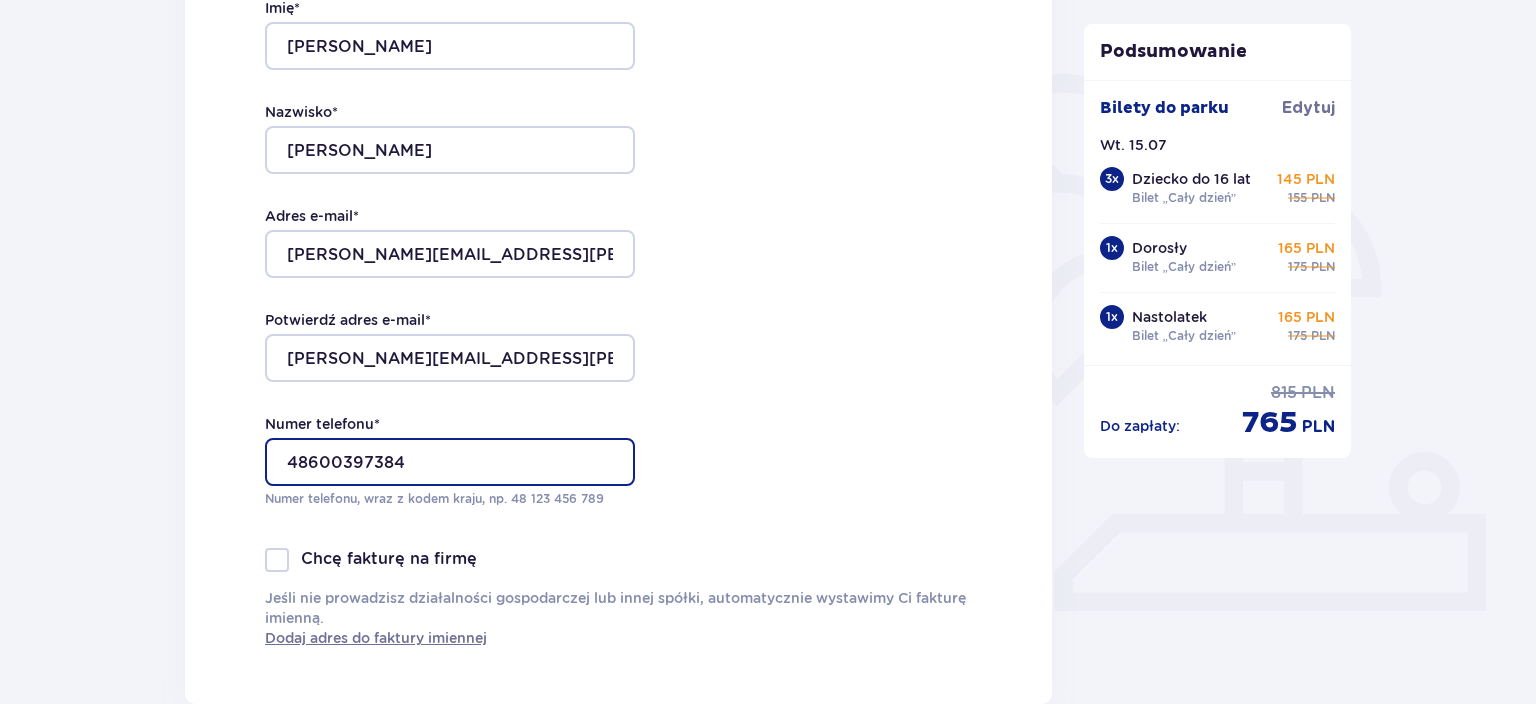 type on "48600397384" 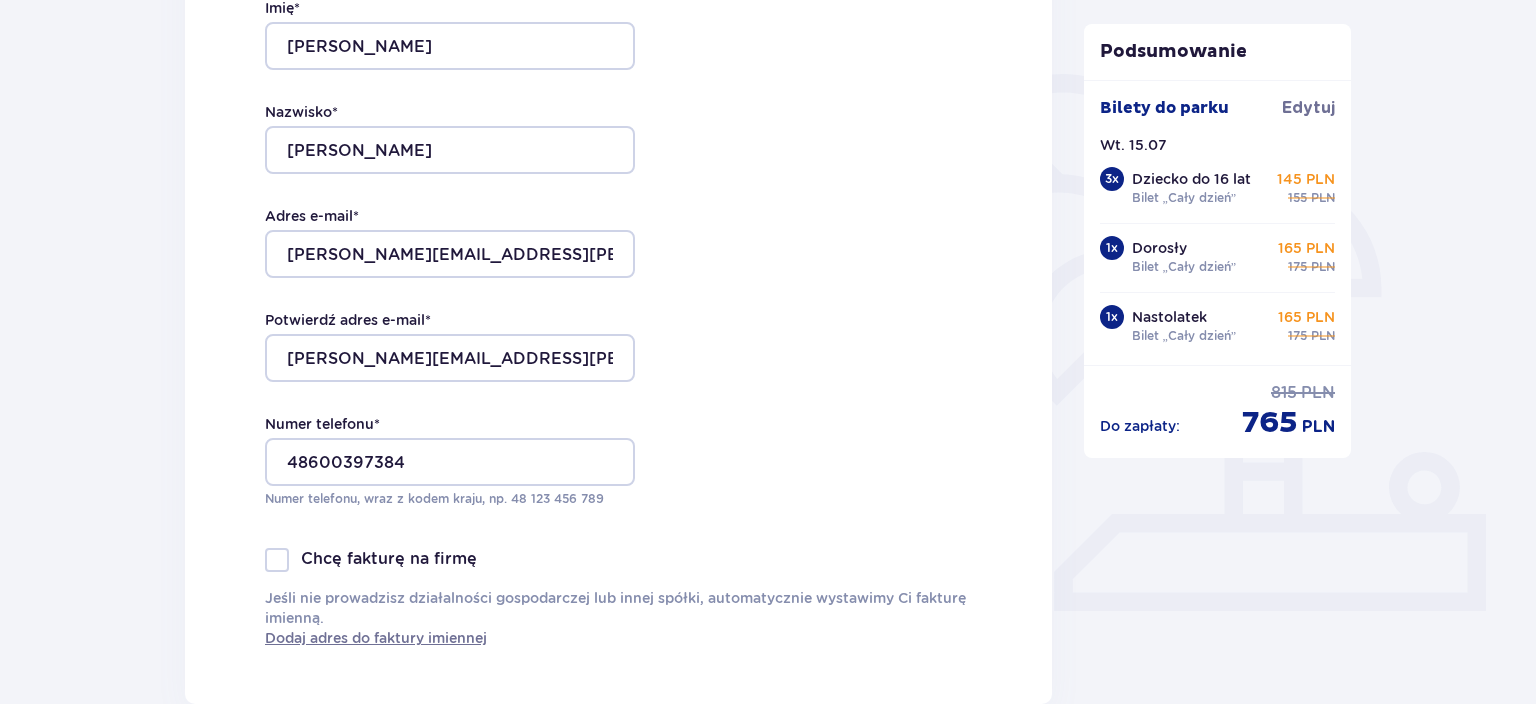 click on "Imię * Hubert Nazwisko * Oleśkiewicz Adres e-mail * hubert@oleskiewicz.com Potwierdź adres e-mail * hubert@oleskiewicz.com Numer telefonu * 48600397384 Numer telefonu, wraz z kodem kraju, np. 48 ​123 ​456 ​789" at bounding box center [450, 253] 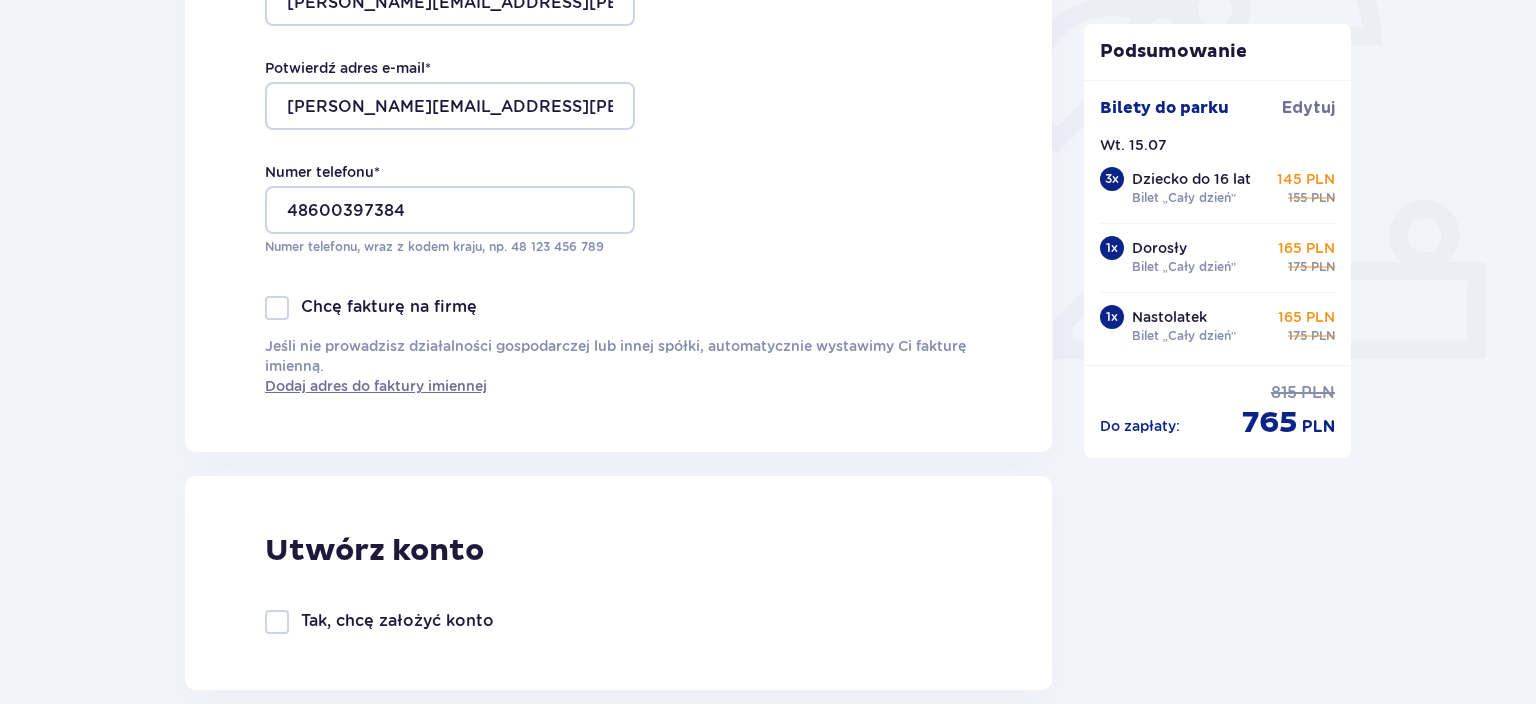 scroll, scrollTop: 686, scrollLeft: 0, axis: vertical 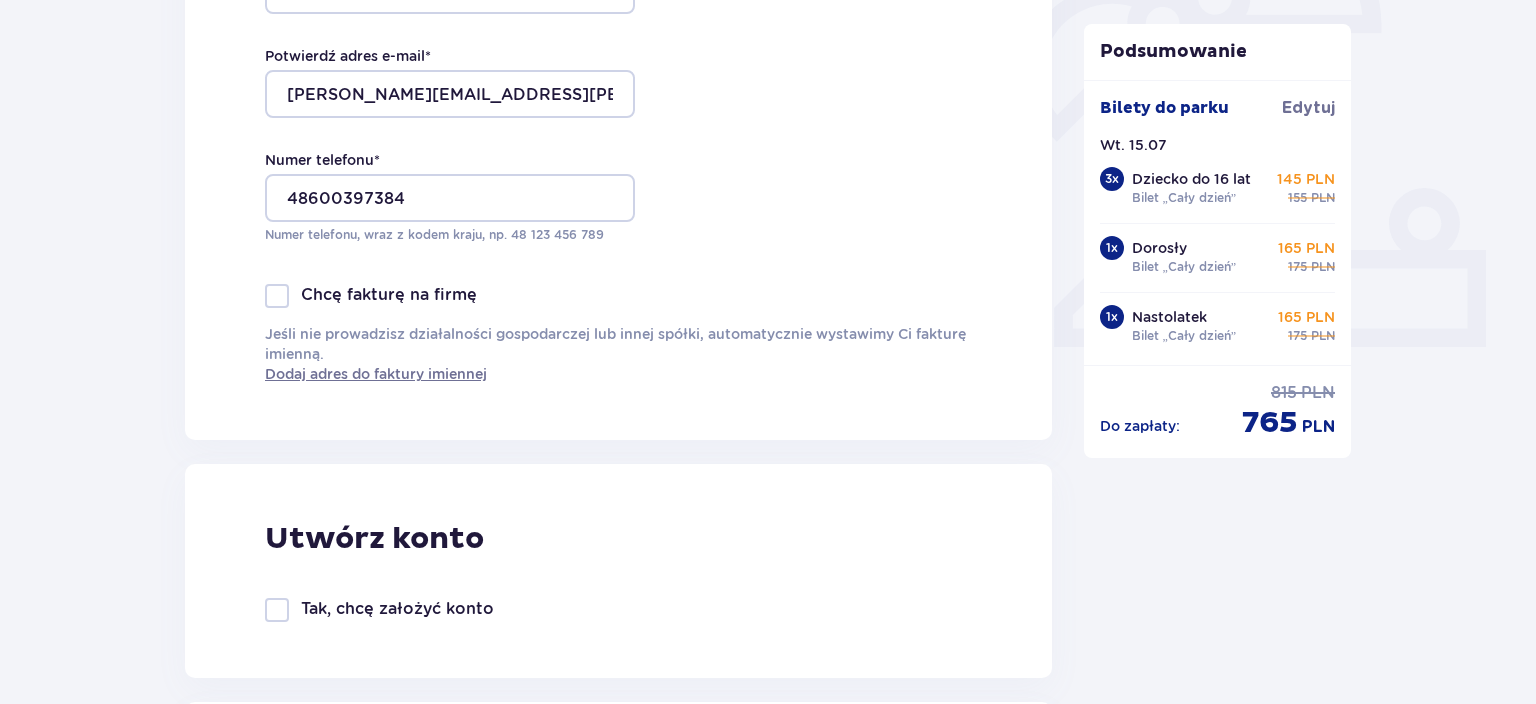 click on "Utwórz konto Tak, chcę założyć konto" at bounding box center (618, 571) 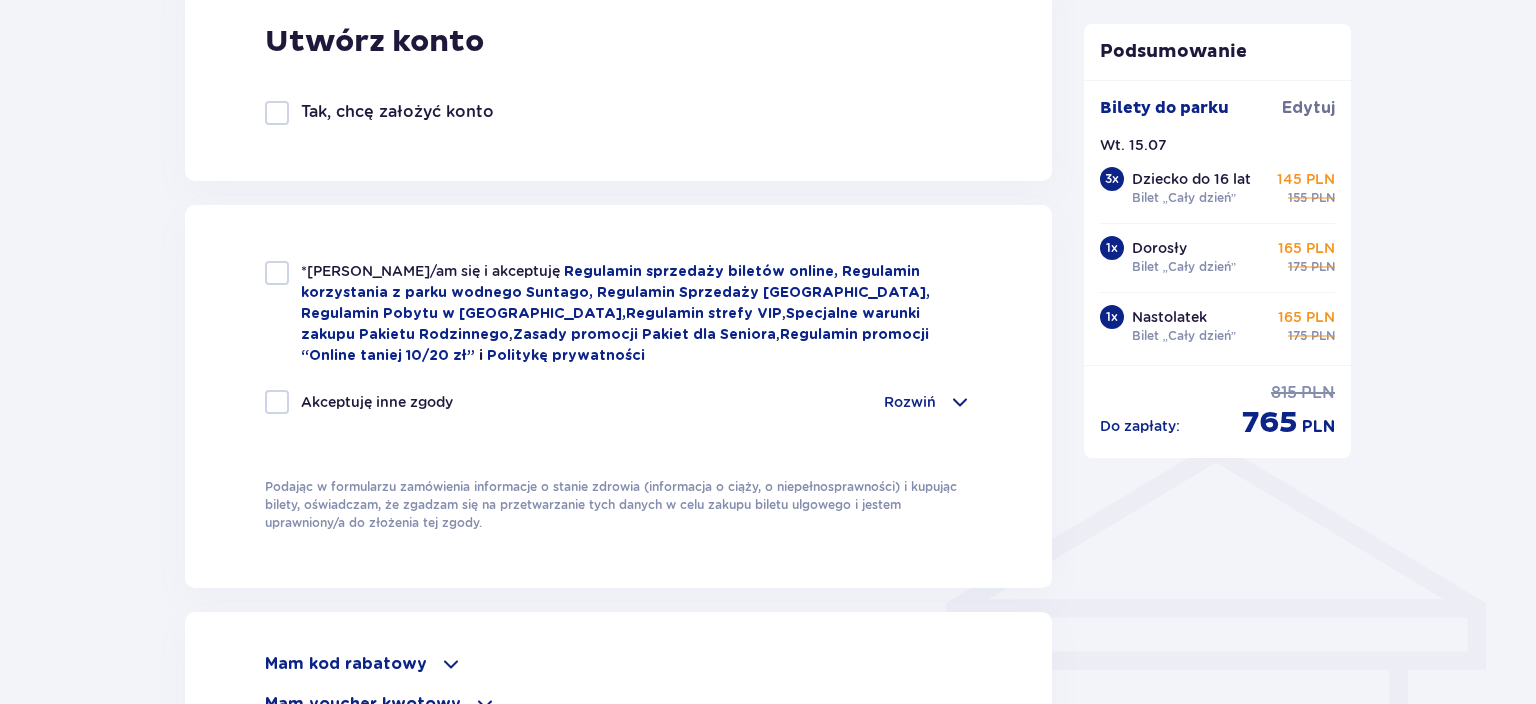 scroll, scrollTop: 1372, scrollLeft: 0, axis: vertical 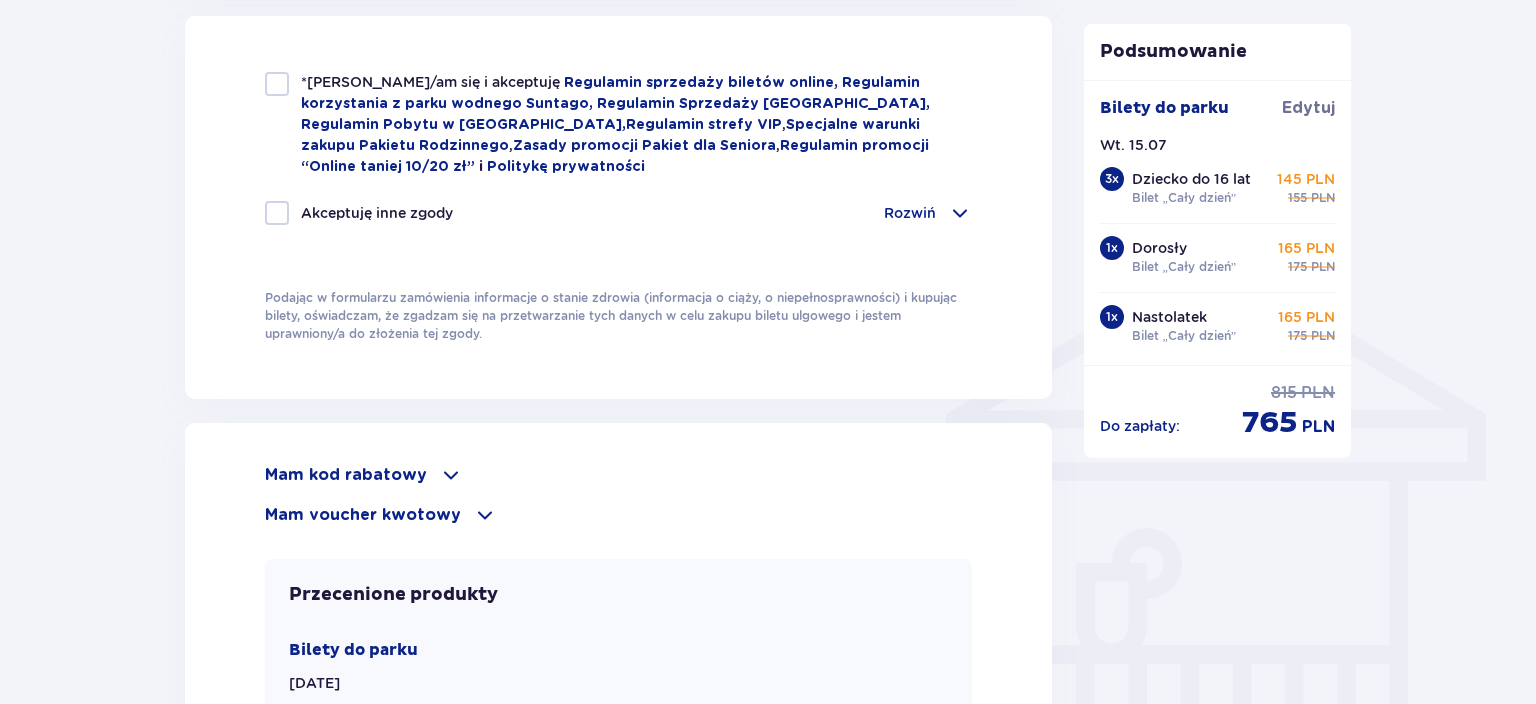 click at bounding box center (277, 84) 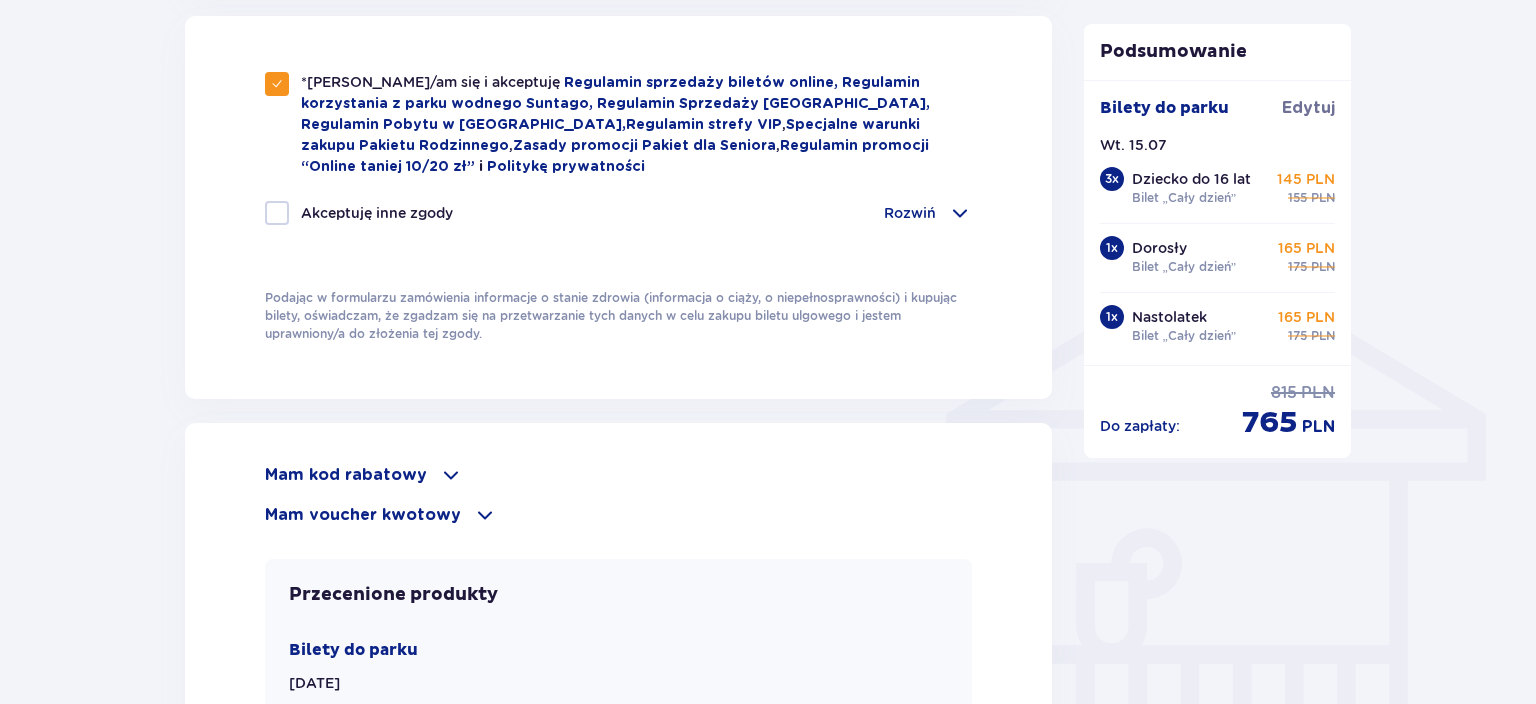 click on "Mam kod rabatowy Zastosuj Mam voucher kwotowy Zastosuj Przecenione produkty Bilety do parku Wt. 15.07.25 3 x Dziecko do 16 lat Bilet „Cały dzień” 145 PLN Cena regularna:   155 PLN Najniższa cena z 30 dni przed wprowadzeniem obniżki:   110 PLN 1 x Dorosły Bilet „Cały dzień” 165 PLN Cena regularna:   175 PLN Najniższa cena z 30 dni przed wprowadzeniem obniżki:   130 PLN 1 x Nastolatek Bilet „Cały dzień” 165 PLN Cena regularna:   175 PLN Najniższa cena z 30 dni przed wprowadzeniem obniżki:   130 PLN Podsumowanie Do zapłaty : 765 PLN 815 PLN Kupuję i płacę Zapłać w ciągu 60 minut, inaczej zamówienie zostanie anulowane." at bounding box center [618, 850] 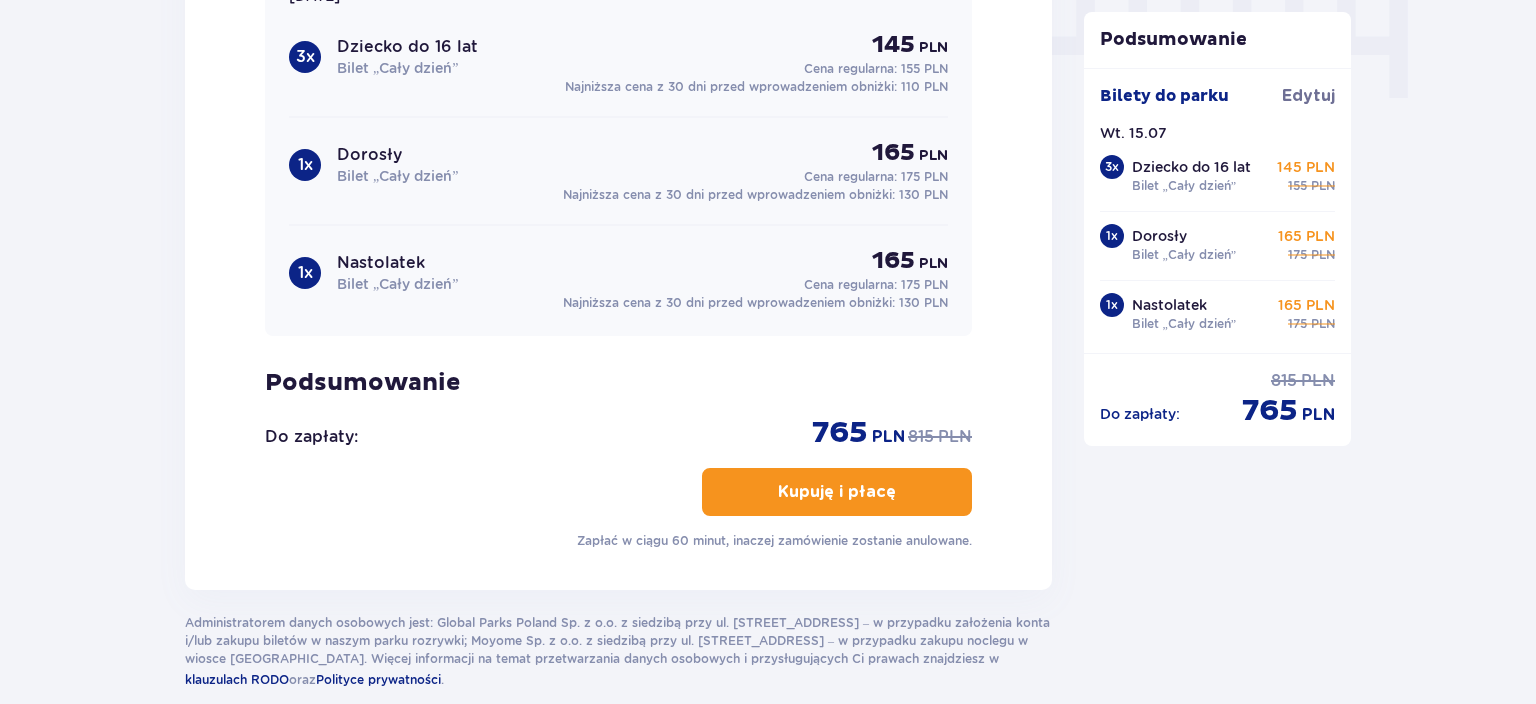 scroll, scrollTop: 2112, scrollLeft: 0, axis: vertical 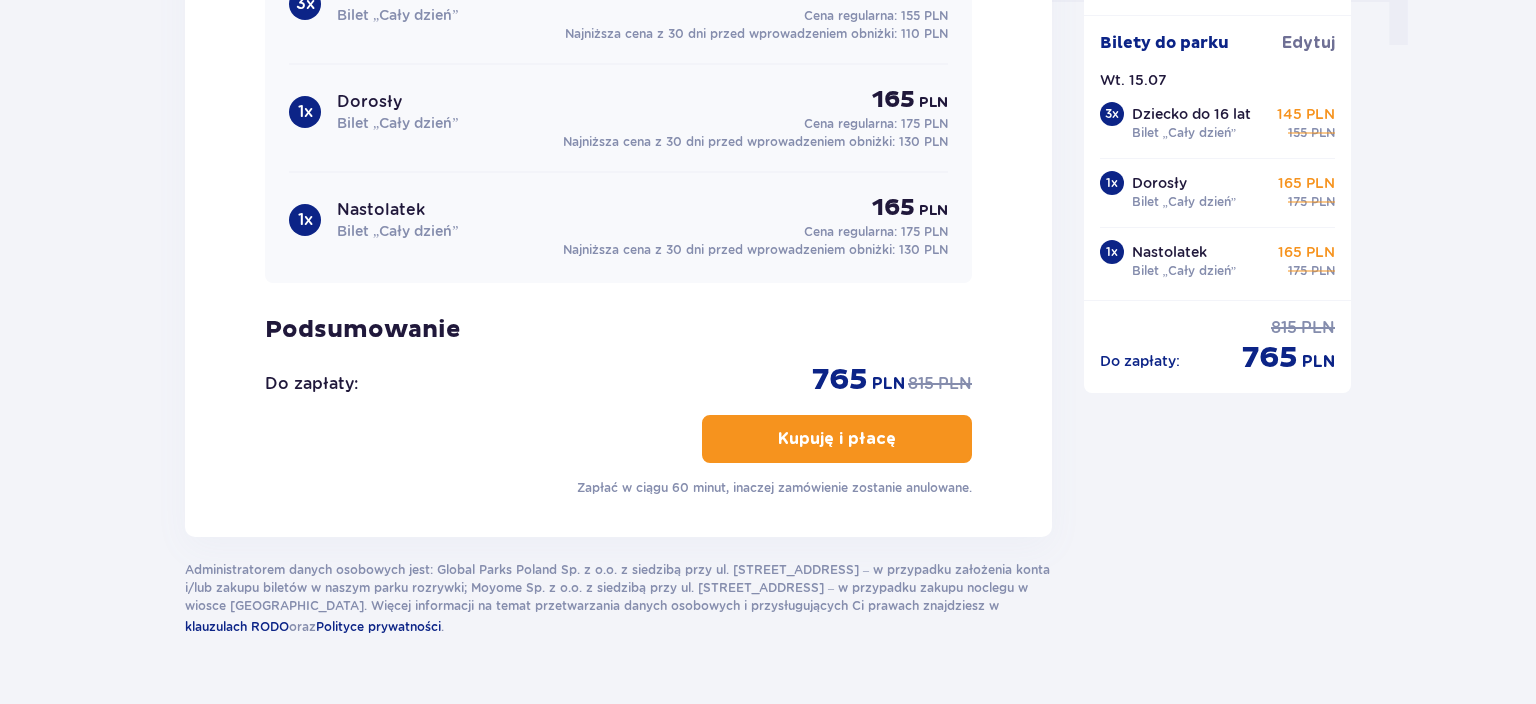 click at bounding box center [900, 439] 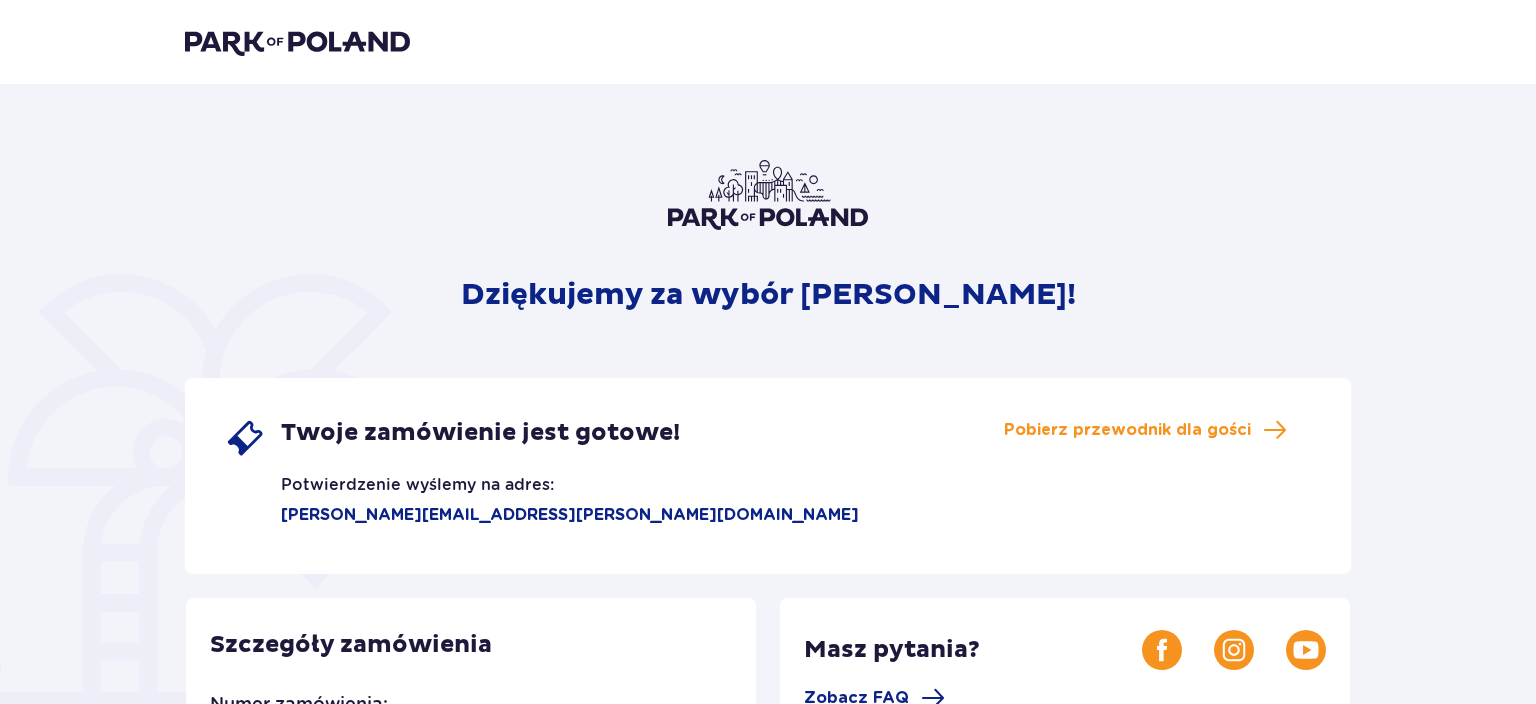 scroll, scrollTop: 0, scrollLeft: 0, axis: both 